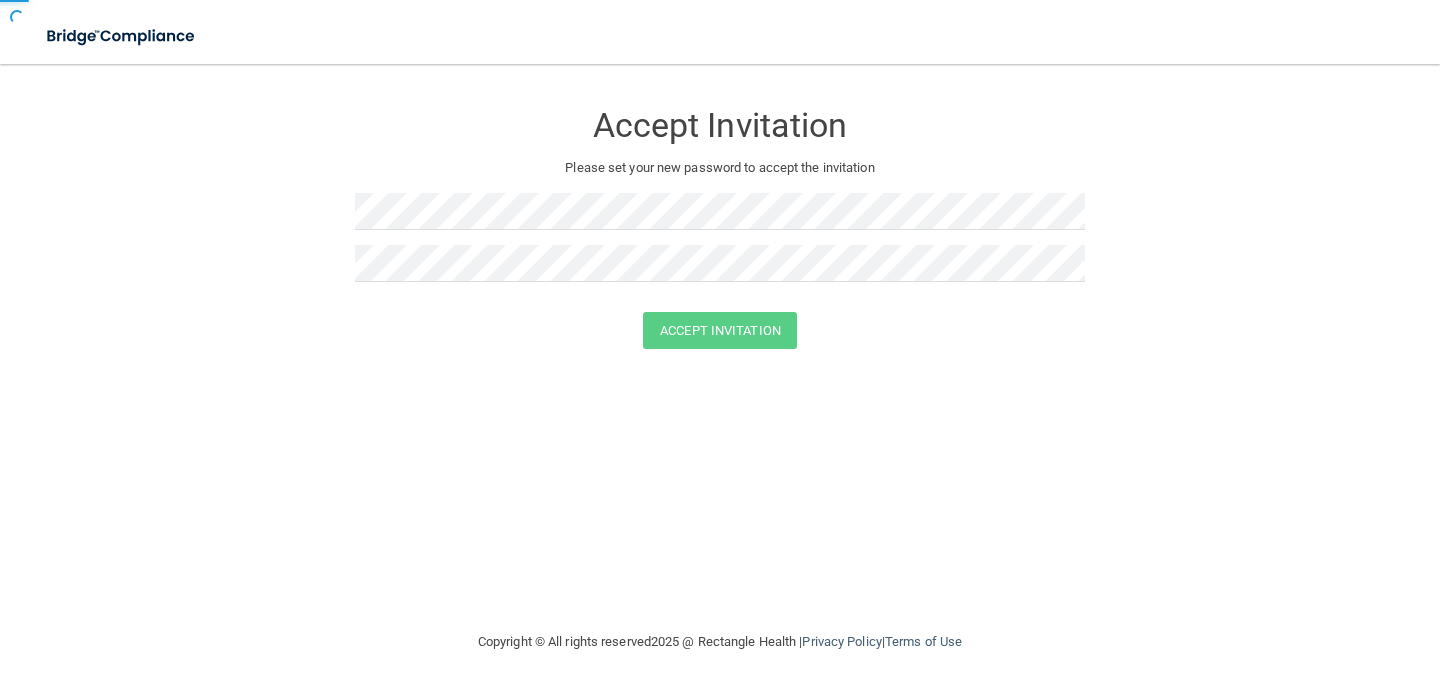 scroll, scrollTop: 0, scrollLeft: 0, axis: both 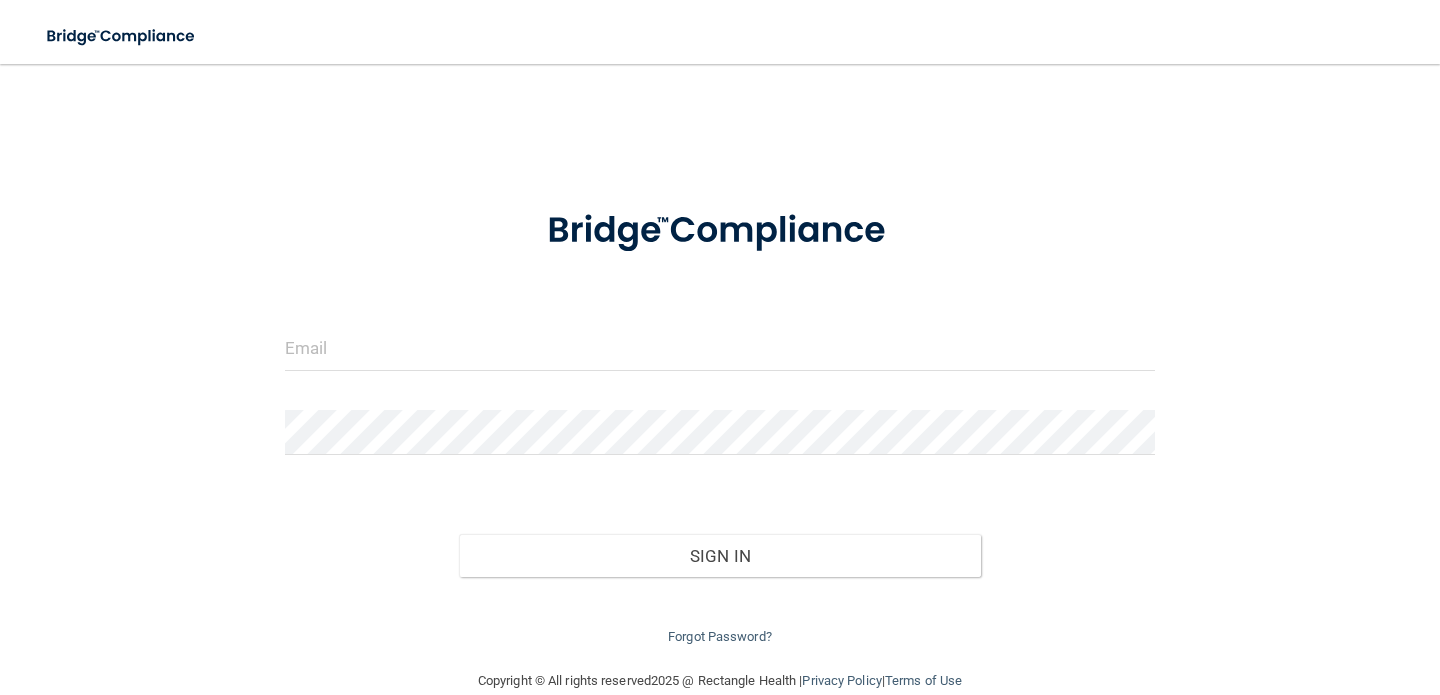 click on "Invalid email/password.     You don't have permission to access that page.       Sign In            Forgot Password?" at bounding box center [720, 416] 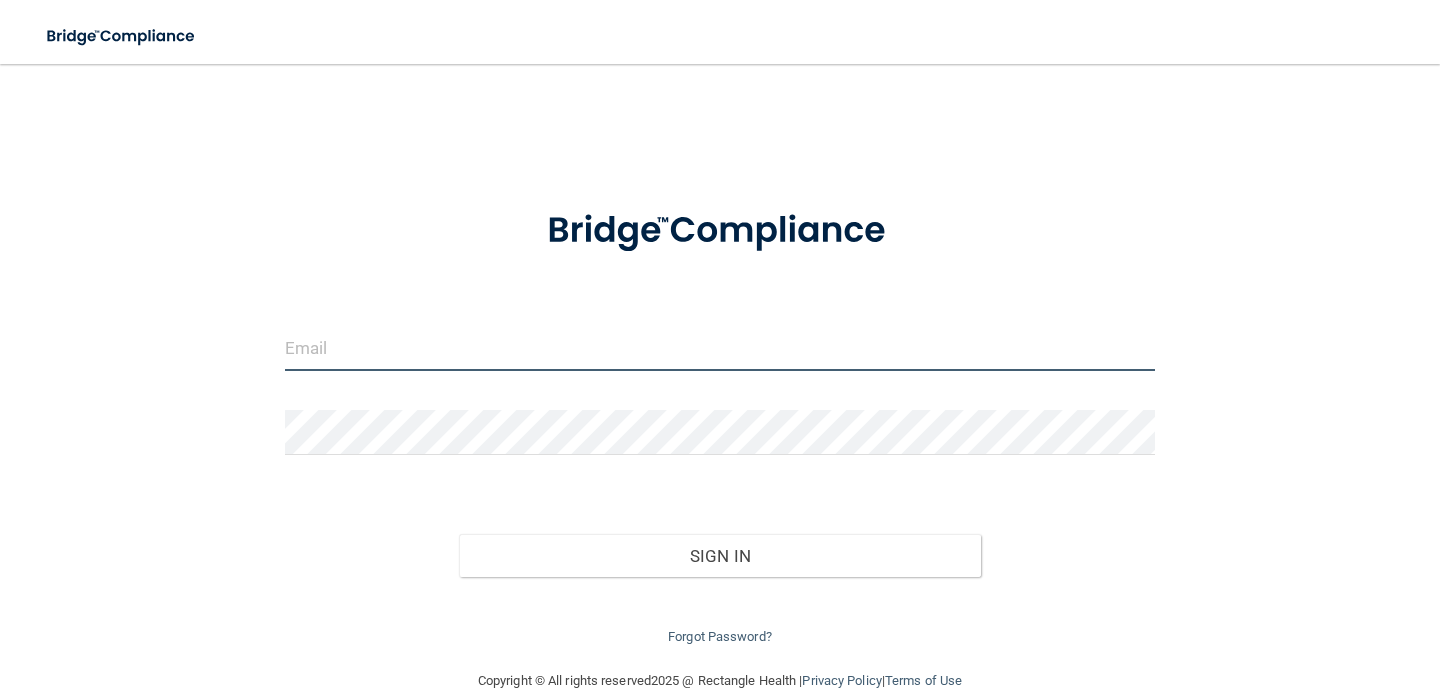 click at bounding box center [720, 348] 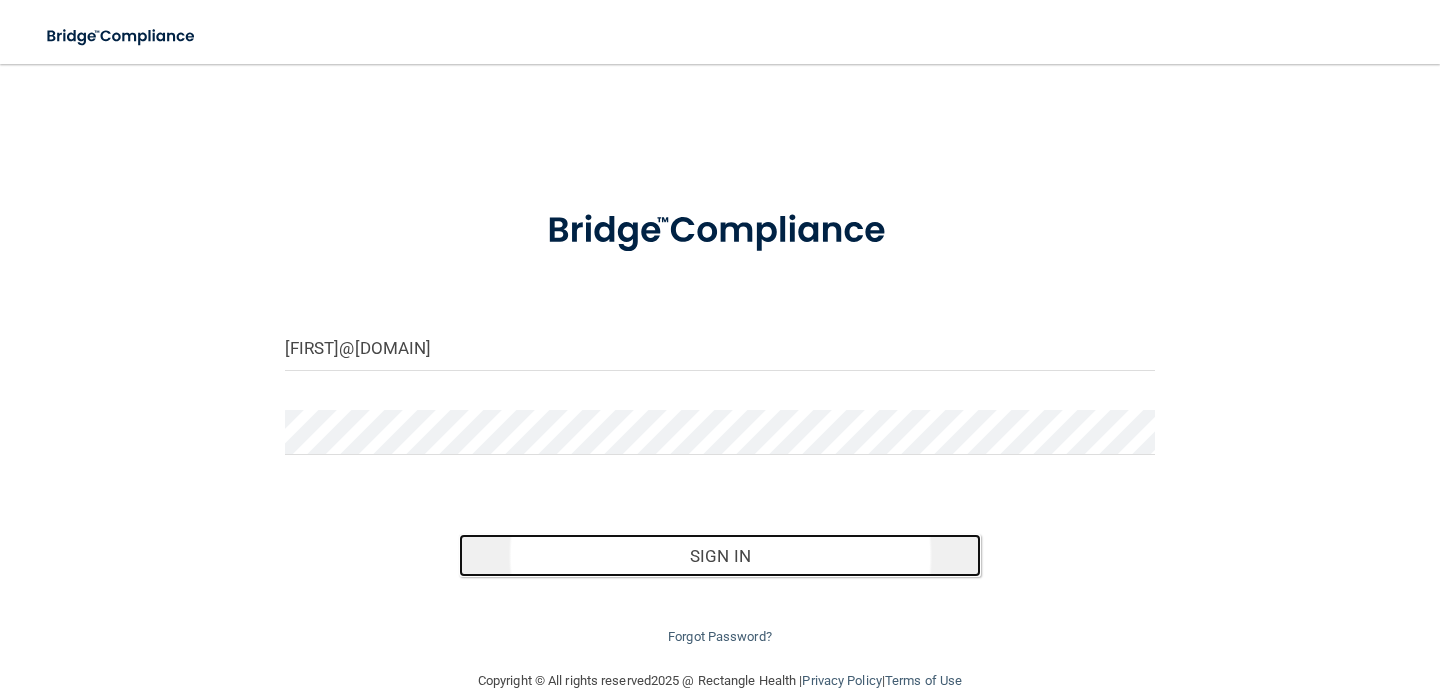 click on "Sign In" at bounding box center [720, 556] 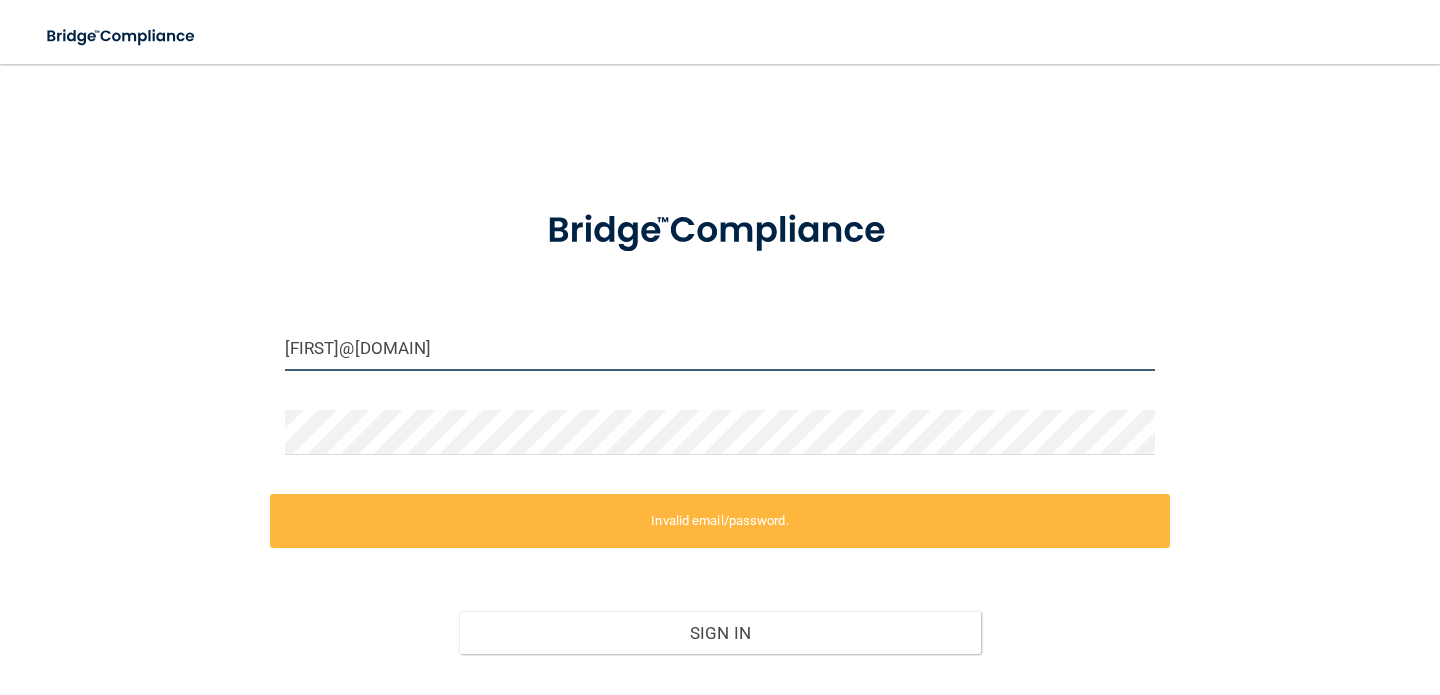 click on "rarabatlian@gmail.com" at bounding box center (720, 348) 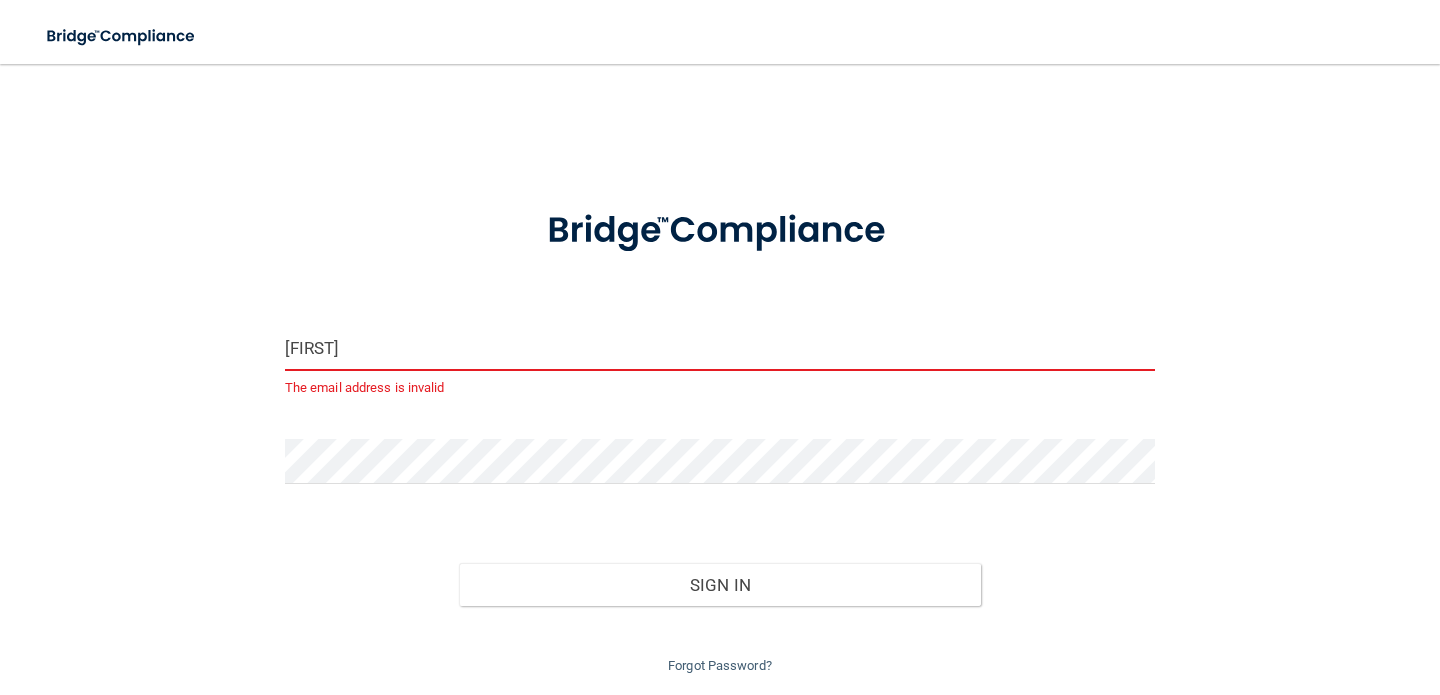 type on "r" 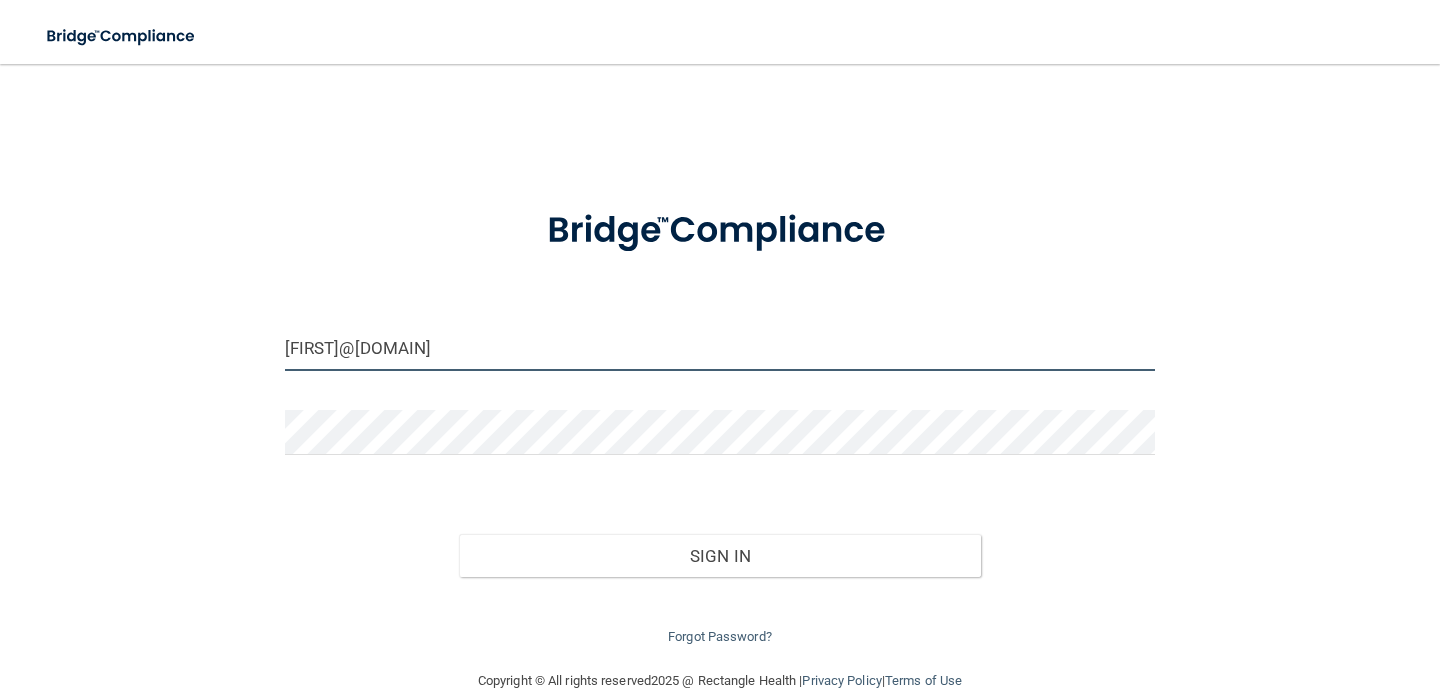 type on "rarabatlian@gmail.com" 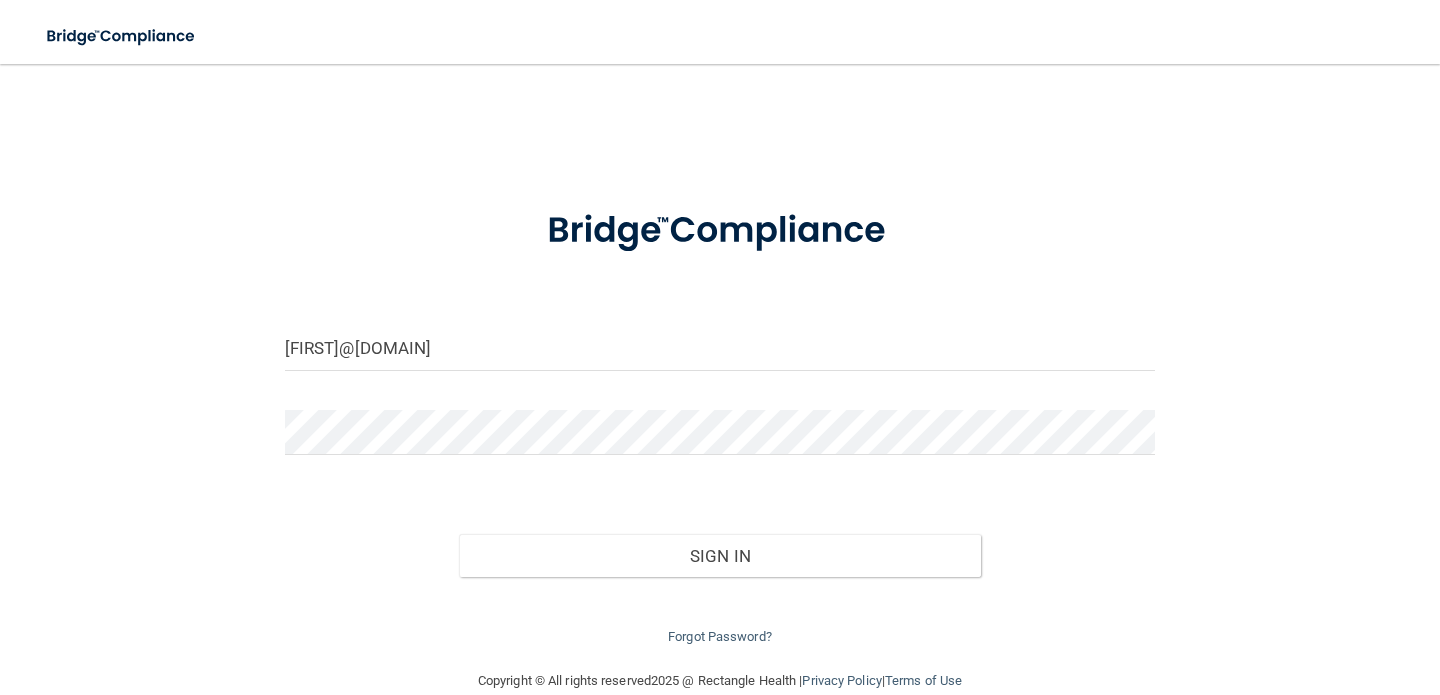 click on "Forgot Password?" at bounding box center (720, 613) 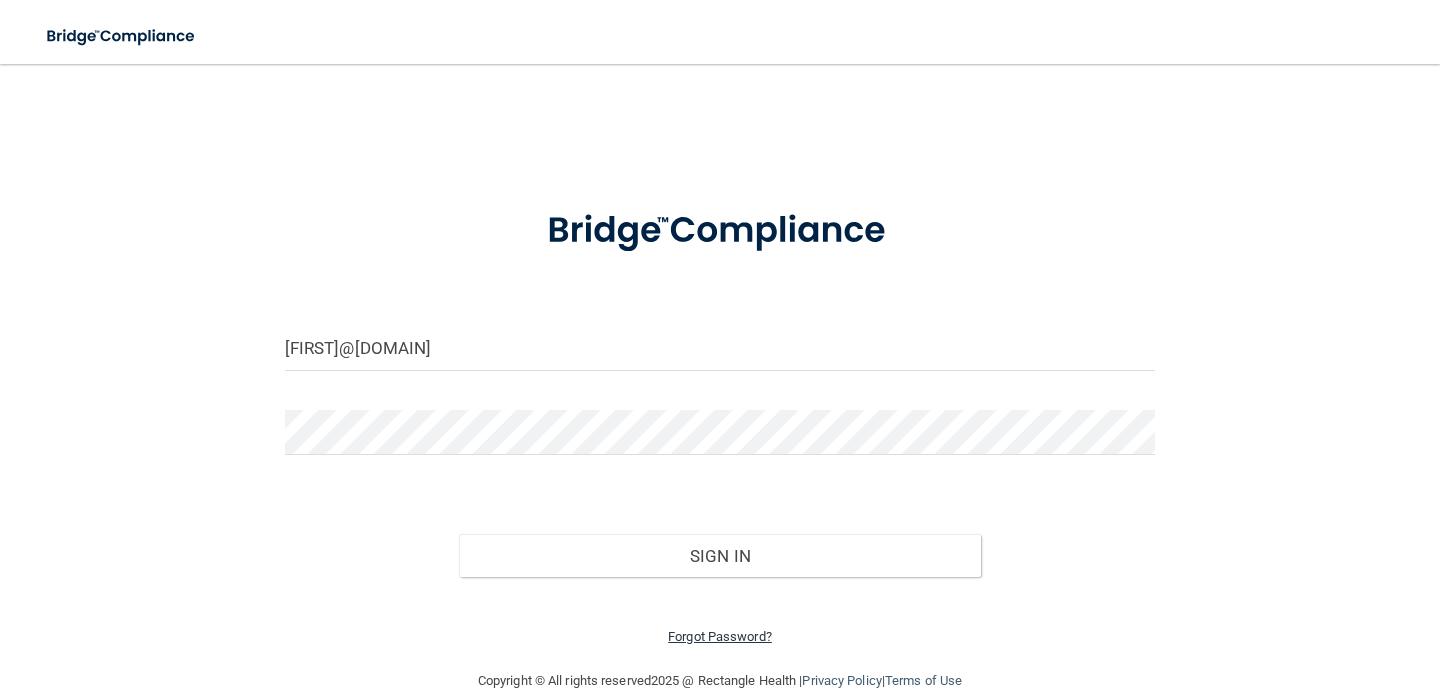 click on "Forgot Password?" at bounding box center (720, 636) 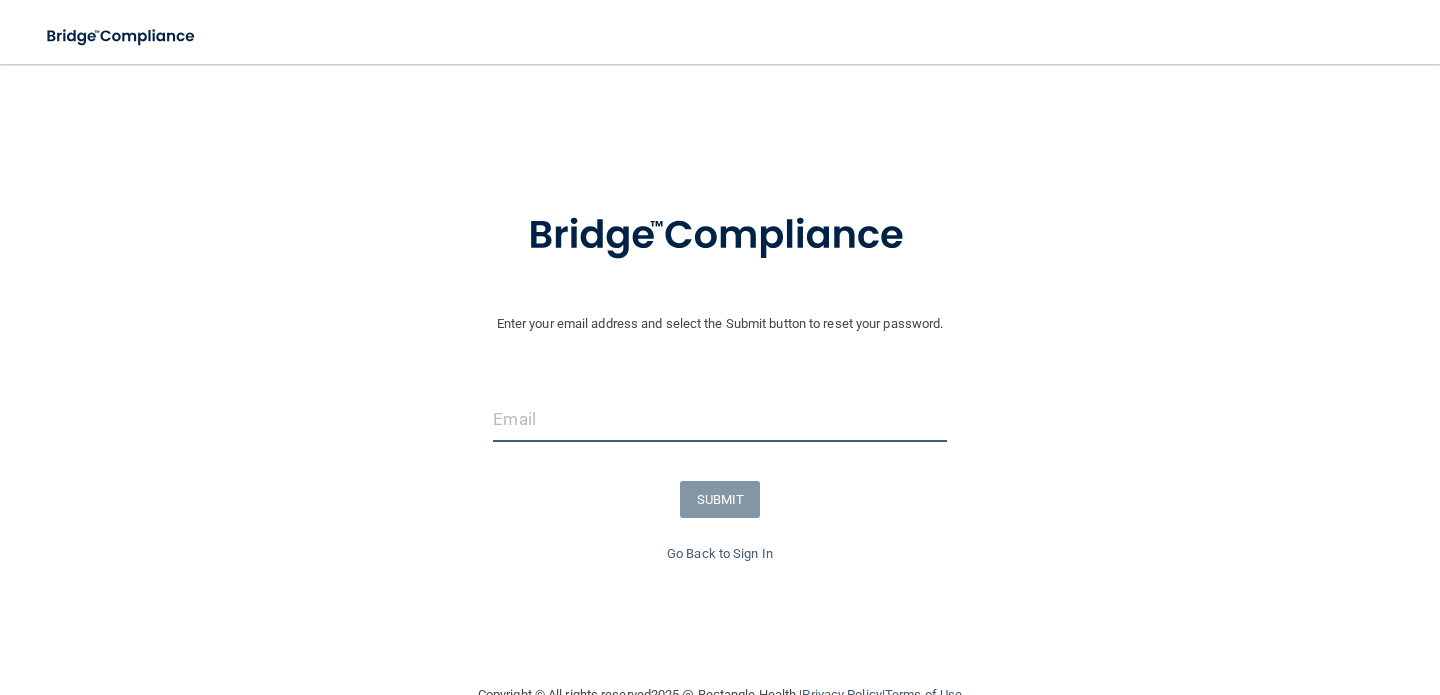 click at bounding box center (719, 419) 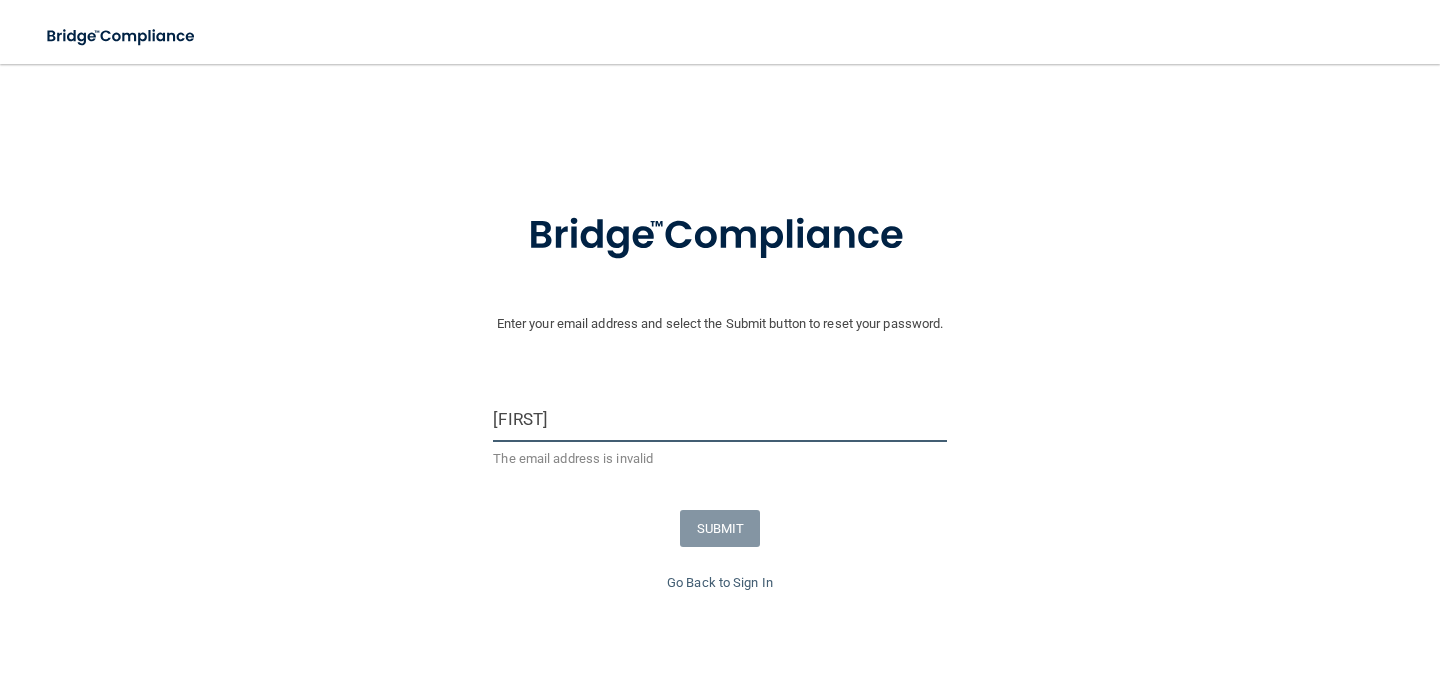 type on "r" 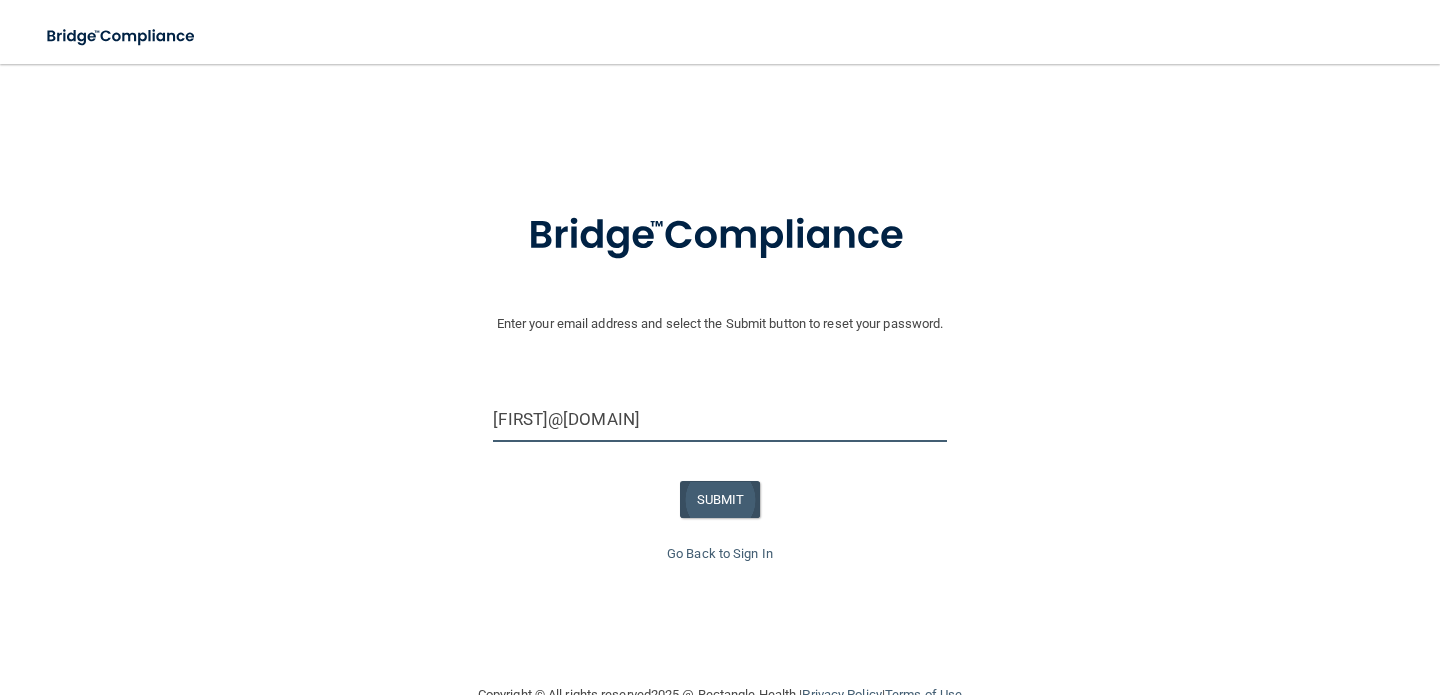 type on "[EMAIL]" 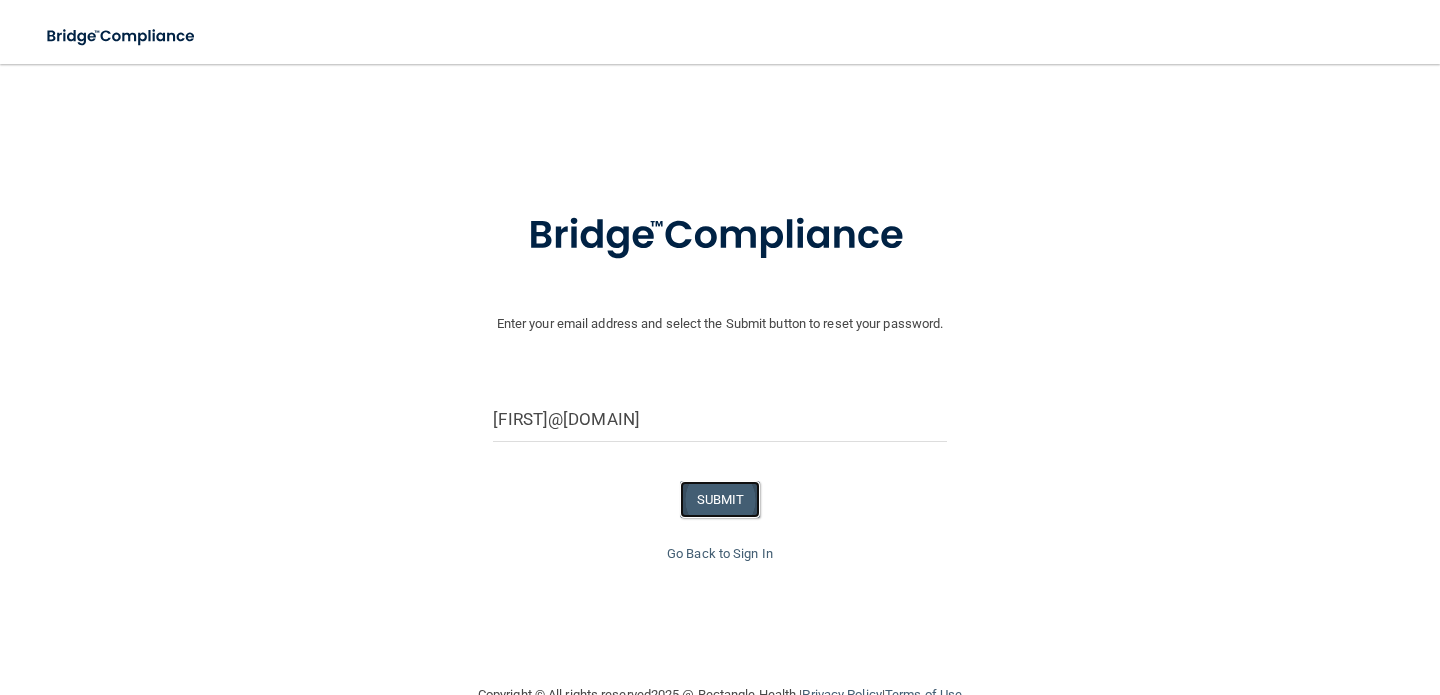 click on "SUBMIT" at bounding box center [720, 499] 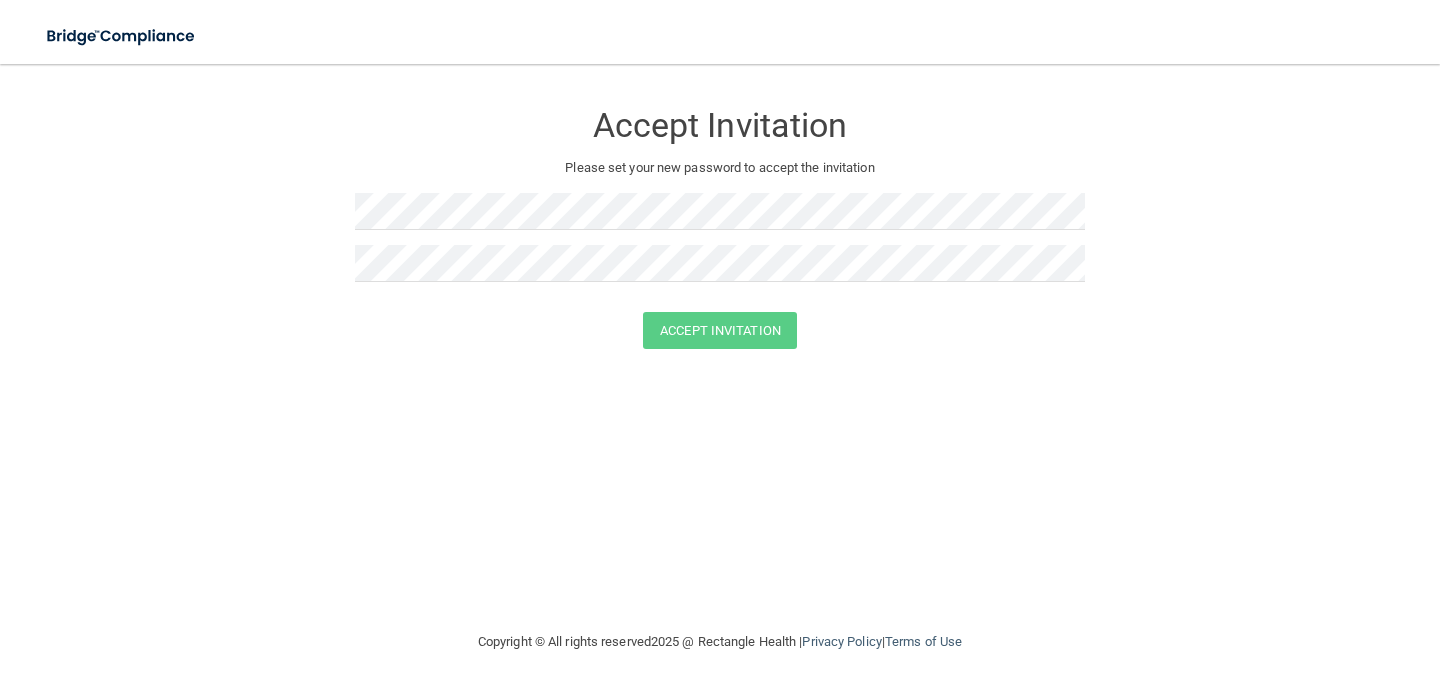 scroll, scrollTop: 0, scrollLeft: 0, axis: both 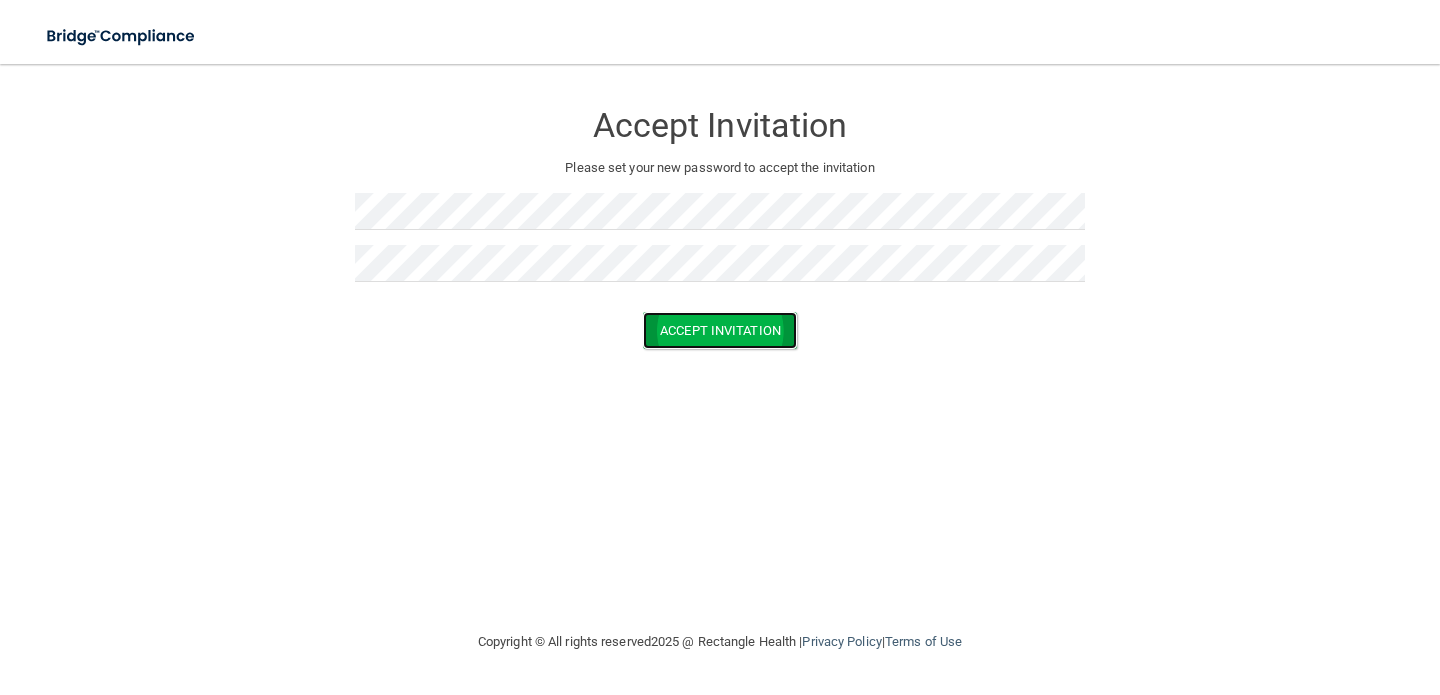 click on "Accept Invitation" at bounding box center [720, 330] 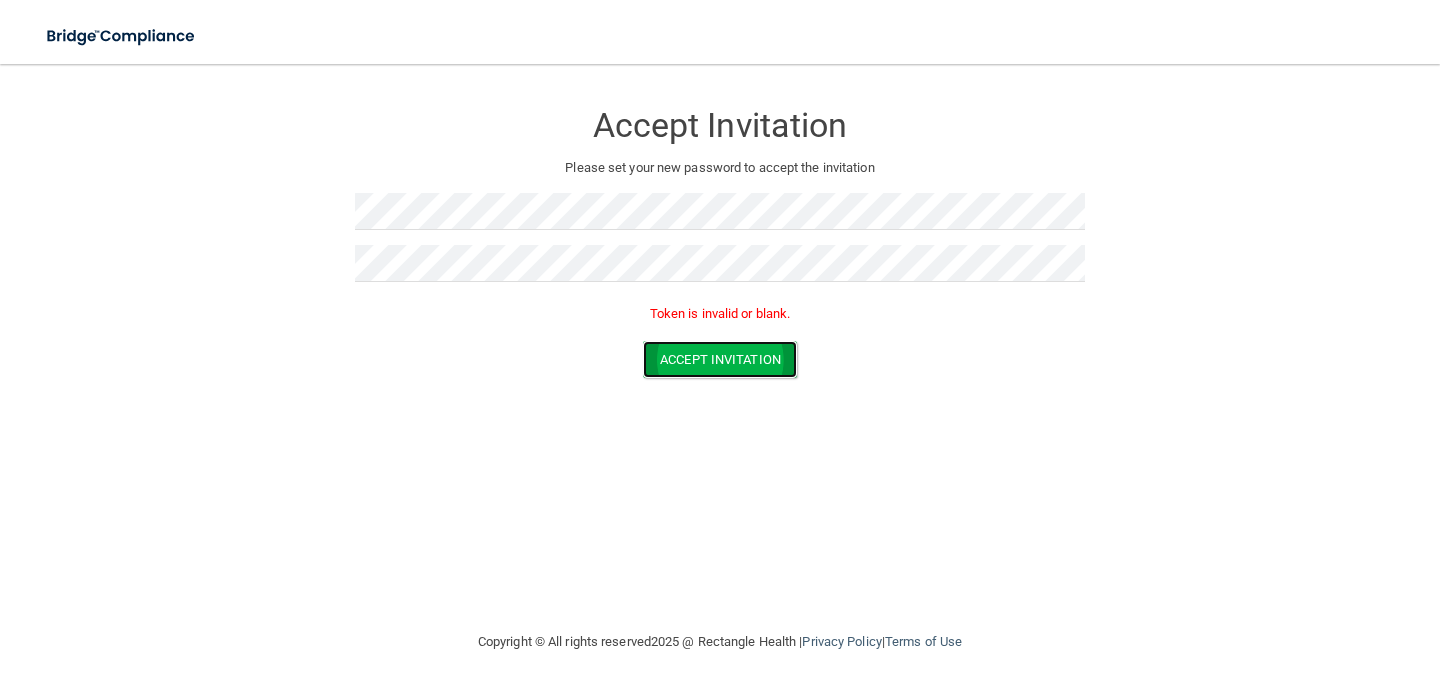click on "Accept Invitation" at bounding box center (720, 359) 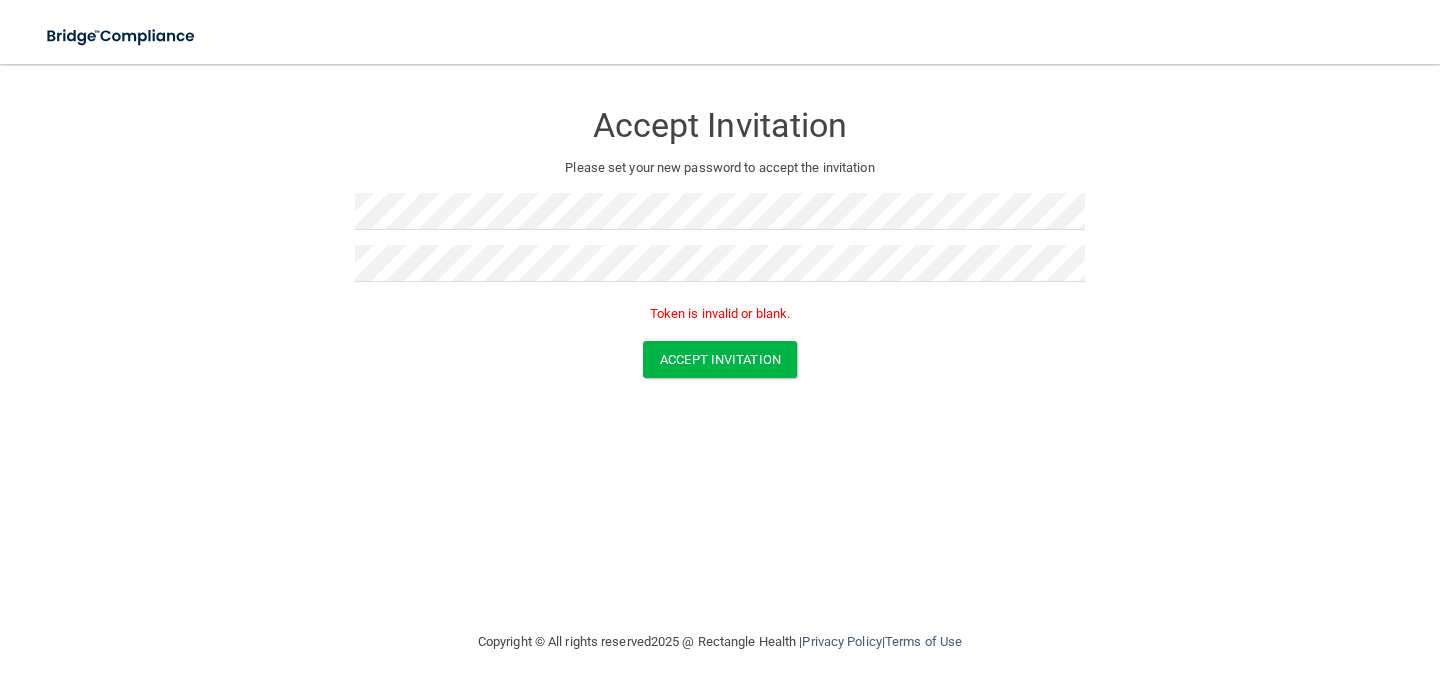 click on "Token is invalid or blank." at bounding box center (720, 314) 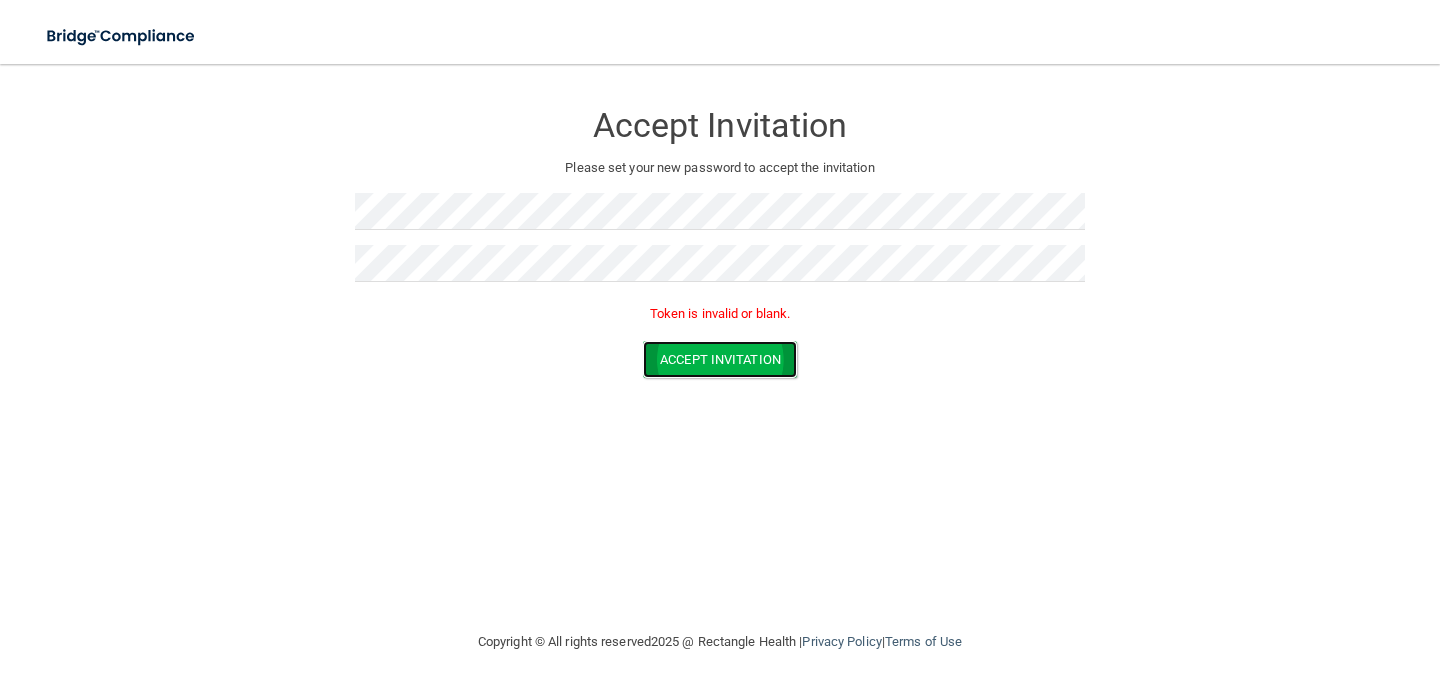 click on "Accept Invitation" at bounding box center [720, 359] 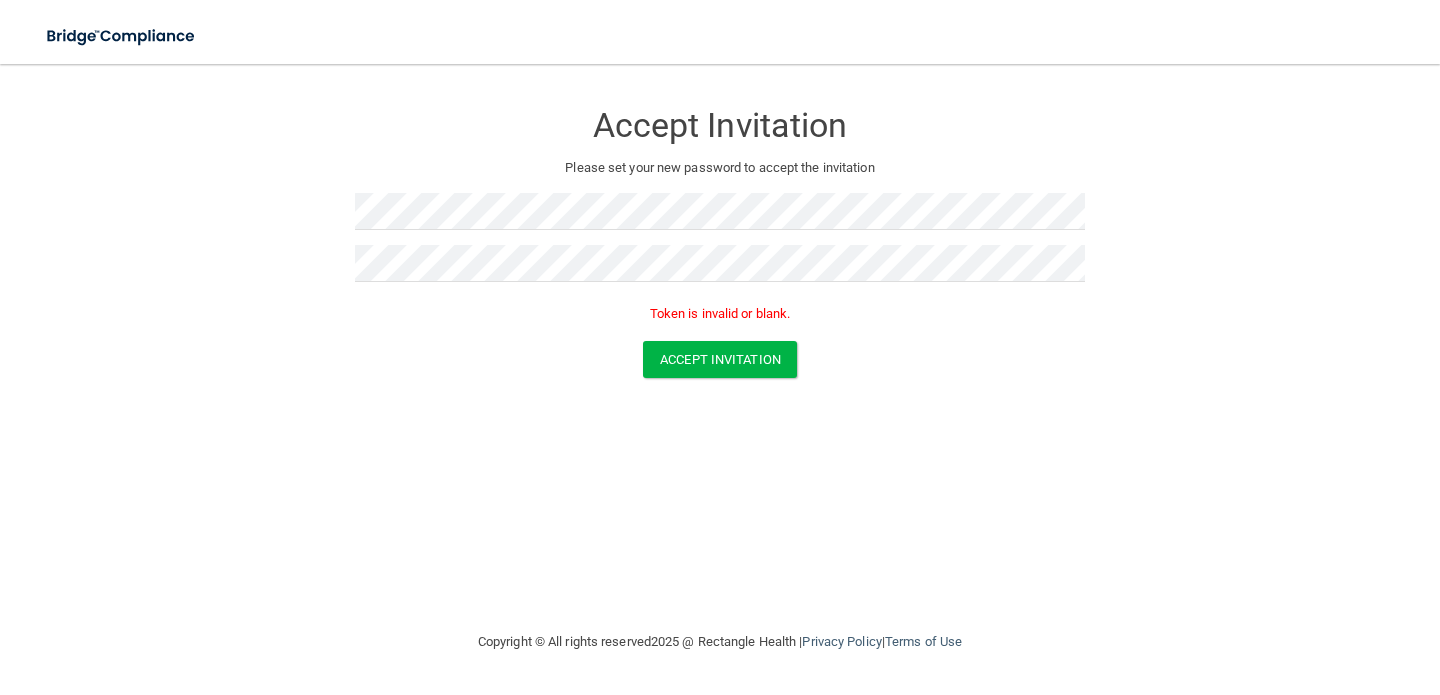click at bounding box center [720, 219] 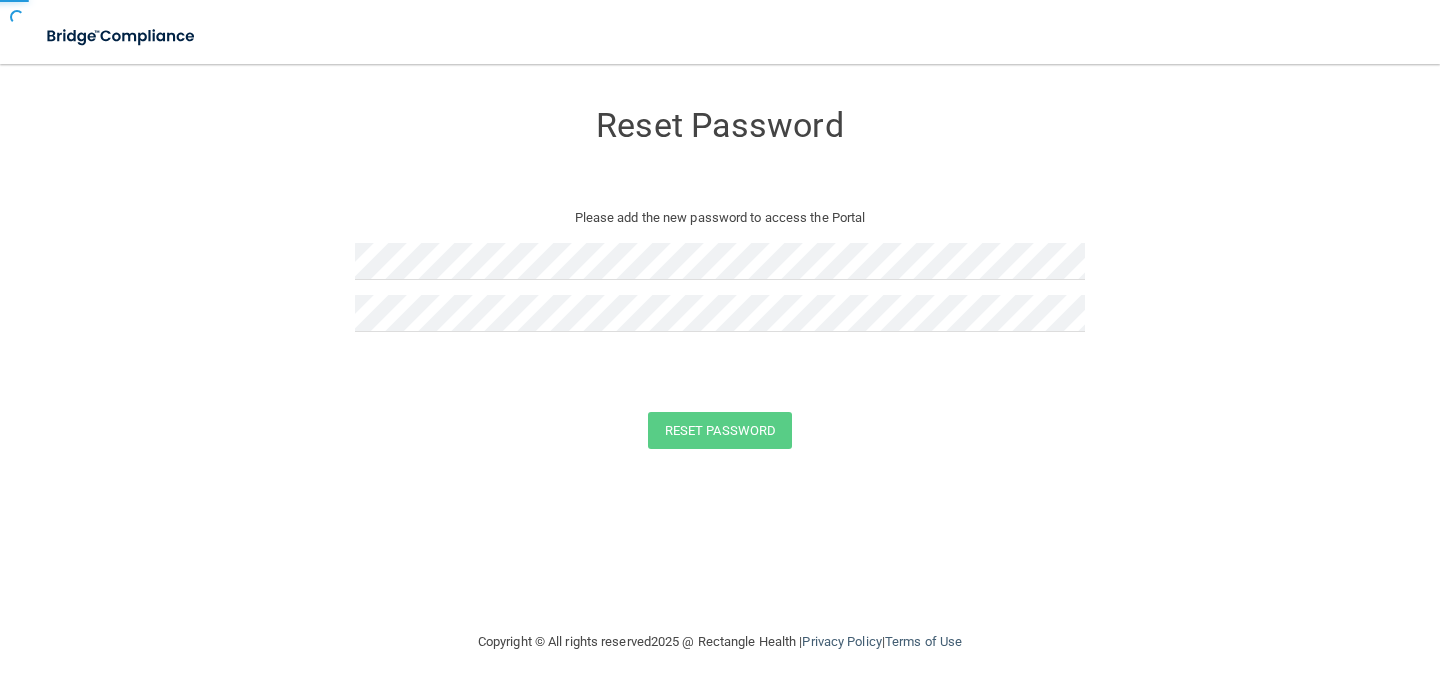 scroll, scrollTop: 0, scrollLeft: 0, axis: both 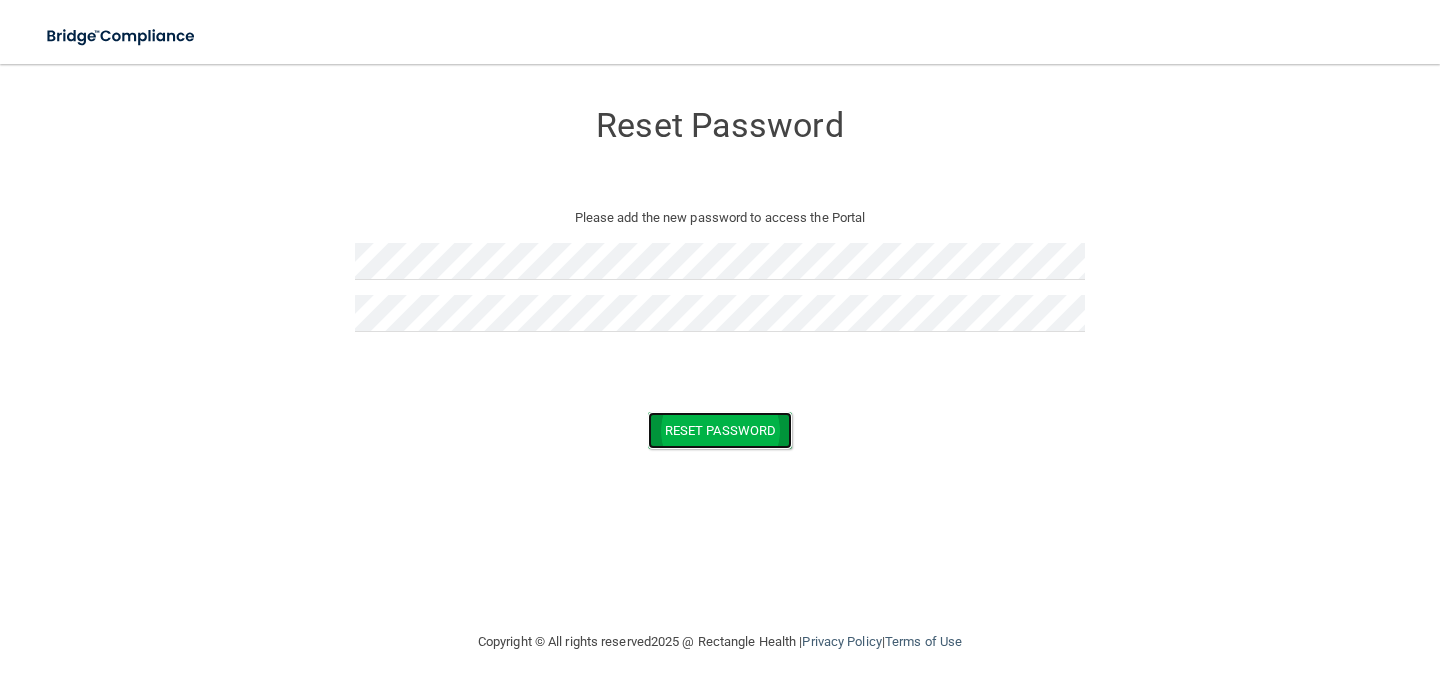click on "Reset Password" at bounding box center (720, 430) 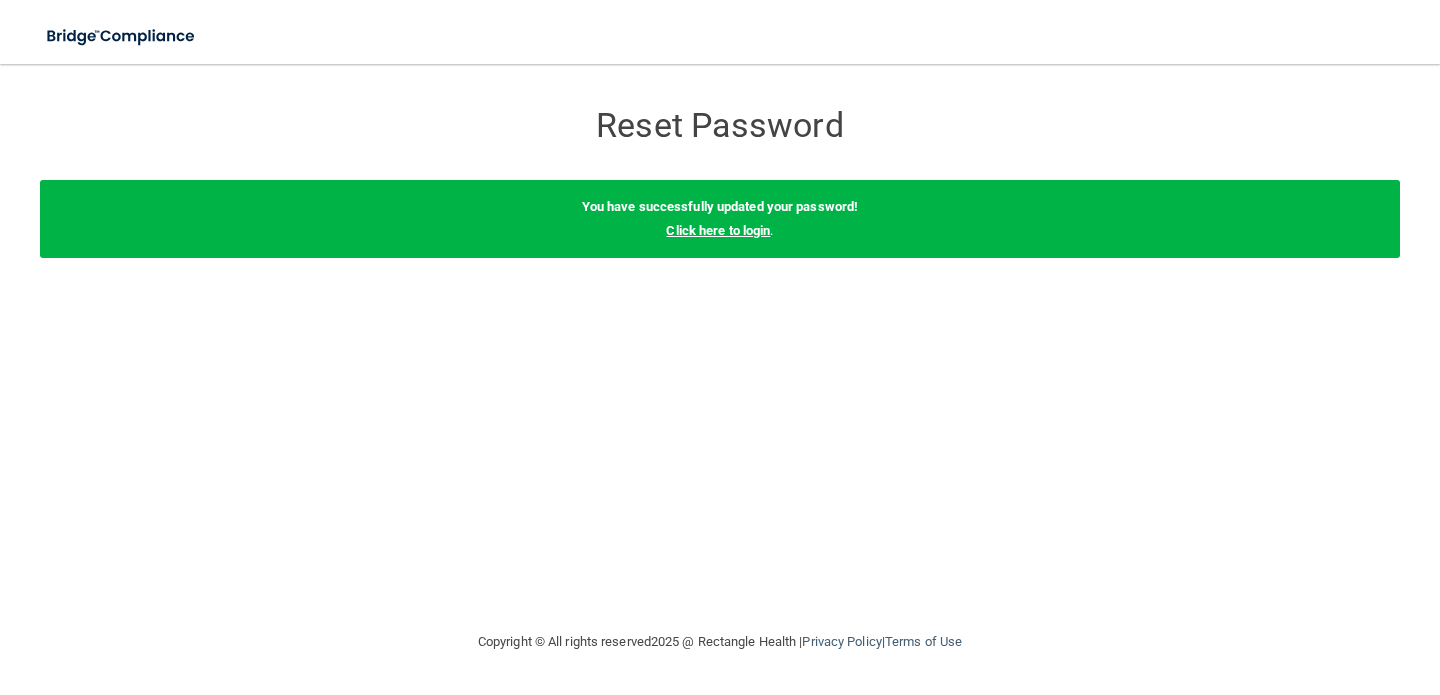 click on "Click here to login" at bounding box center (718, 230) 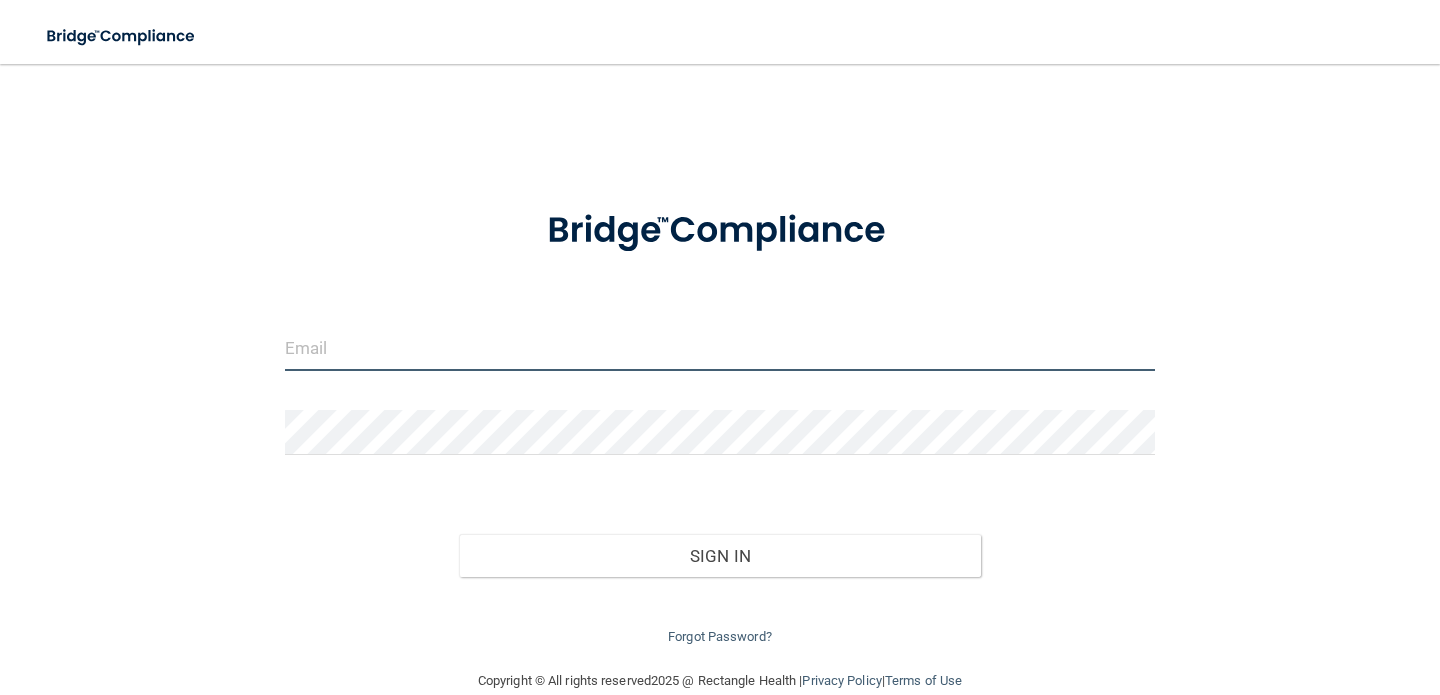 click at bounding box center [720, 348] 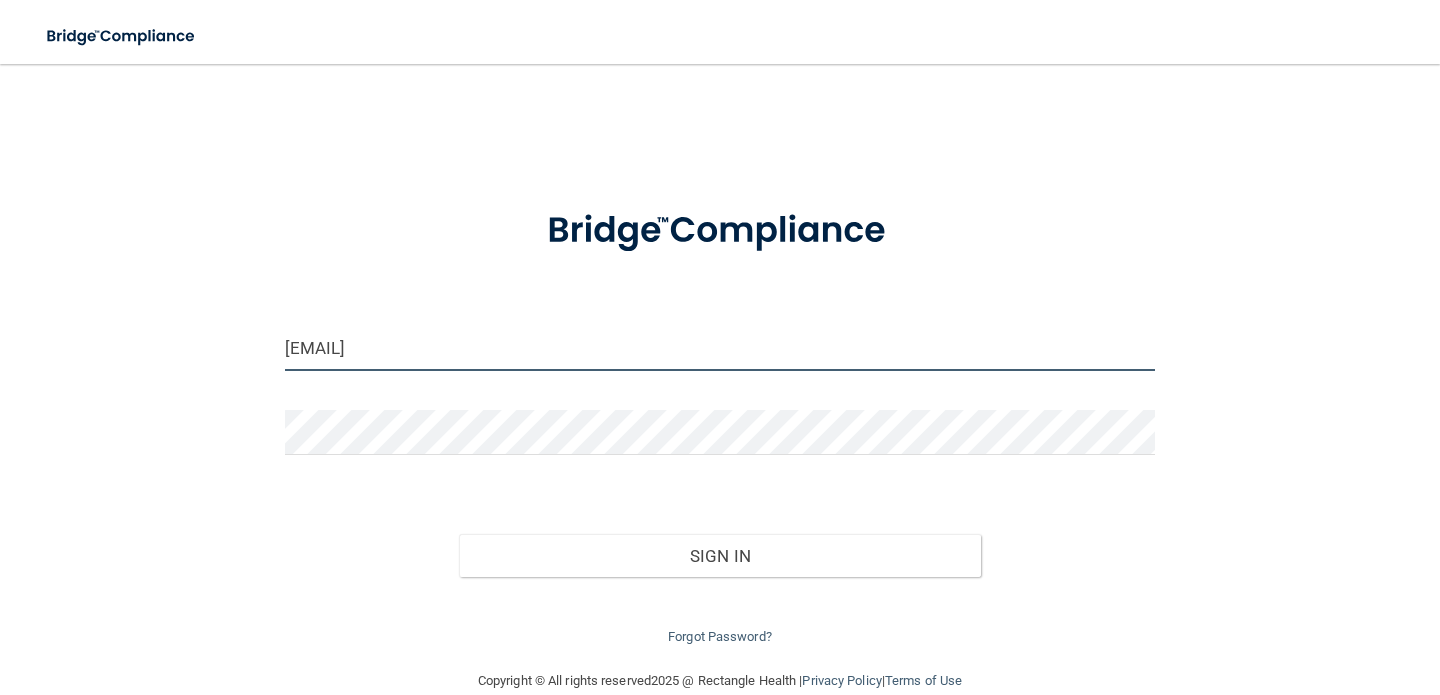 type on "[EMAIL]" 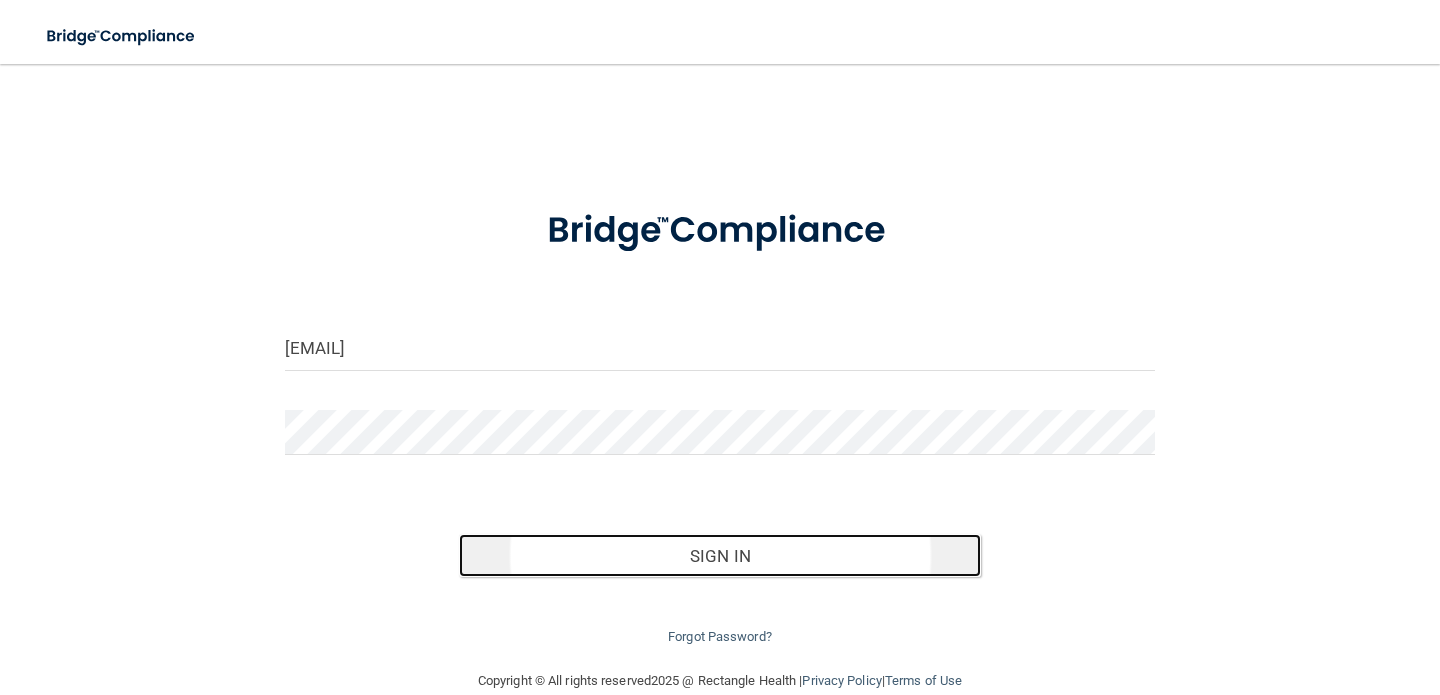 click on "Sign In" at bounding box center (720, 556) 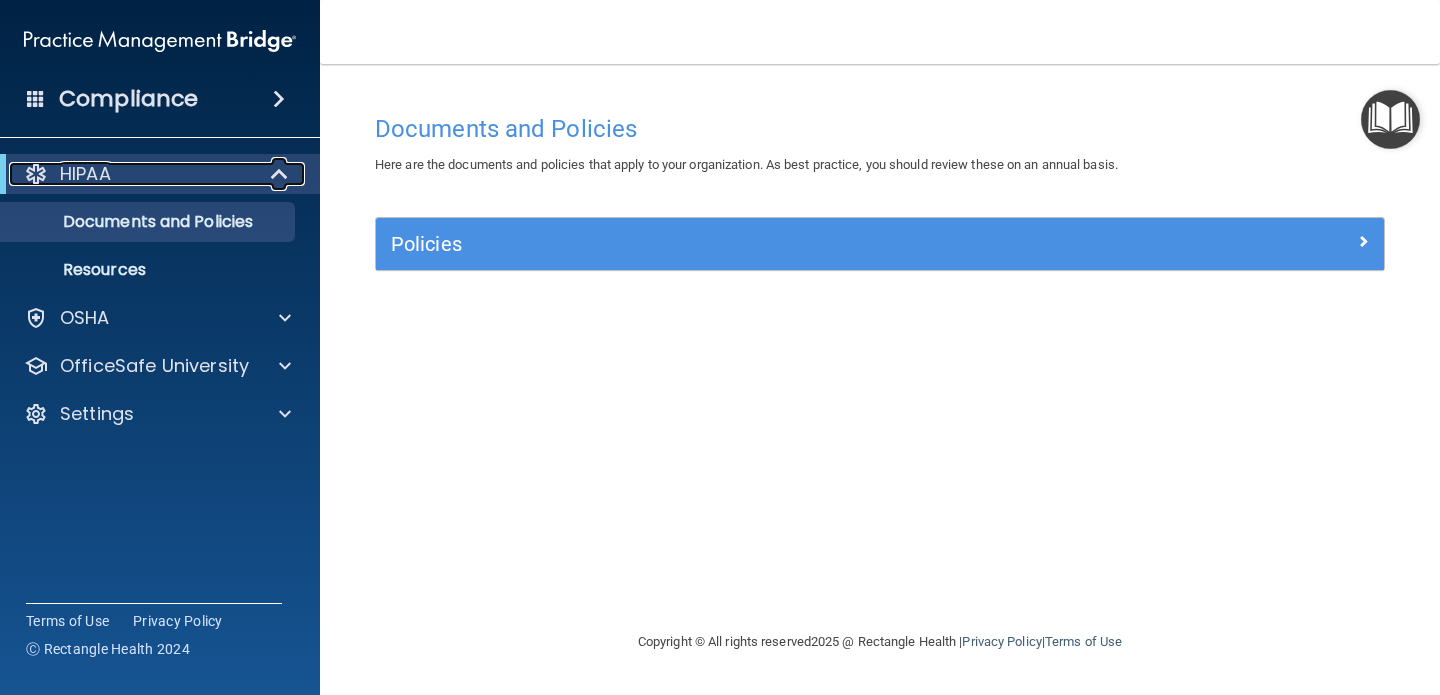 click on "HIPAA" at bounding box center [132, 174] 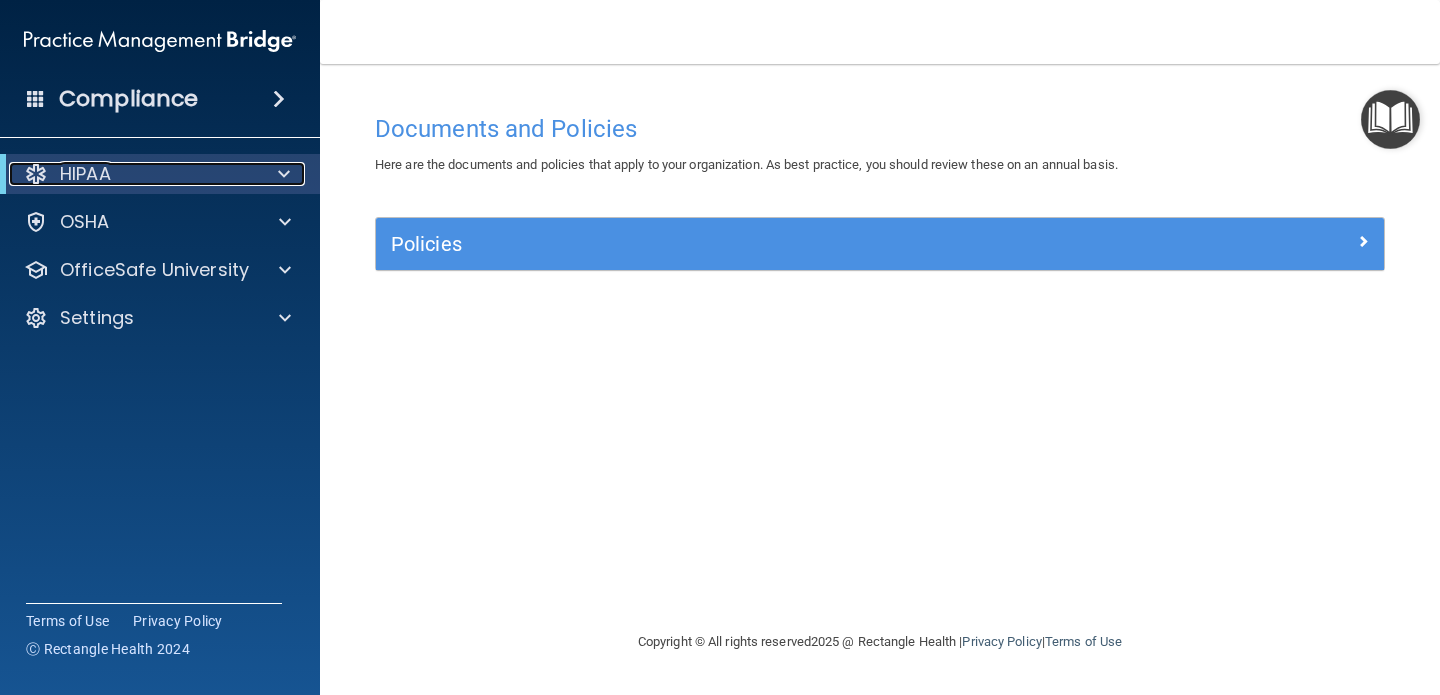 click on "HIPAA" at bounding box center (132, 174) 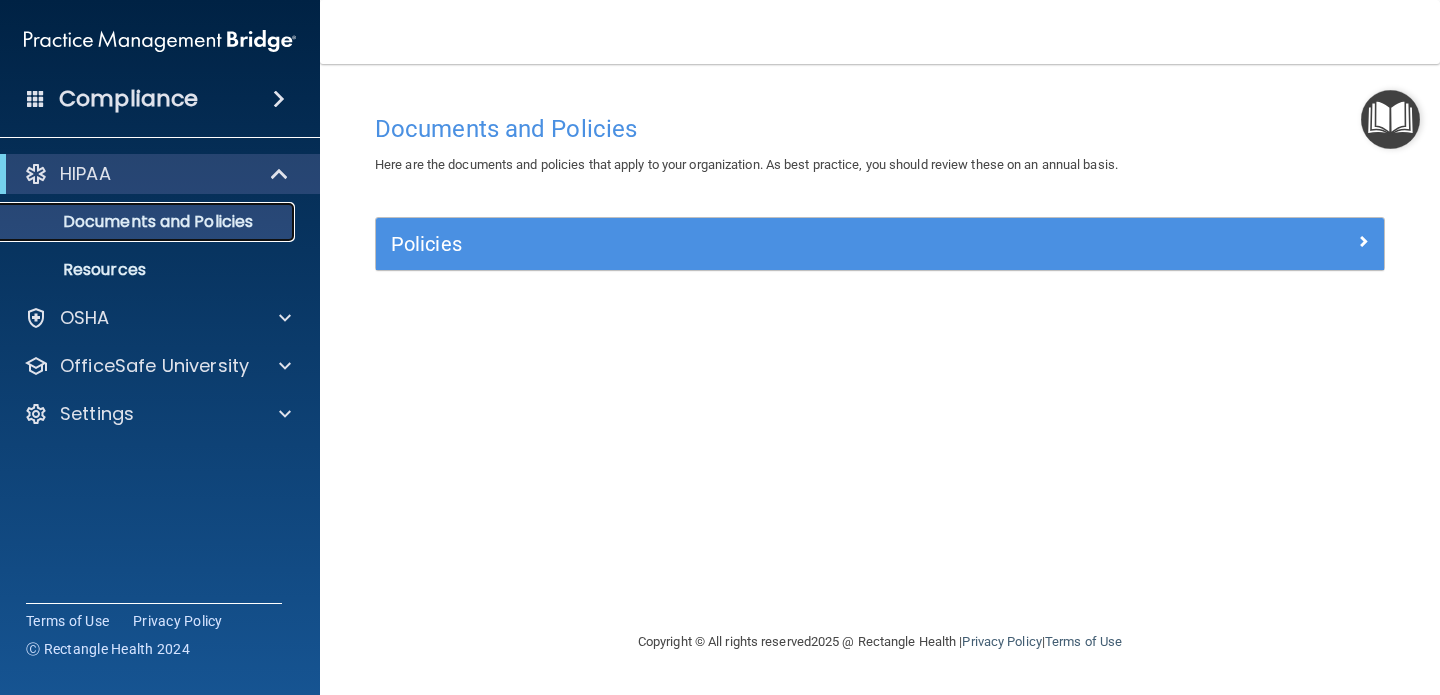 click on "Documents and Policies" at bounding box center [149, 222] 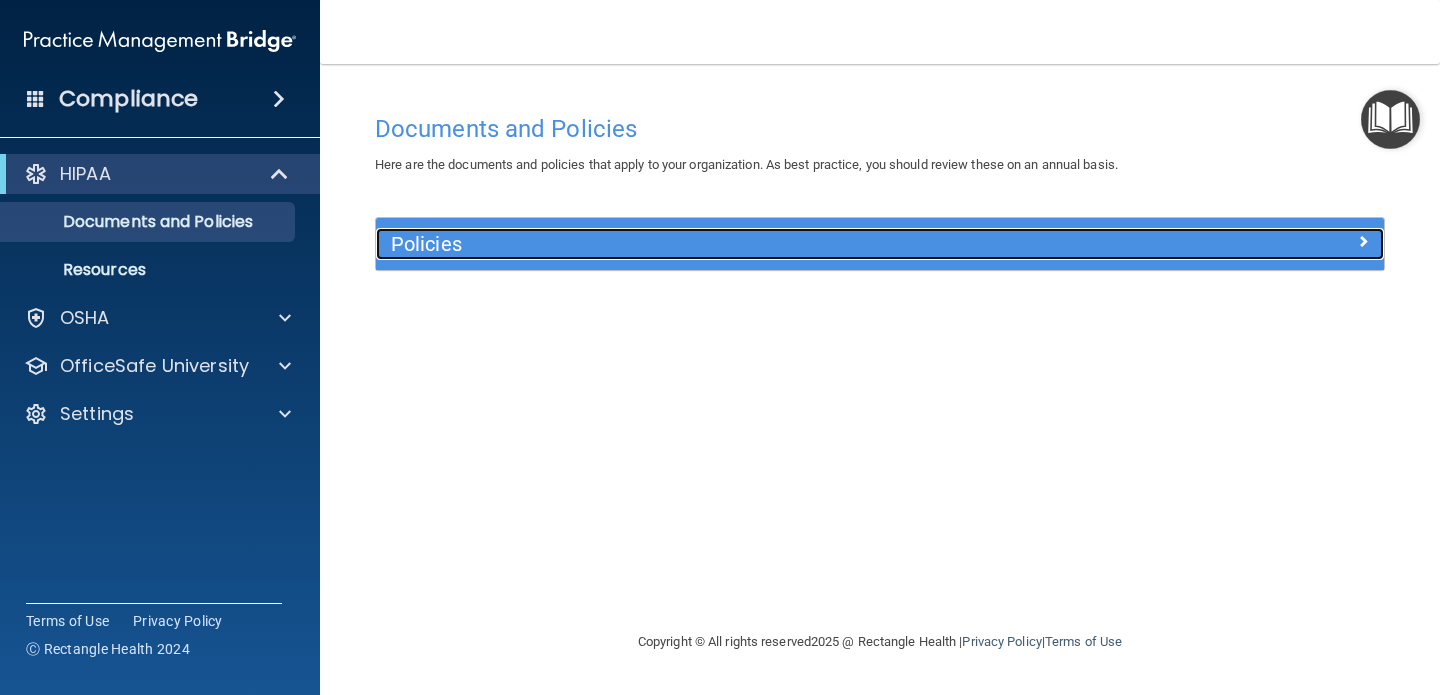 click on "Policies" at bounding box center [754, 244] 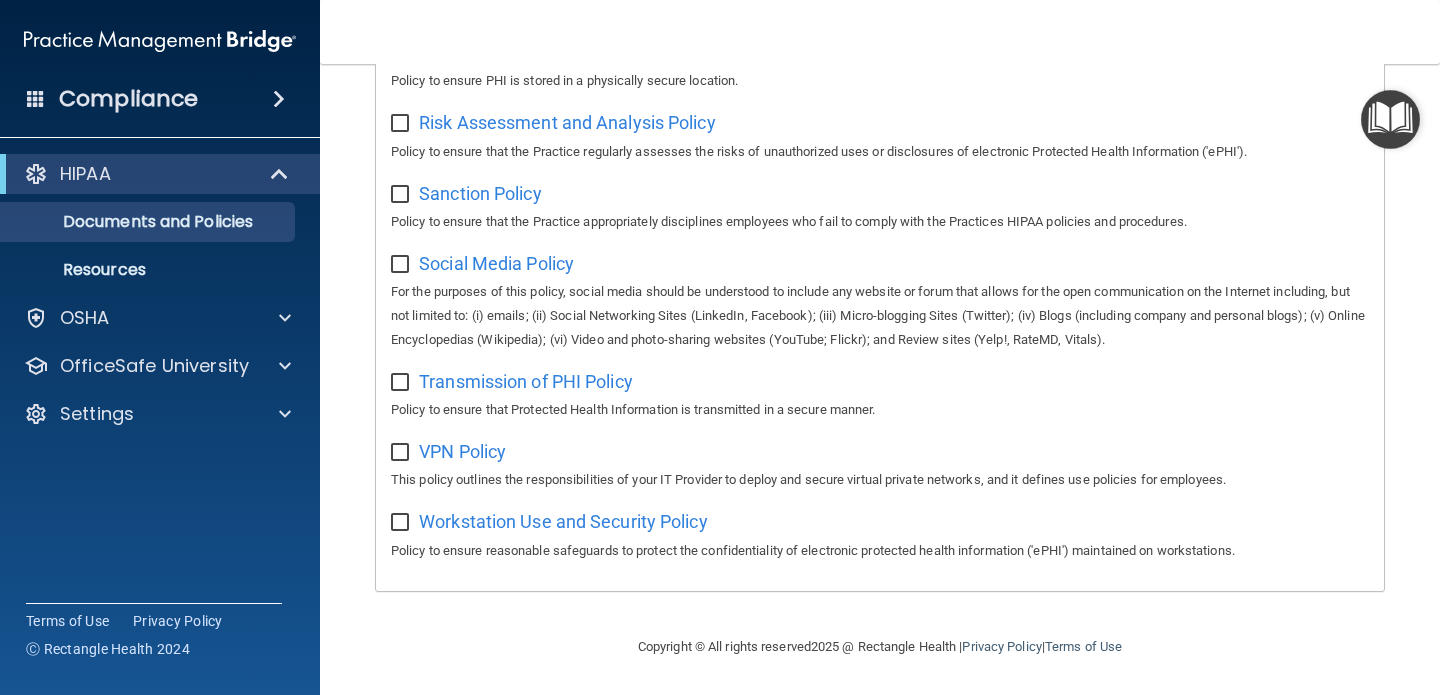scroll, scrollTop: 0, scrollLeft: 0, axis: both 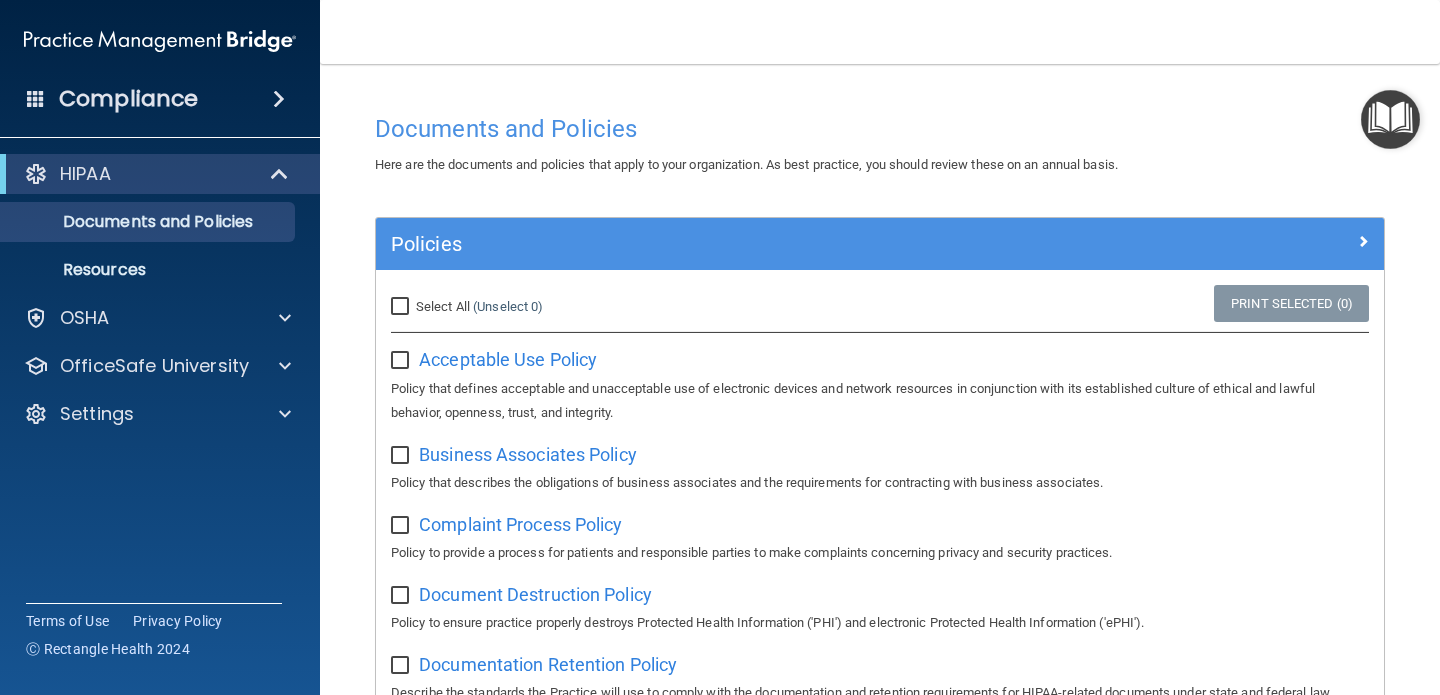 click at bounding box center (1390, 119) 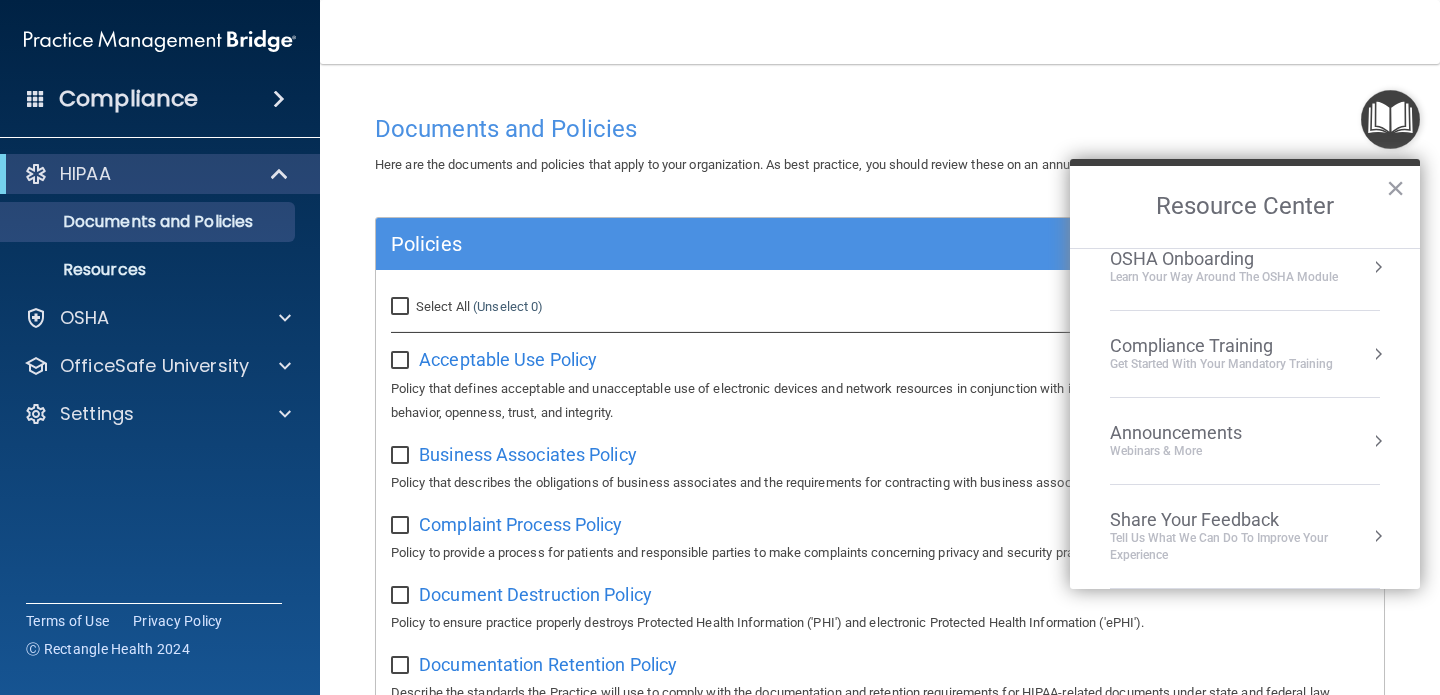 scroll, scrollTop: 0, scrollLeft: 0, axis: both 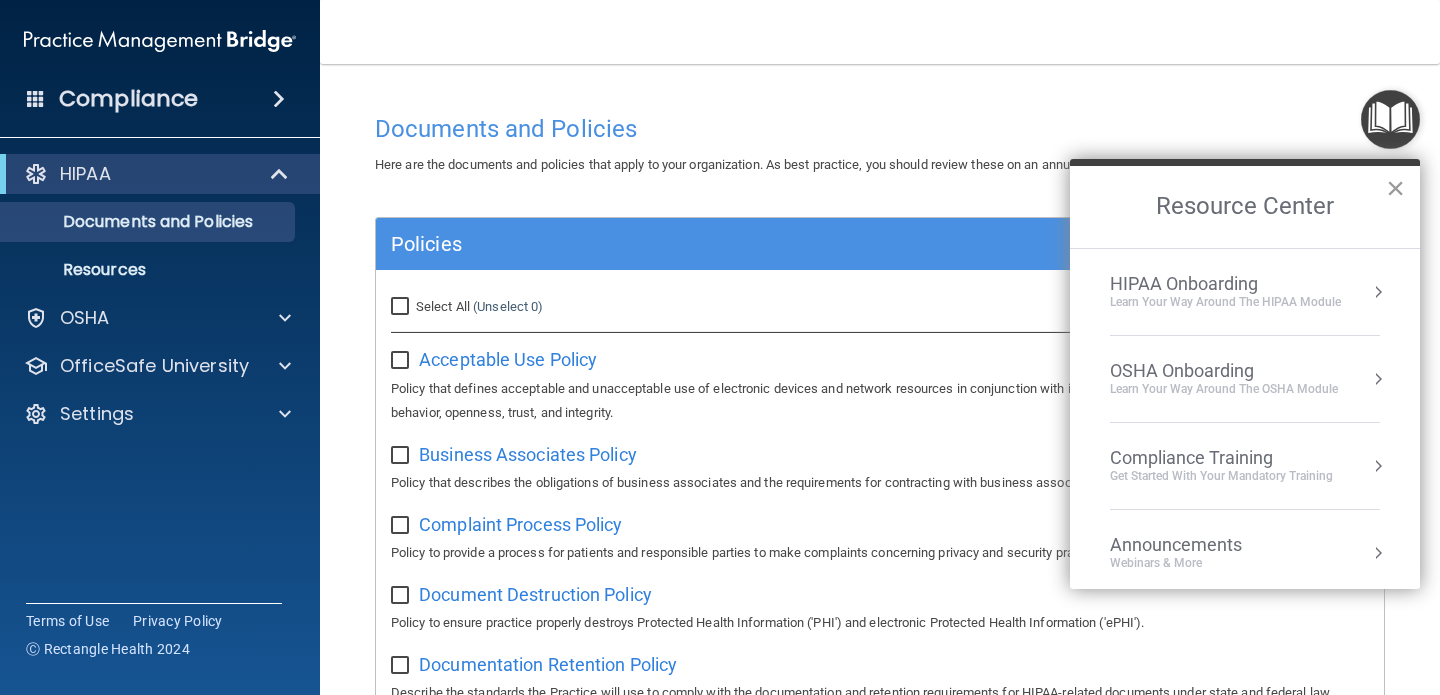 click on "×" at bounding box center (1395, 188) 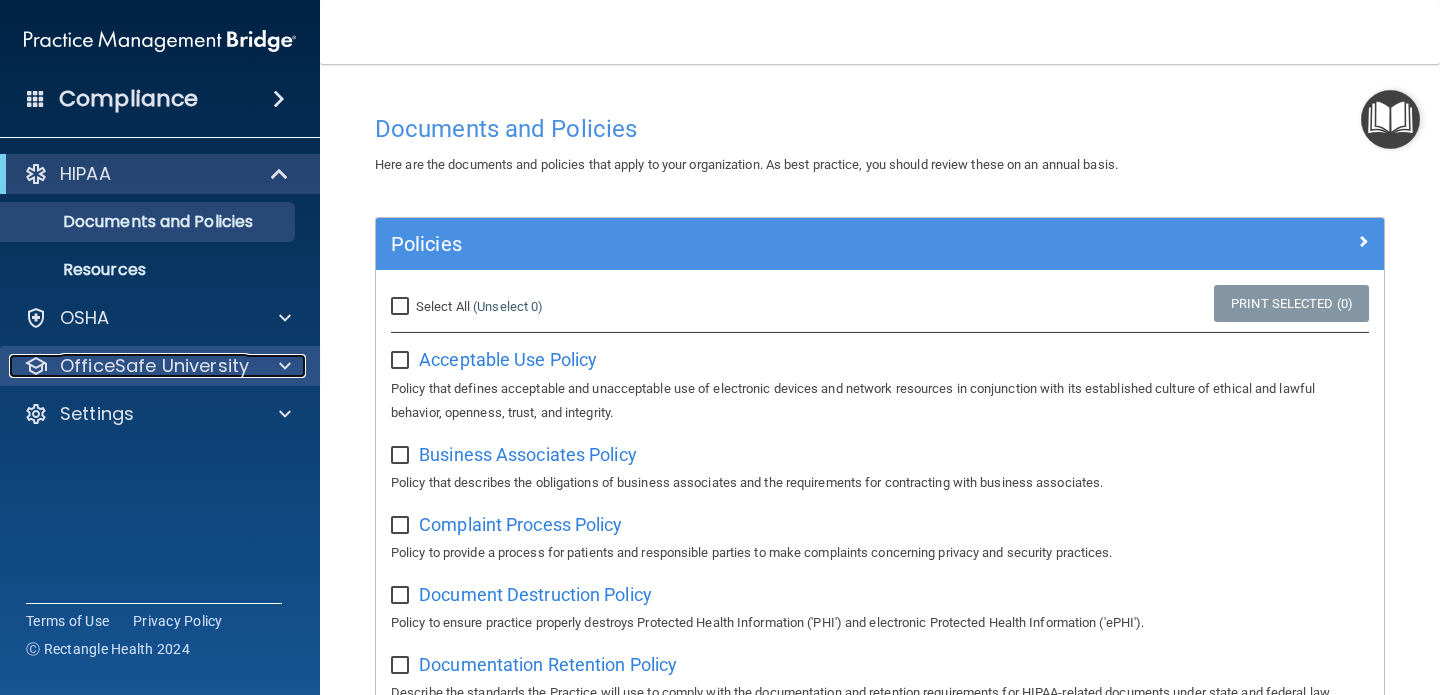 click on "OfficeSafe University" at bounding box center [154, 366] 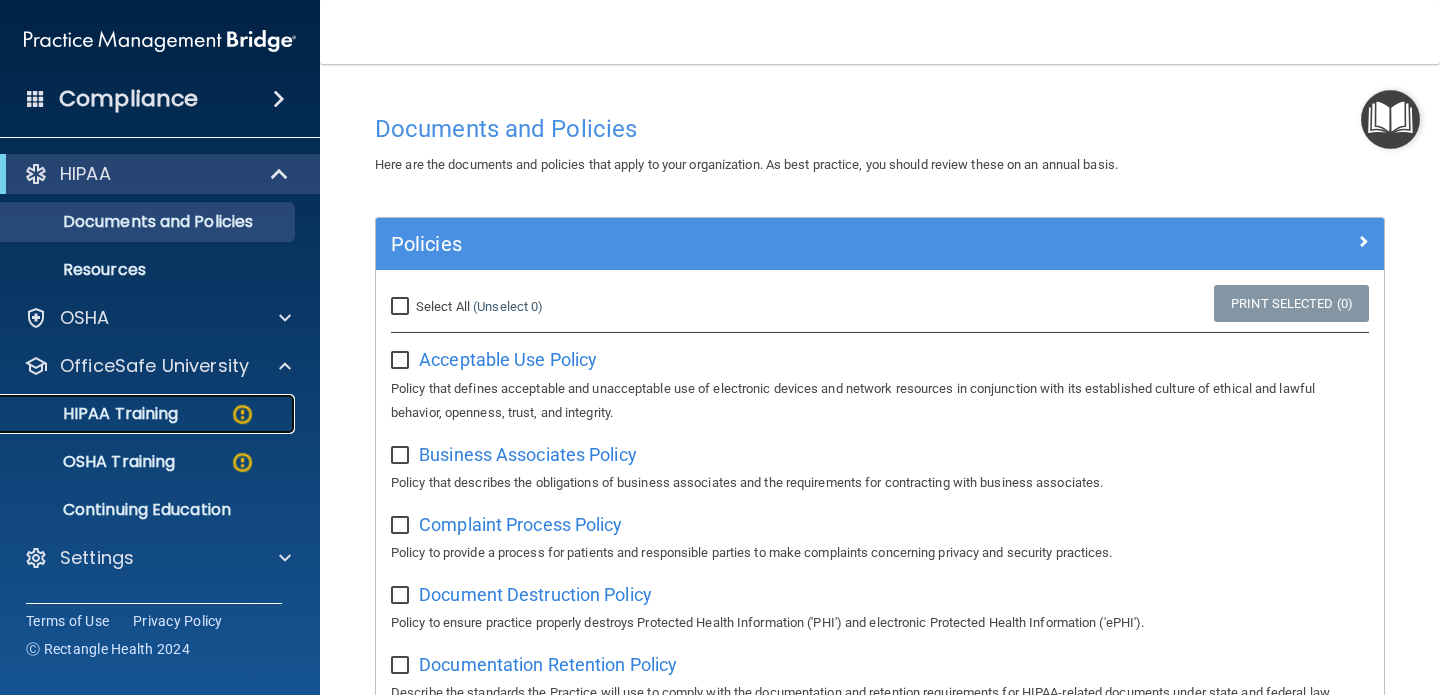 click at bounding box center [242, 414] 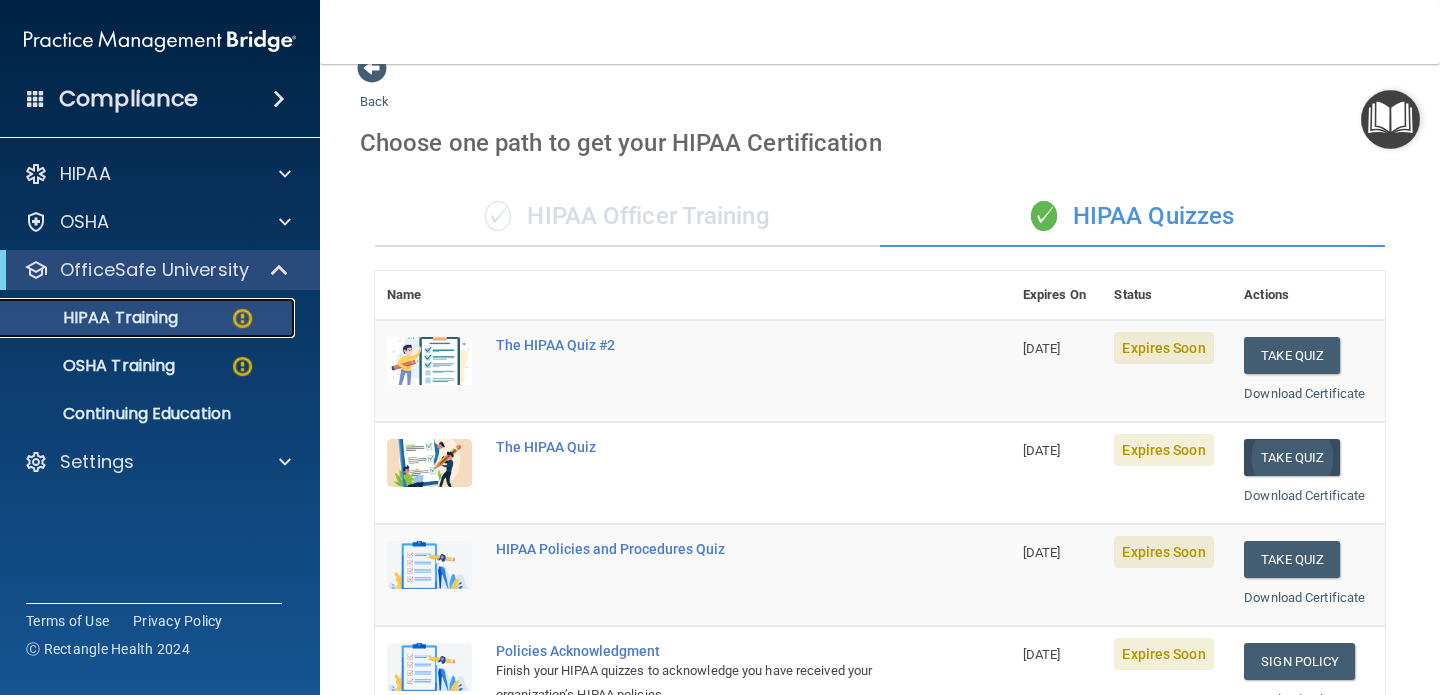 scroll, scrollTop: 0, scrollLeft: 0, axis: both 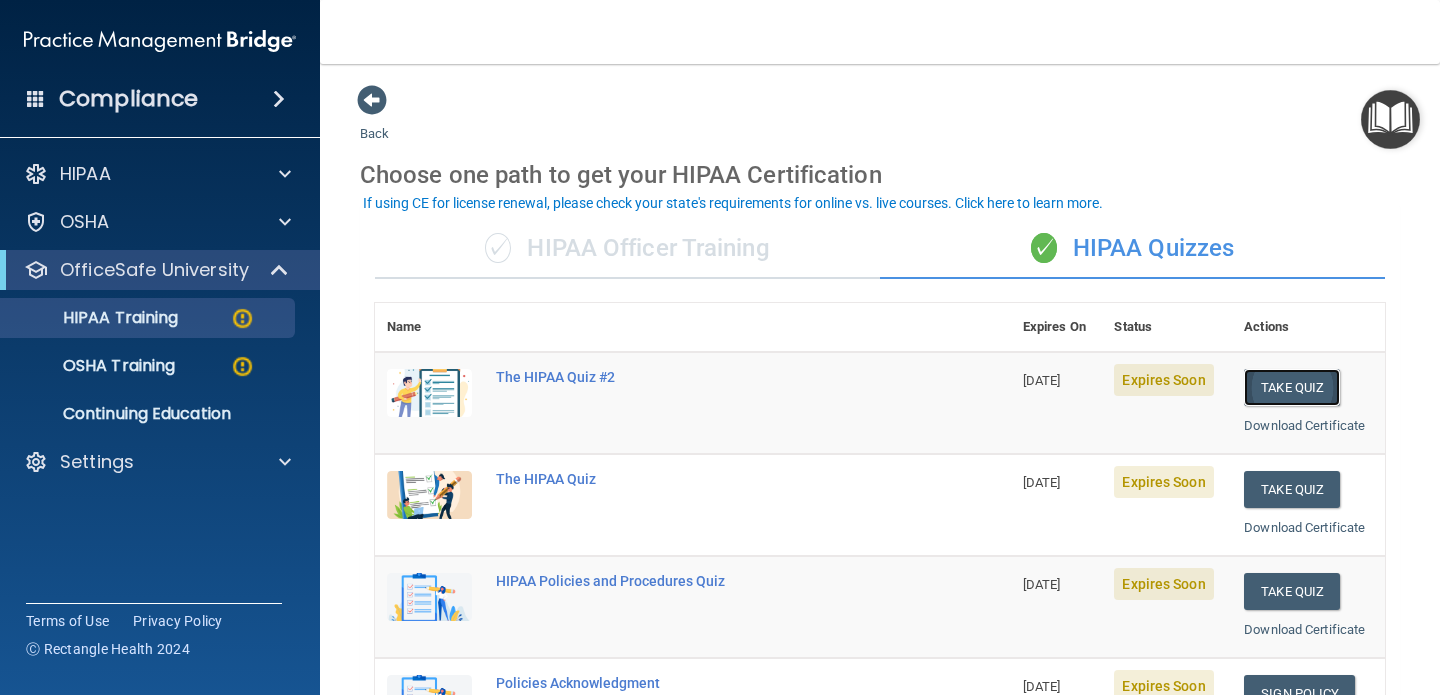 click on "Take Quiz" at bounding box center [1292, 387] 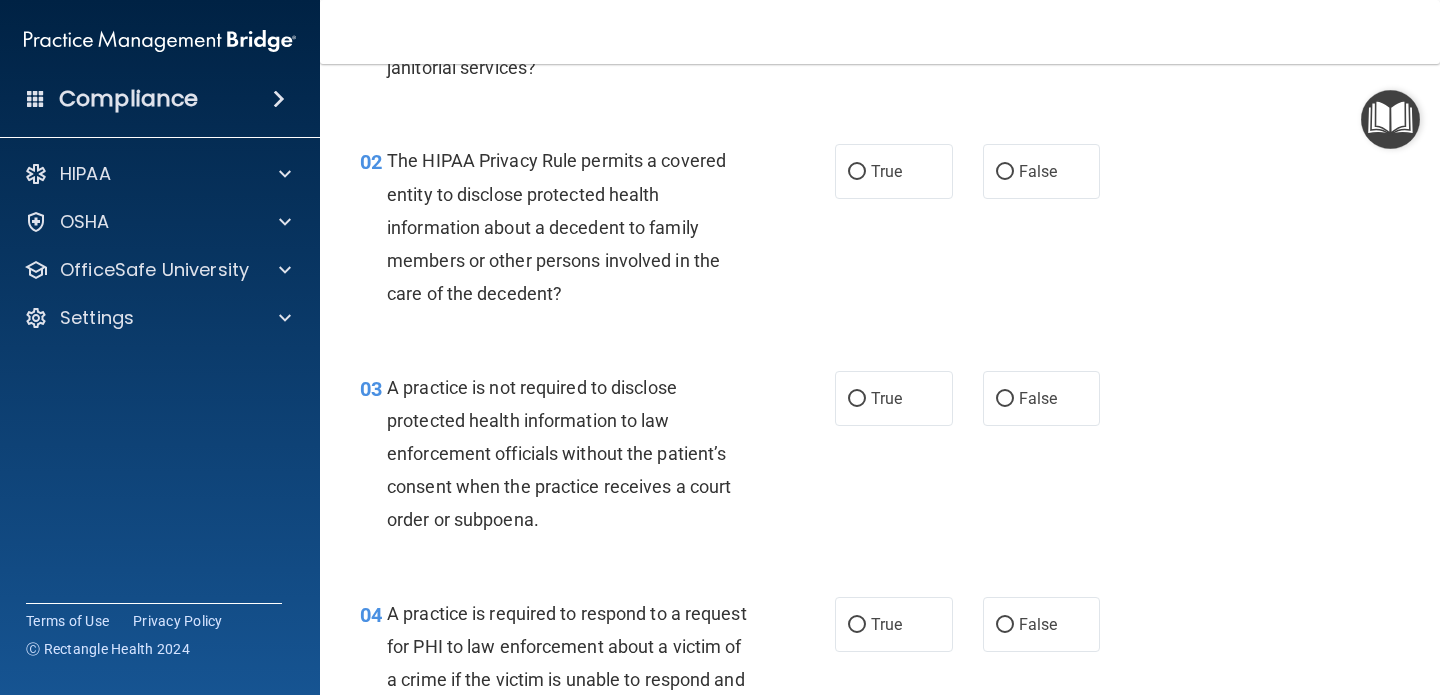 scroll, scrollTop: 0, scrollLeft: 0, axis: both 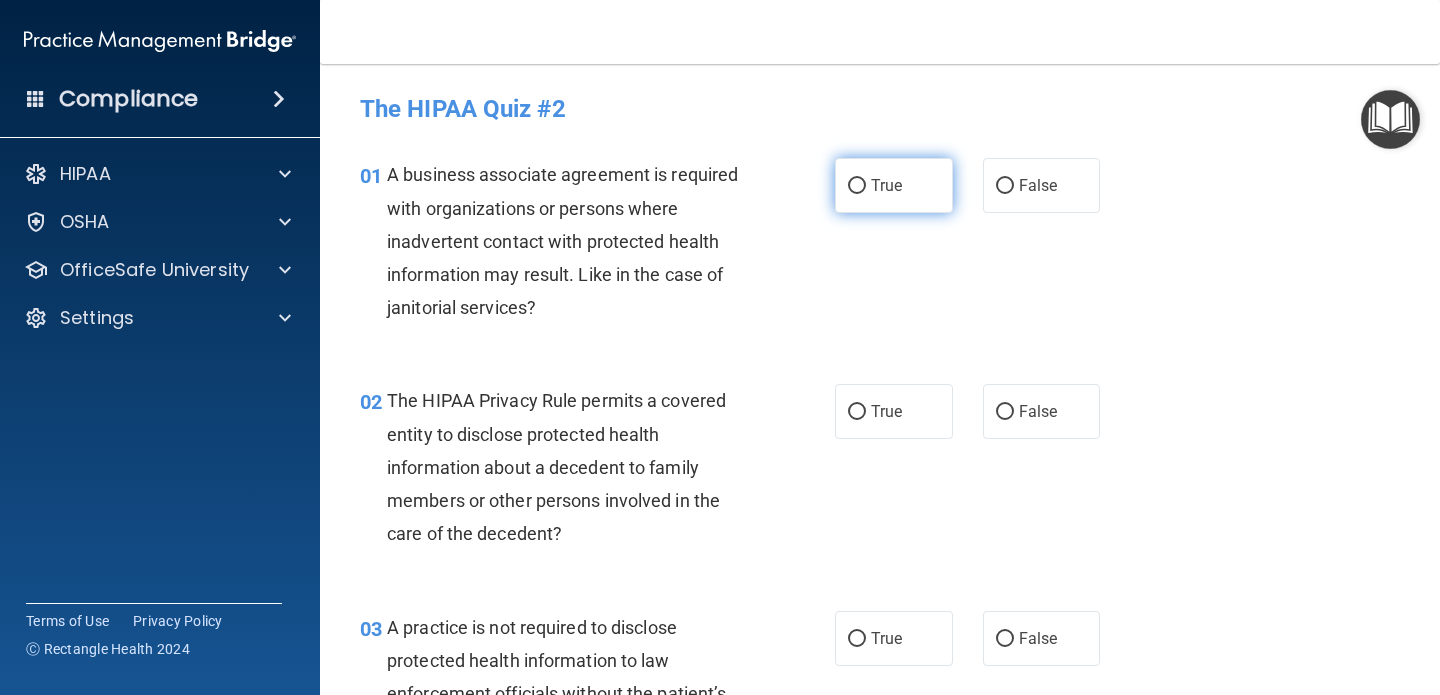 click on "True" at bounding box center [857, 186] 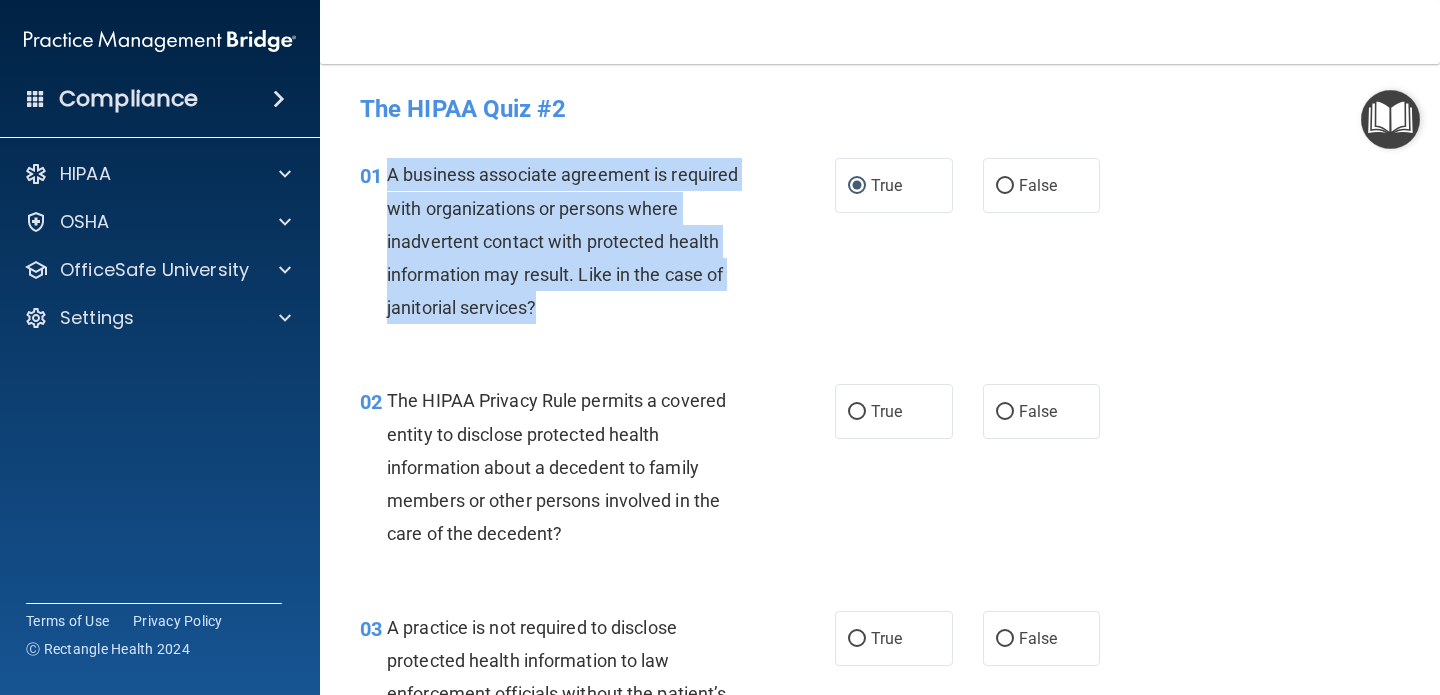 drag, startPoint x: 389, startPoint y: 177, endPoint x: 554, endPoint y: 311, distance: 212.55823 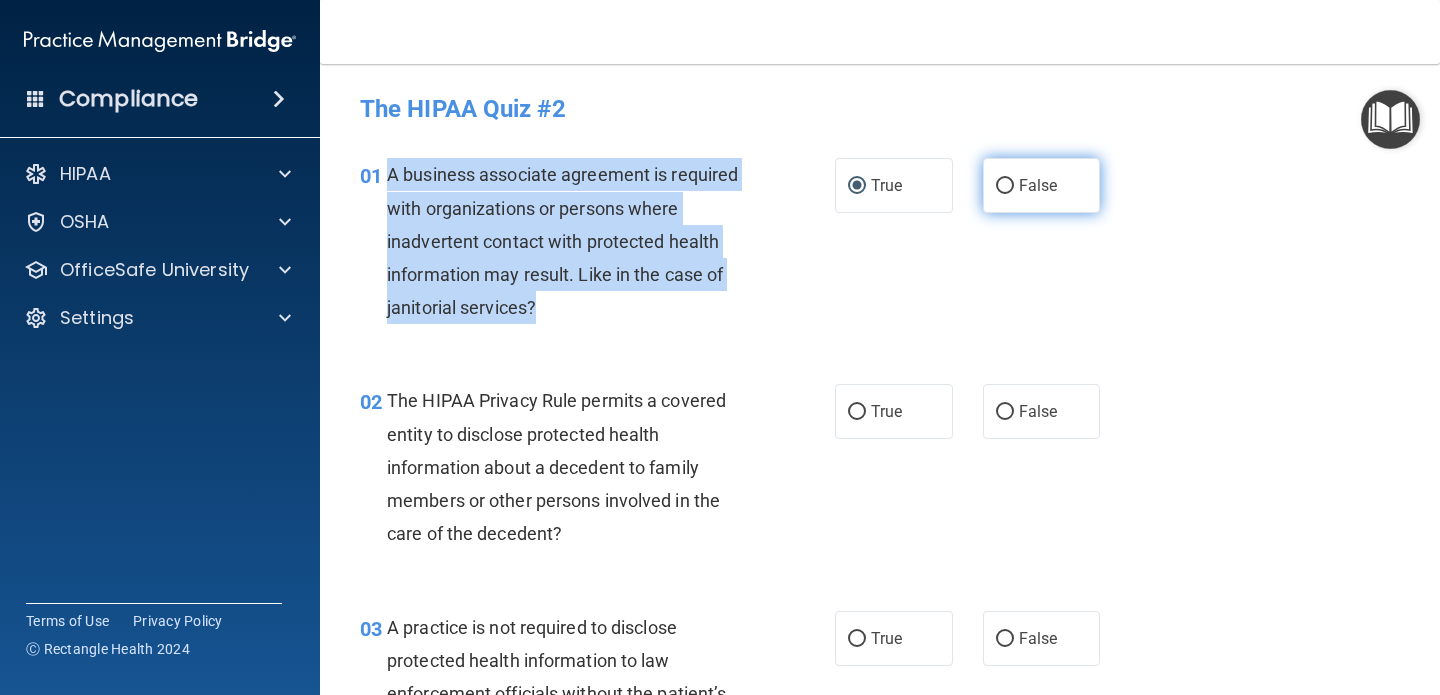 click on "False" at bounding box center [1005, 186] 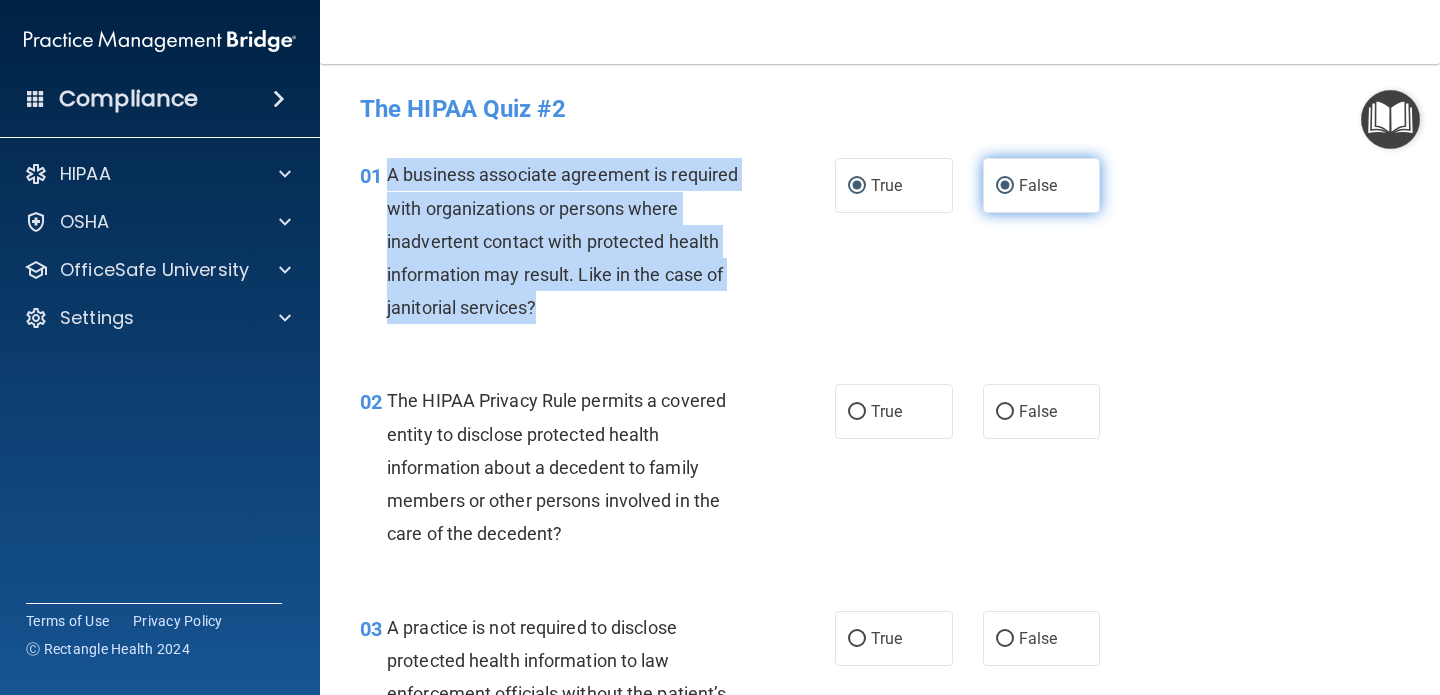 radio on "false" 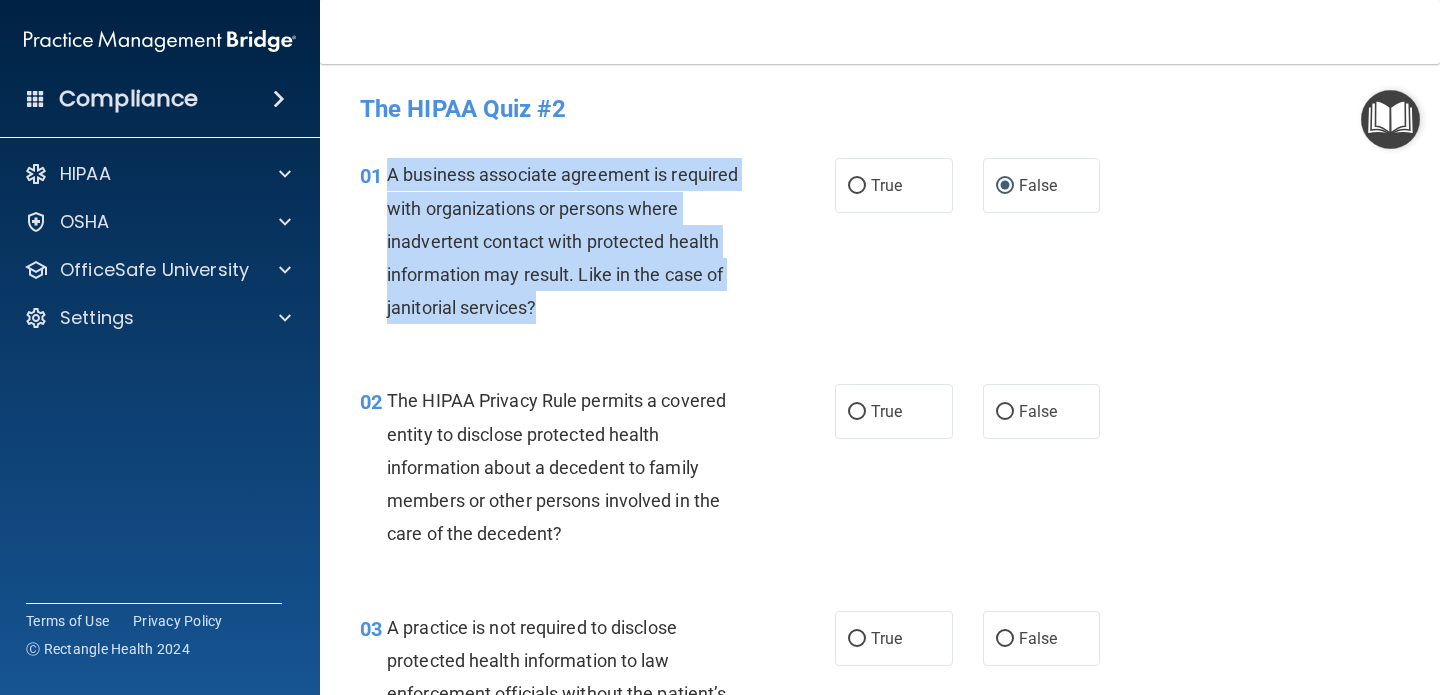 click on "A business associate agreement is required with organizations or persons where inadvertent contact with protected health information may result.  Like in the case of janitorial services?" at bounding box center (576, 241) 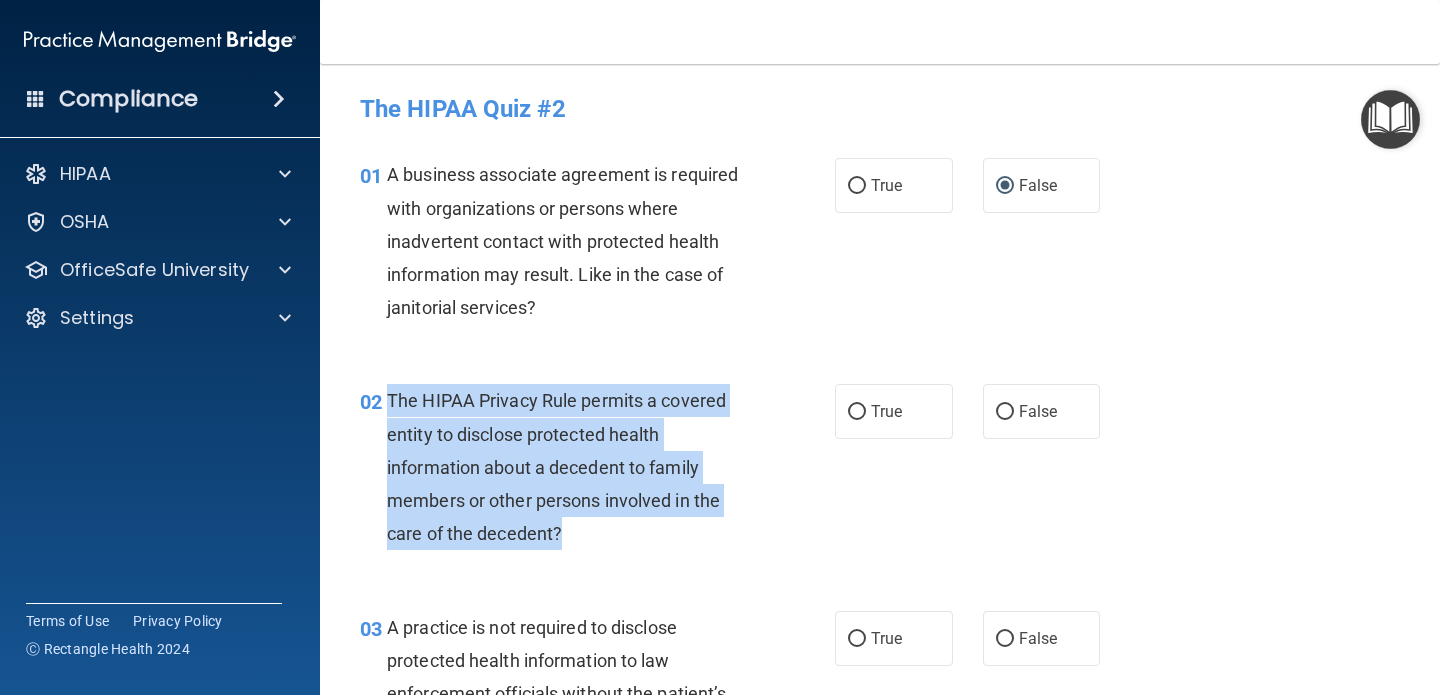 drag, startPoint x: 390, startPoint y: 402, endPoint x: 579, endPoint y: 527, distance: 226.59656 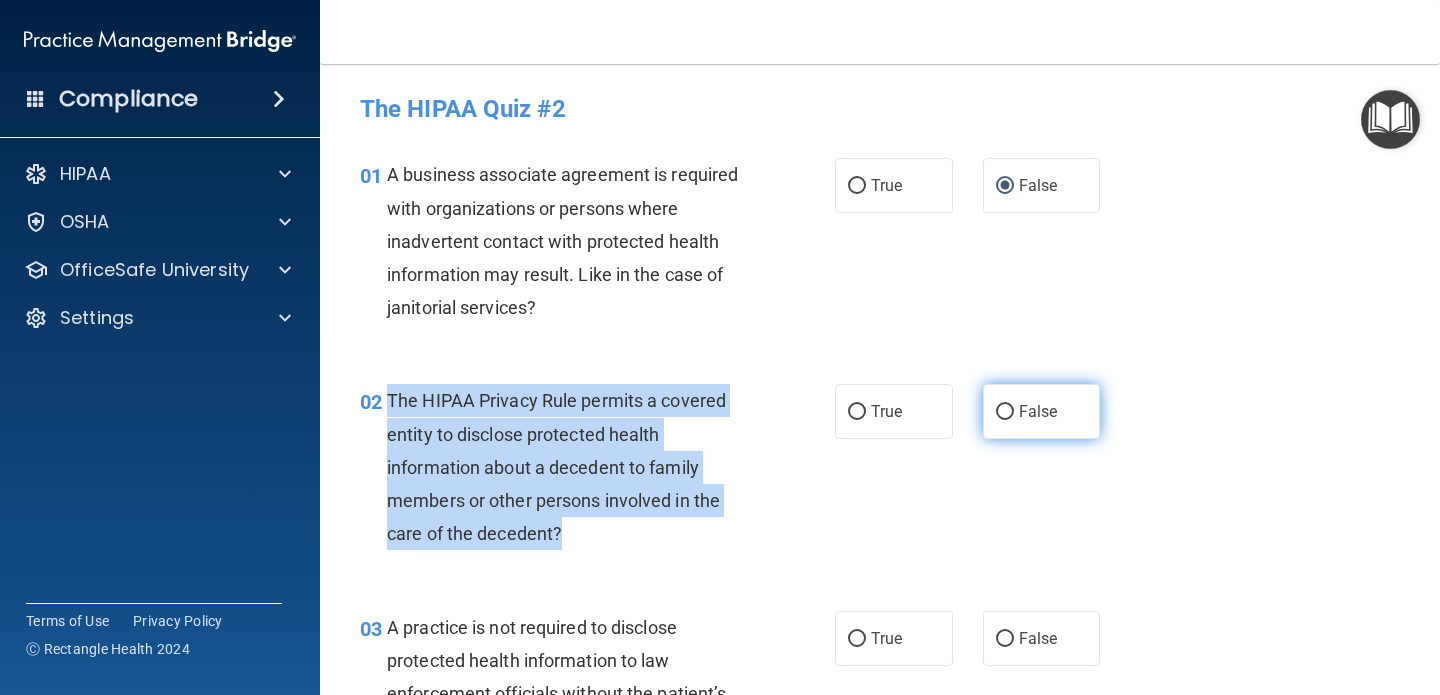 click on "False" at bounding box center (1005, 412) 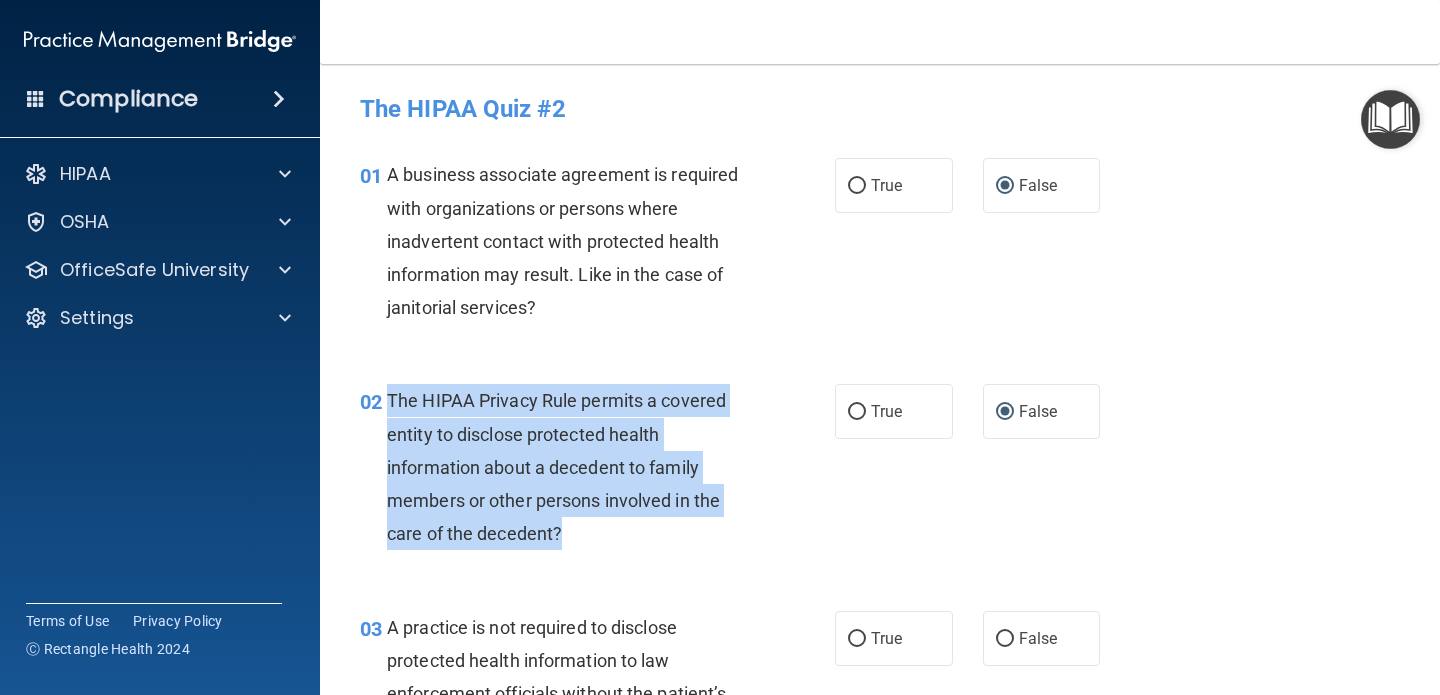 click on "The HIPAA Privacy Rule permits a covered entity to disclose protected health information about a decedent to family members or other persons involved in the care of the decedent?" at bounding box center [556, 467] 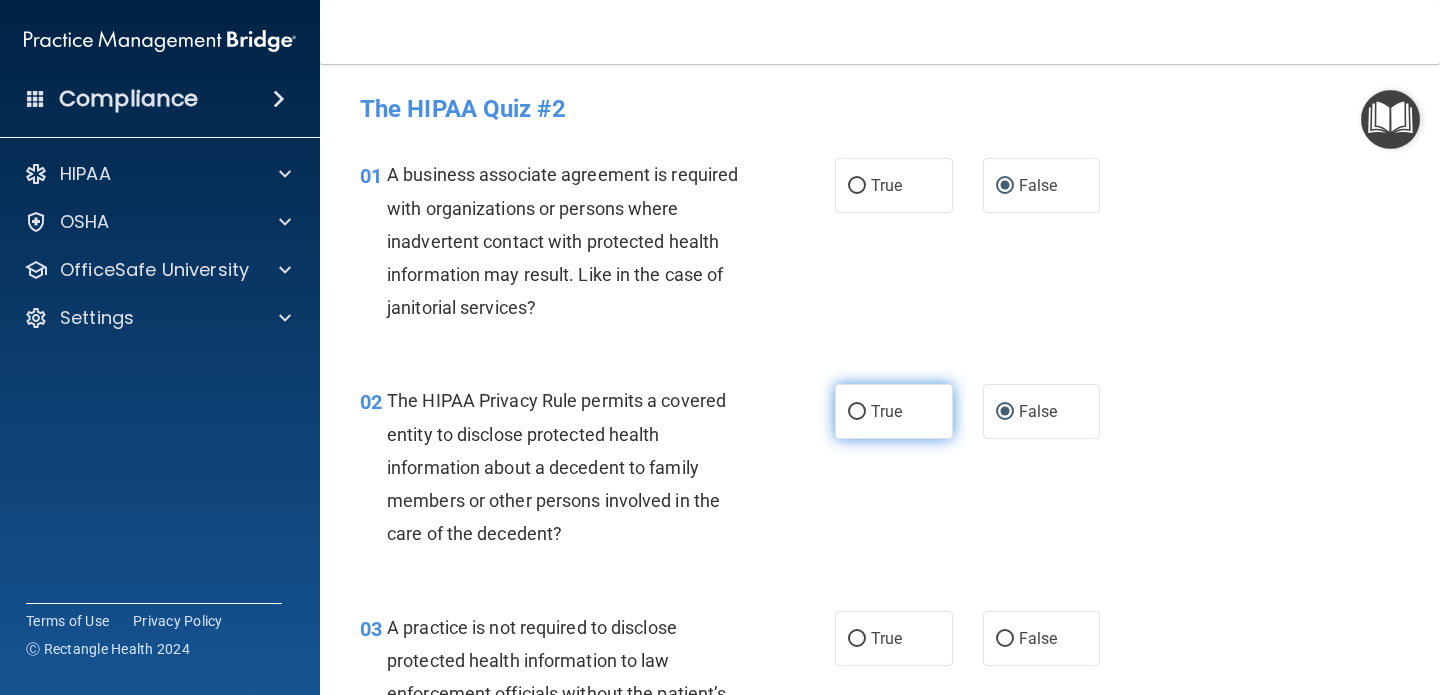 click on "True" at bounding box center (857, 412) 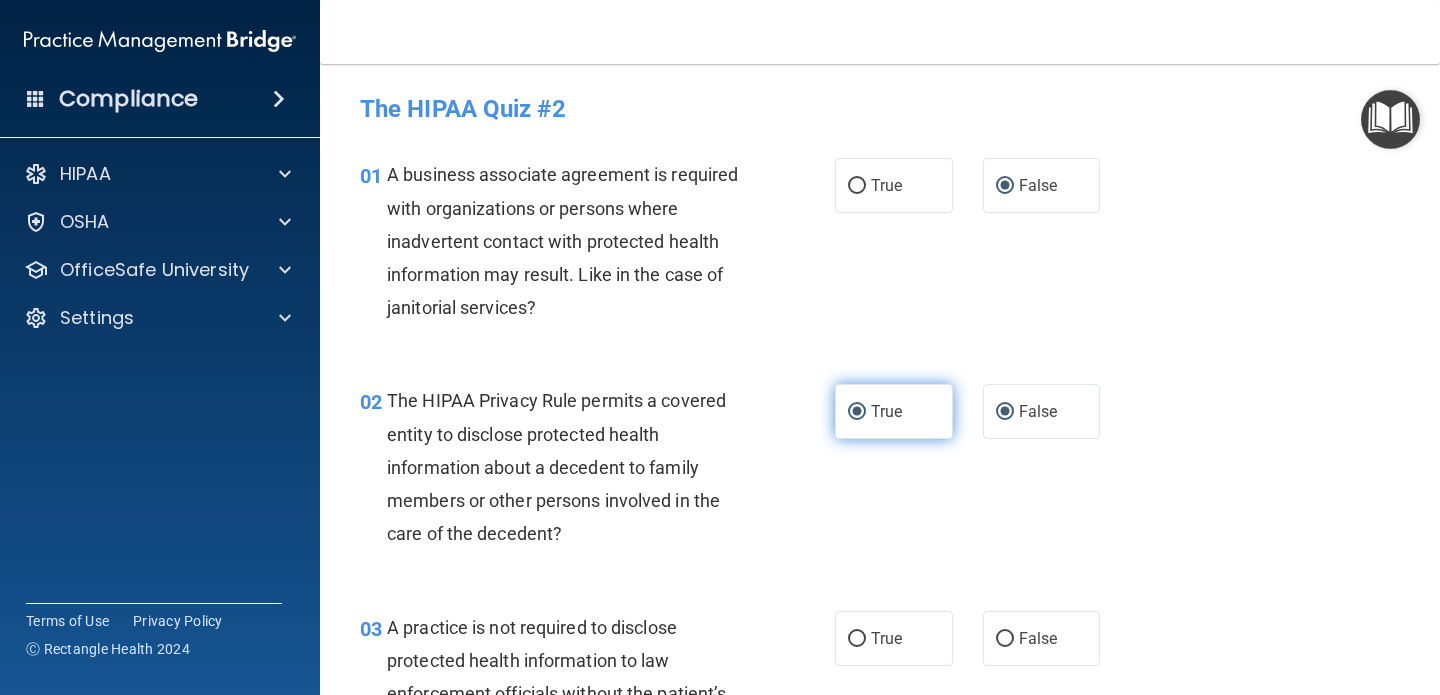 radio on "false" 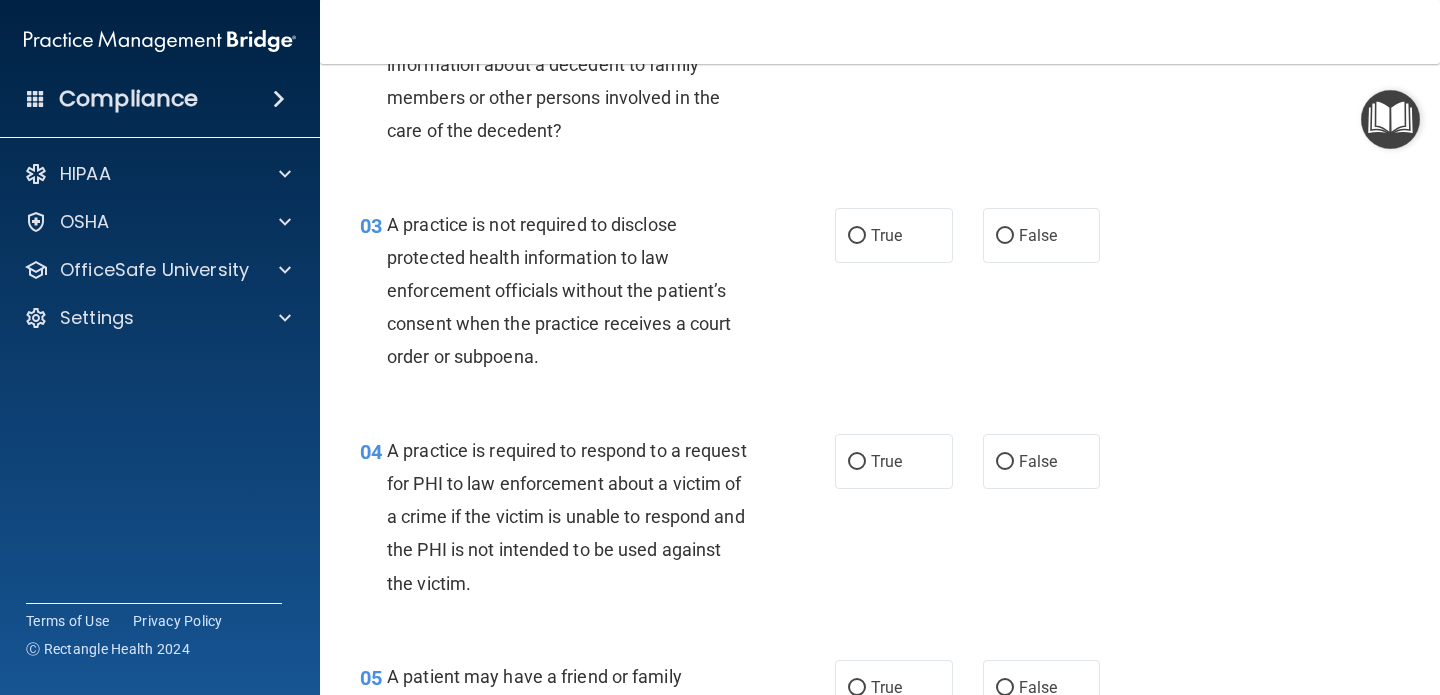 scroll, scrollTop: 414, scrollLeft: 0, axis: vertical 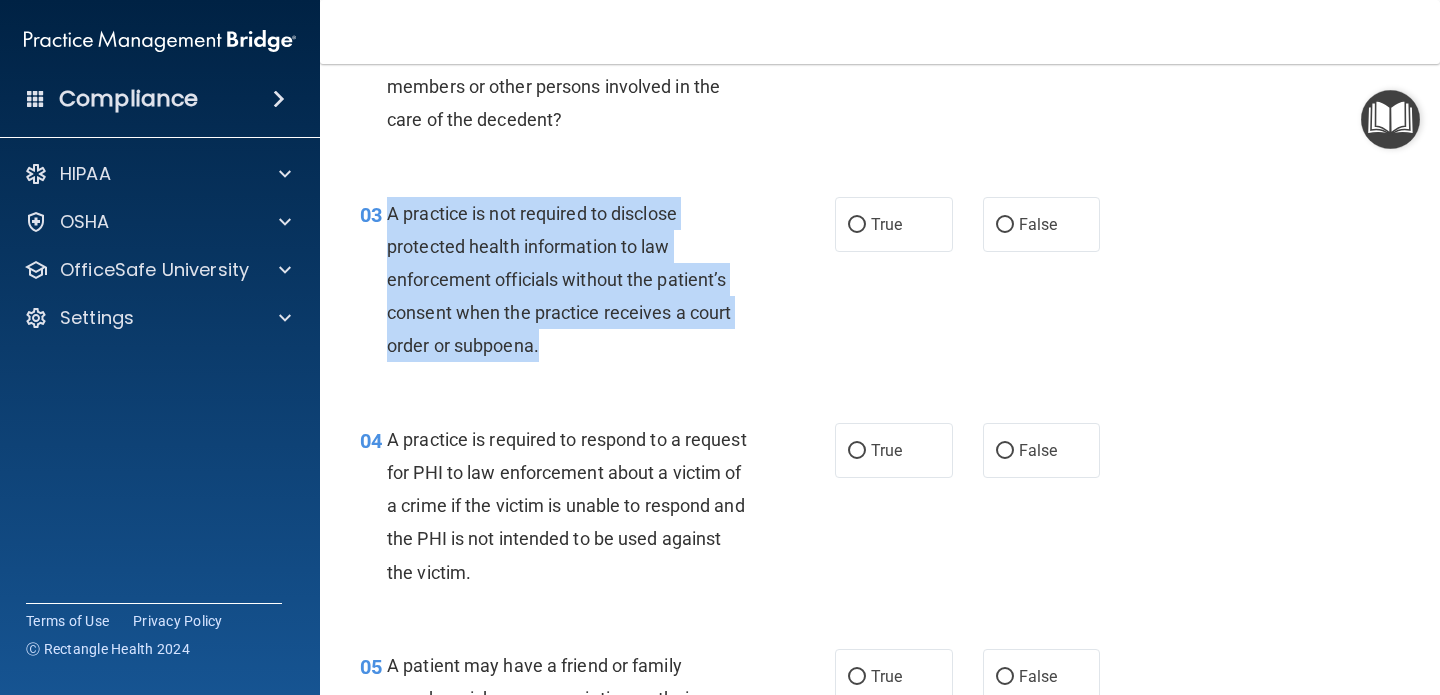 drag, startPoint x: 390, startPoint y: 214, endPoint x: 548, endPoint y: 357, distance: 213.10326 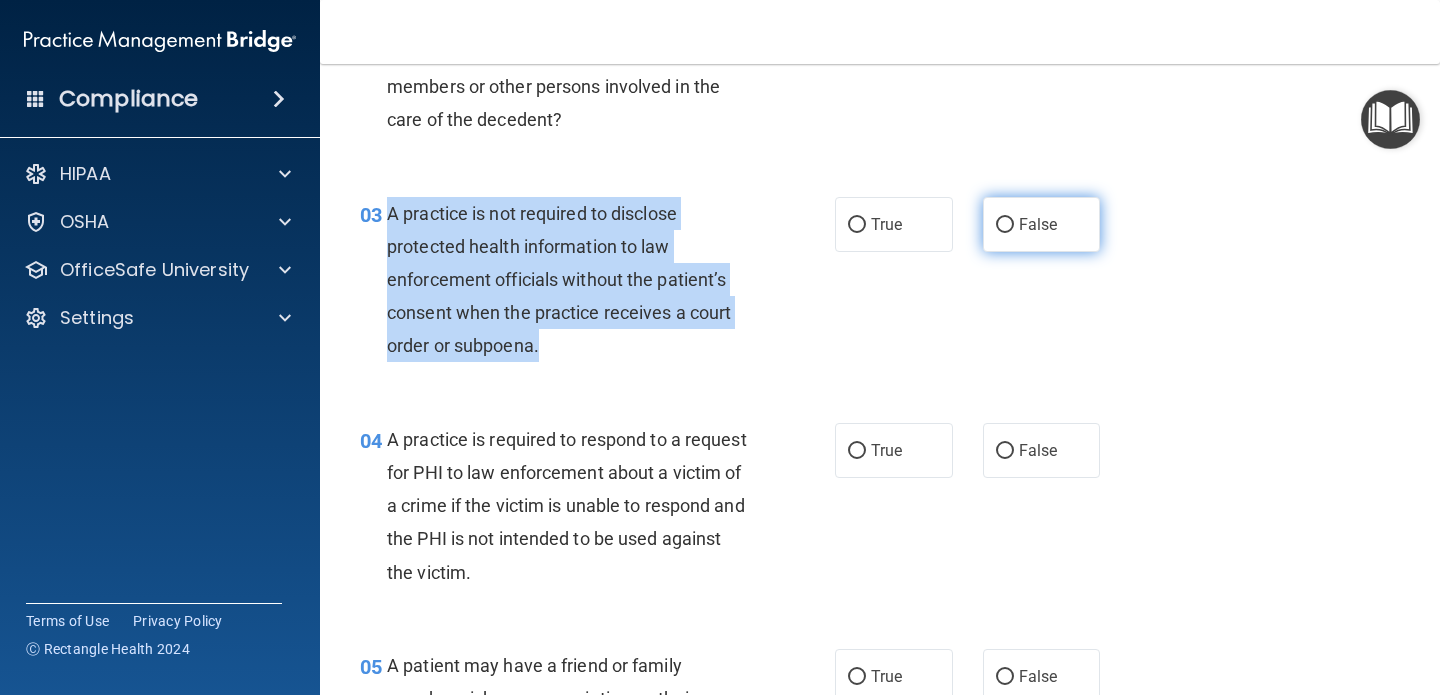 click on "False" at bounding box center [1005, 225] 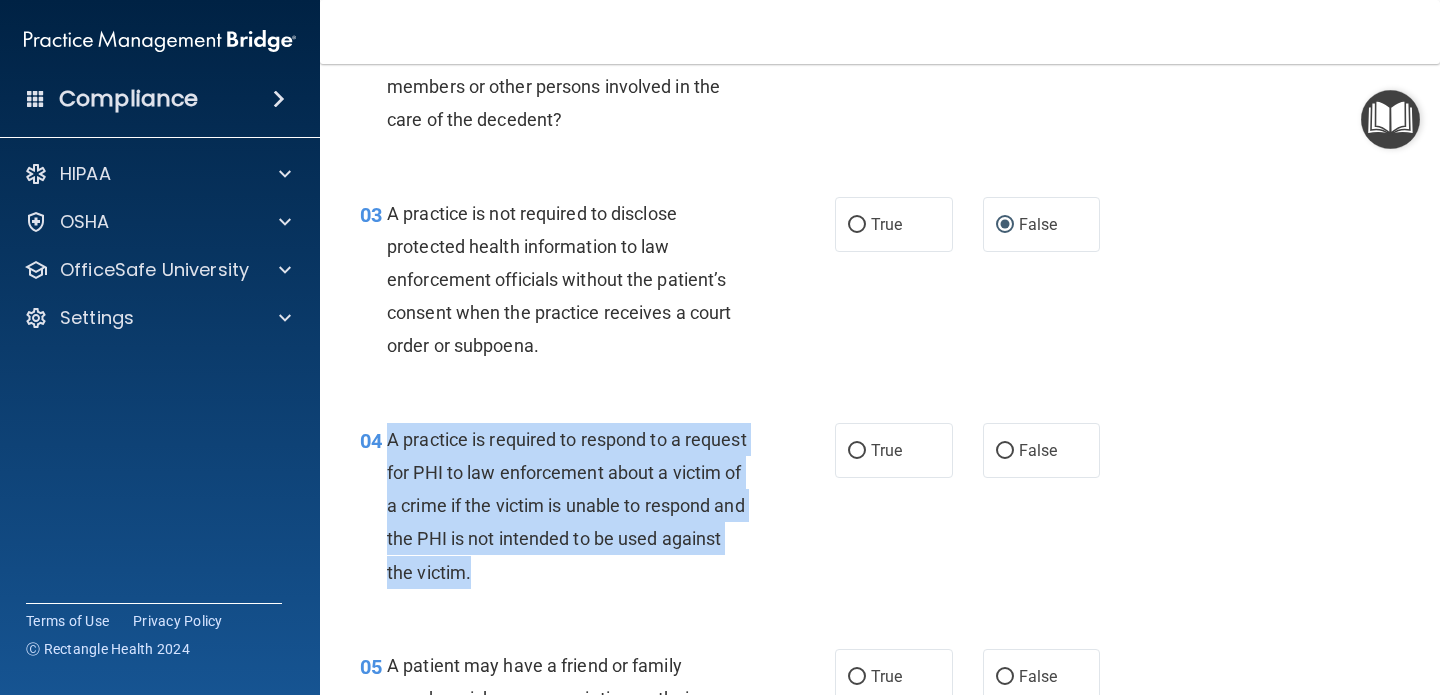 drag, startPoint x: 387, startPoint y: 442, endPoint x: 488, endPoint y: 597, distance: 185.0027 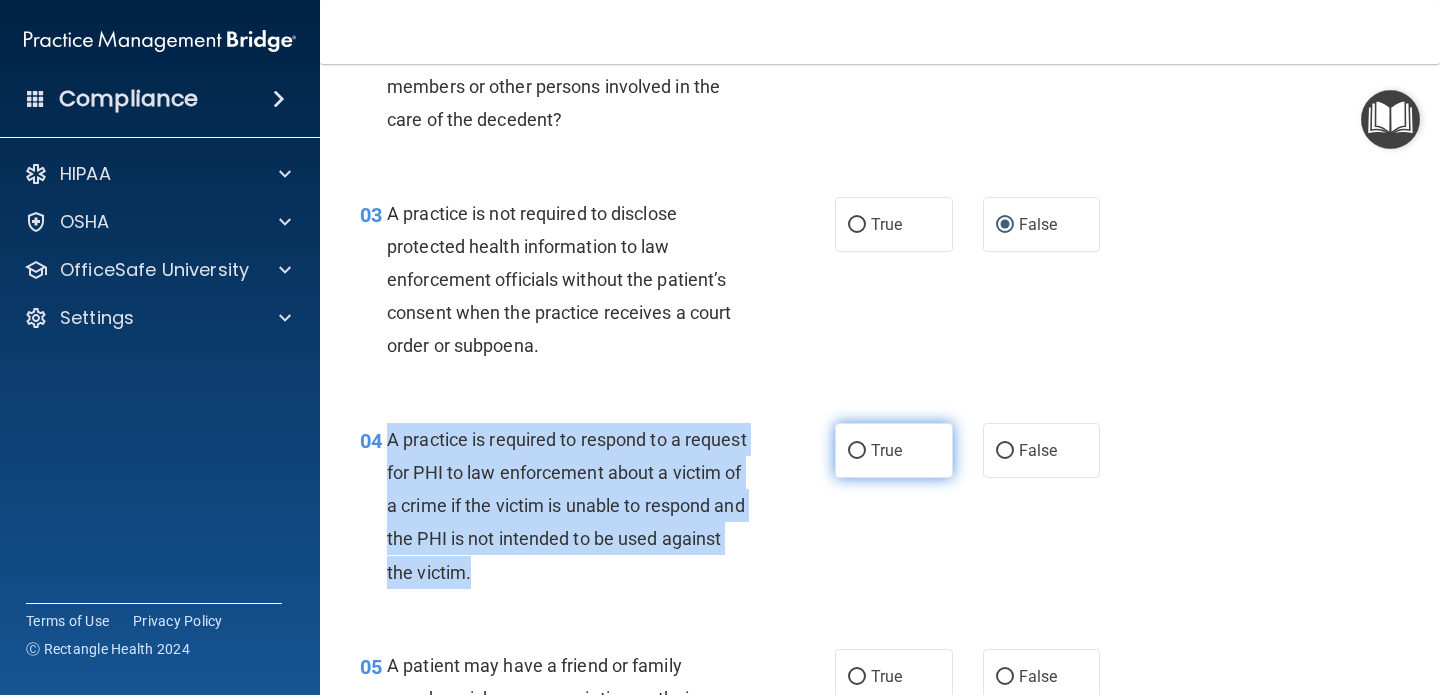click on "True" at bounding box center (857, 451) 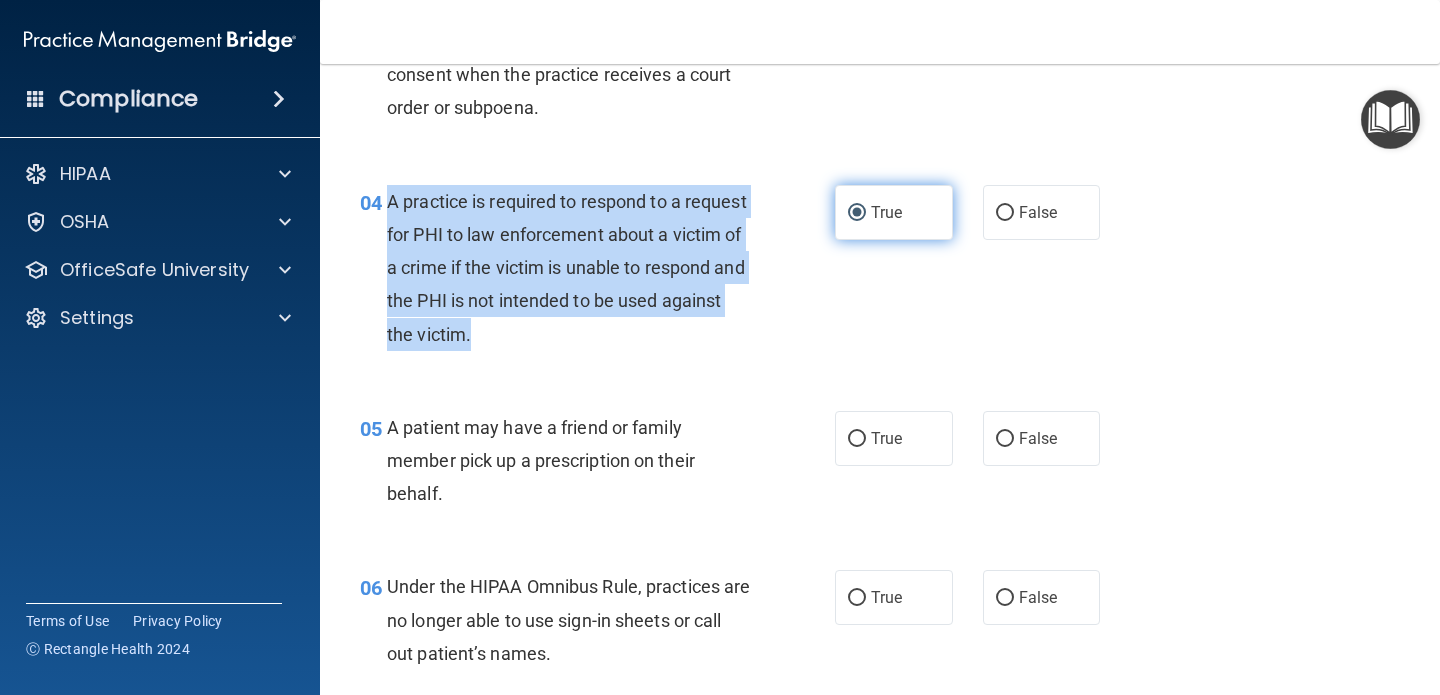 scroll, scrollTop: 746, scrollLeft: 0, axis: vertical 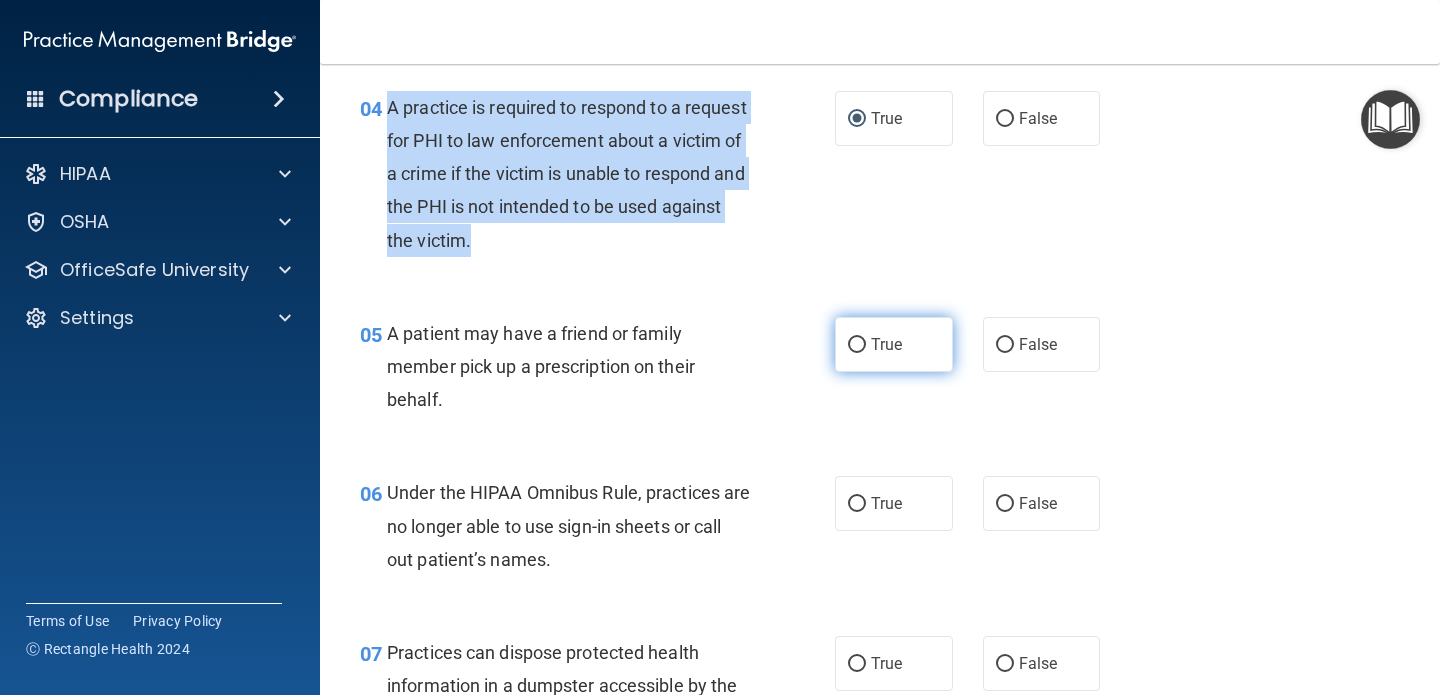 click on "True" at bounding box center (857, 345) 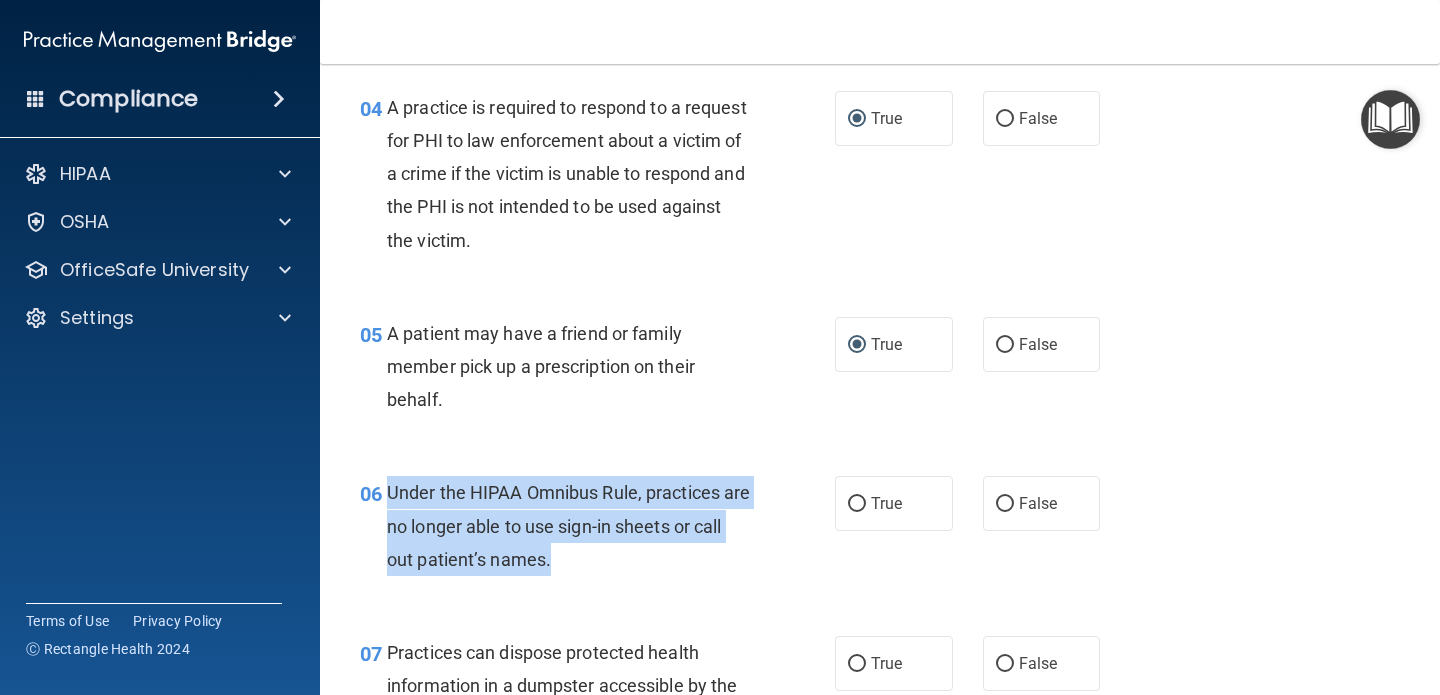 drag, startPoint x: 386, startPoint y: 494, endPoint x: 625, endPoint y: 572, distance: 251.40605 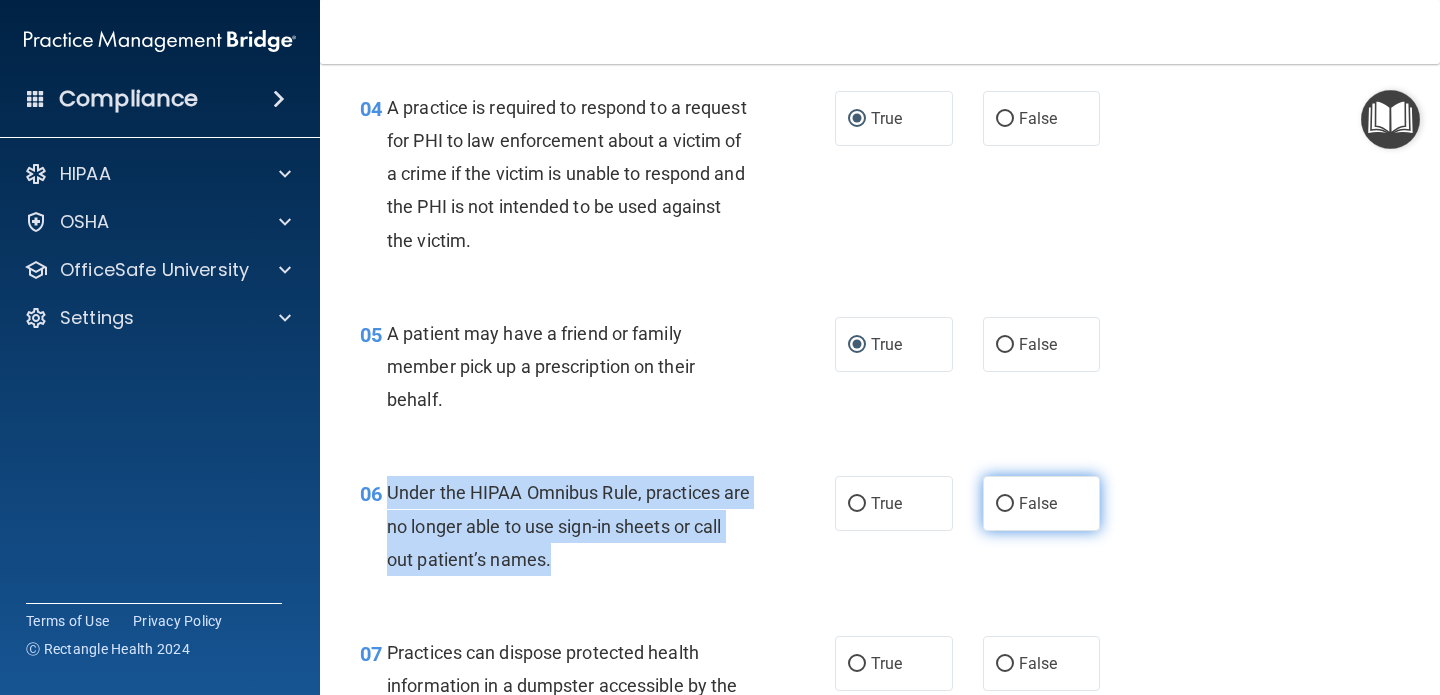 click on "False" at bounding box center (1005, 504) 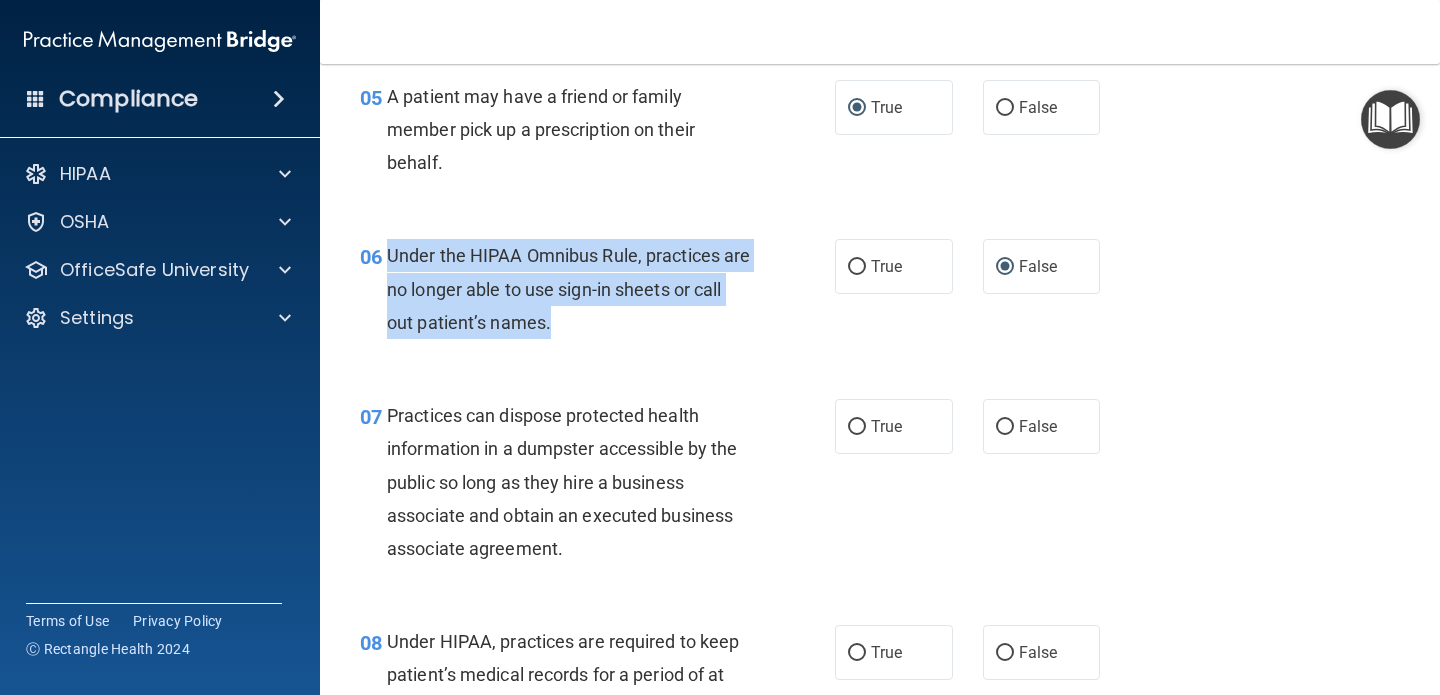 scroll, scrollTop: 1006, scrollLeft: 0, axis: vertical 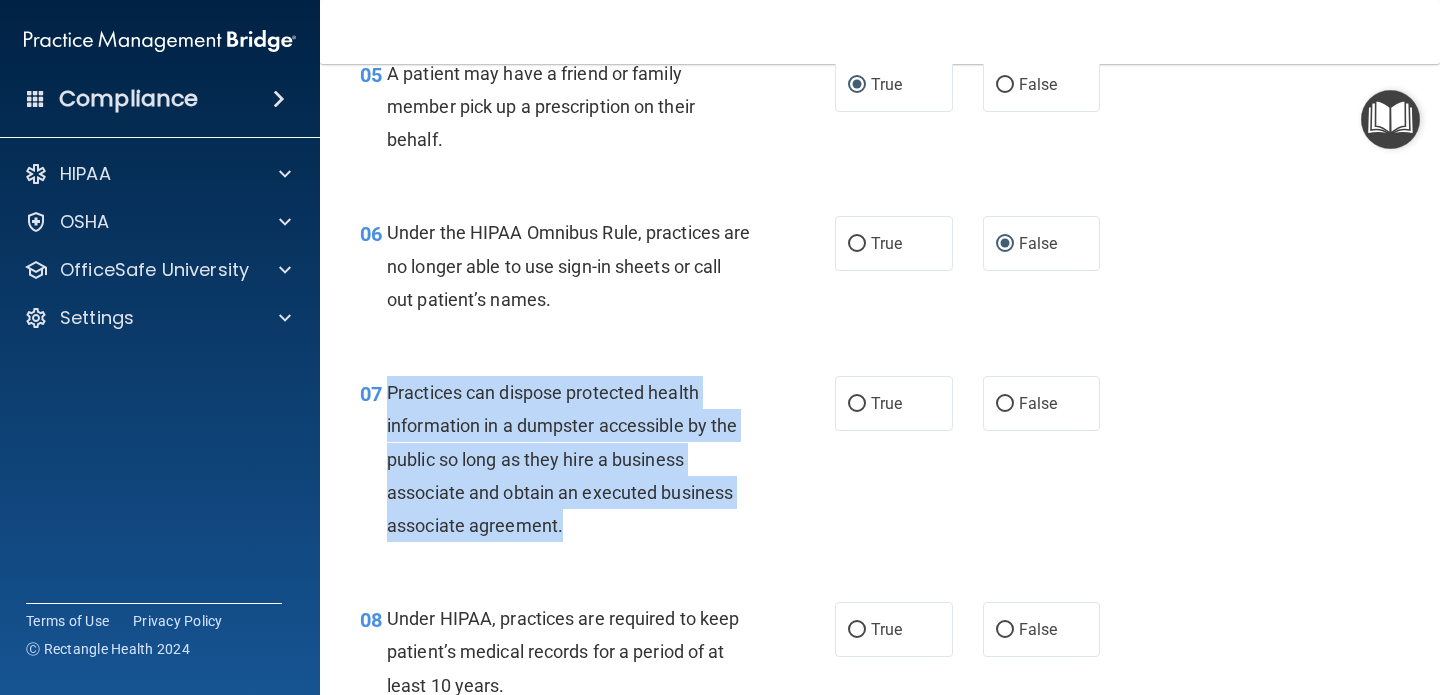 drag, startPoint x: 384, startPoint y: 396, endPoint x: 580, endPoint y: 524, distance: 234.094 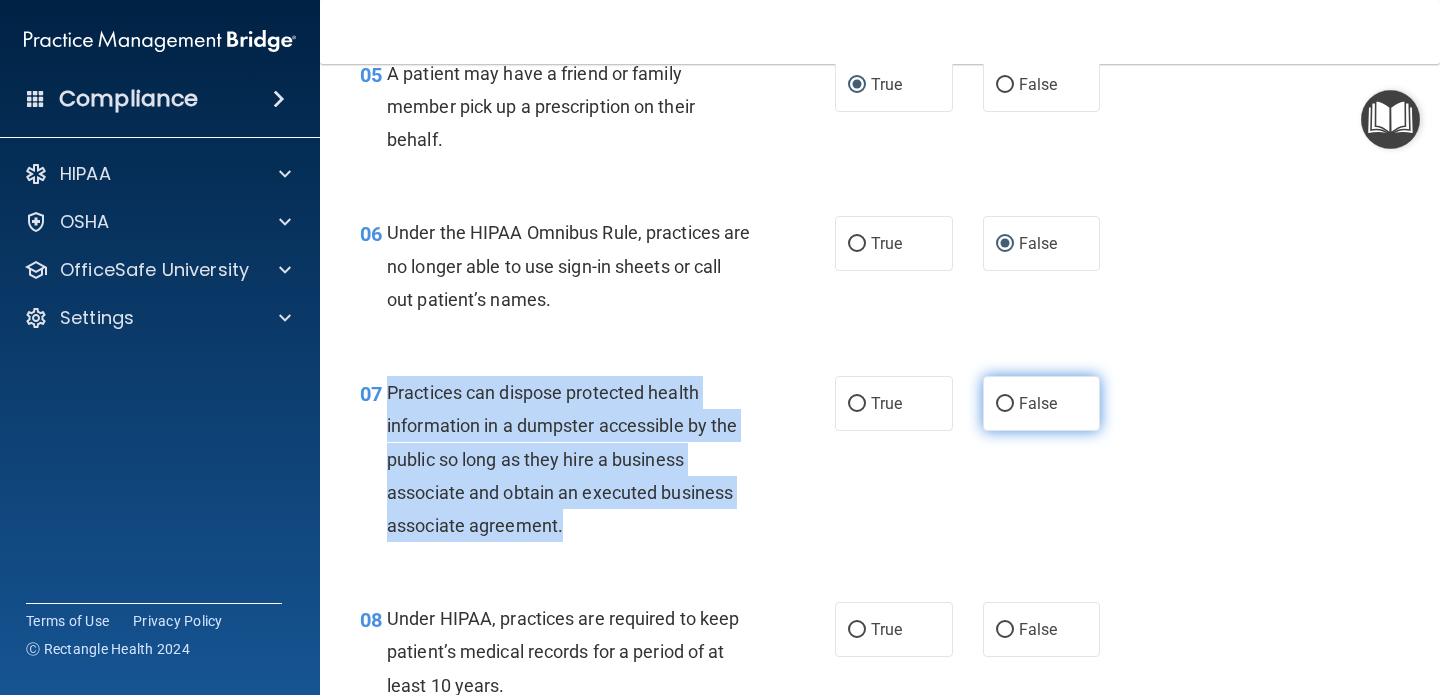 click on "False" at bounding box center (1005, 404) 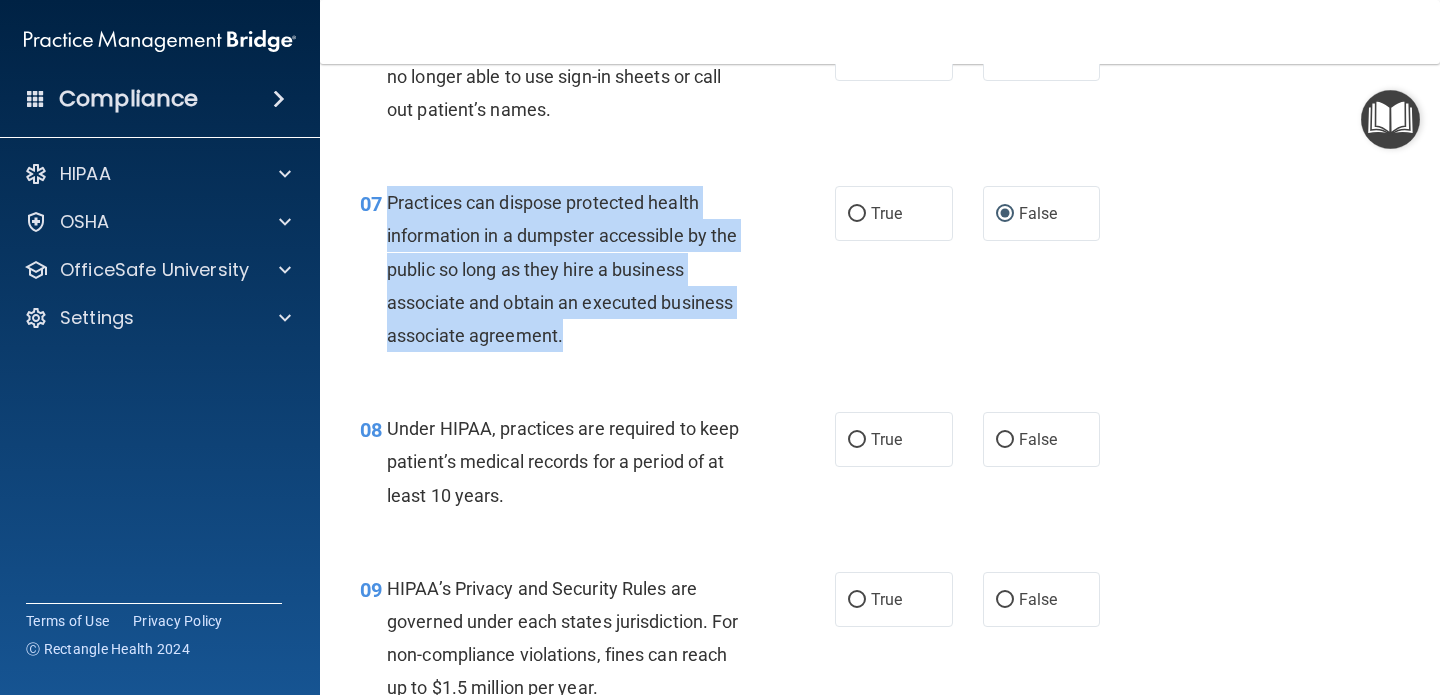 scroll, scrollTop: 1398, scrollLeft: 0, axis: vertical 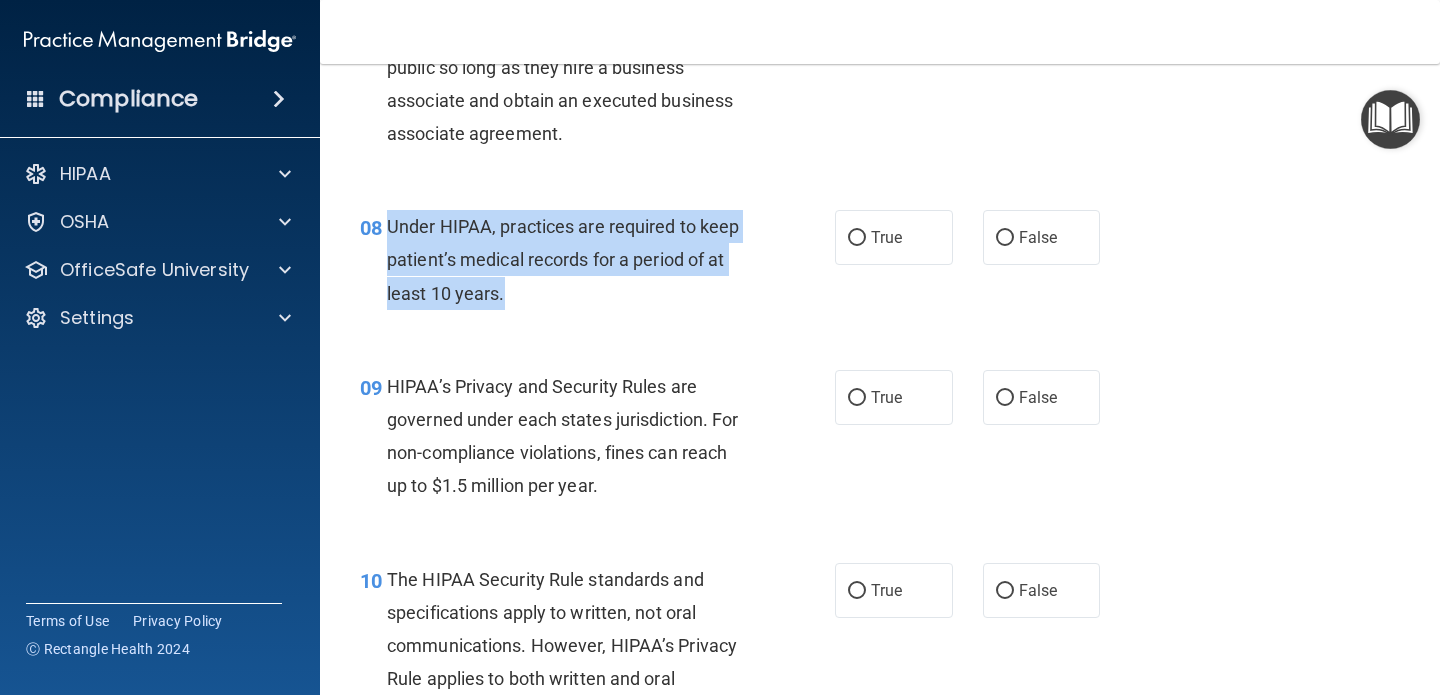drag, startPoint x: 389, startPoint y: 230, endPoint x: 534, endPoint y: 298, distance: 160.15305 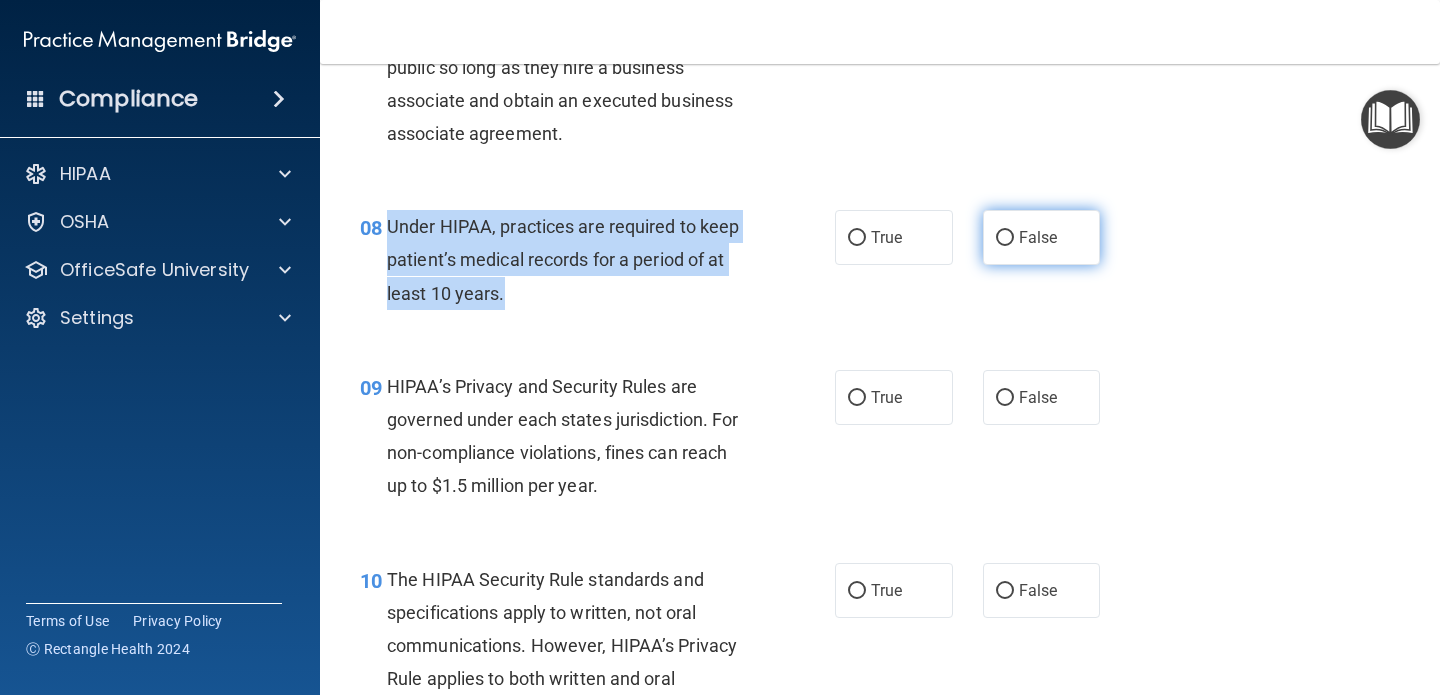 click on "False" at bounding box center (1005, 238) 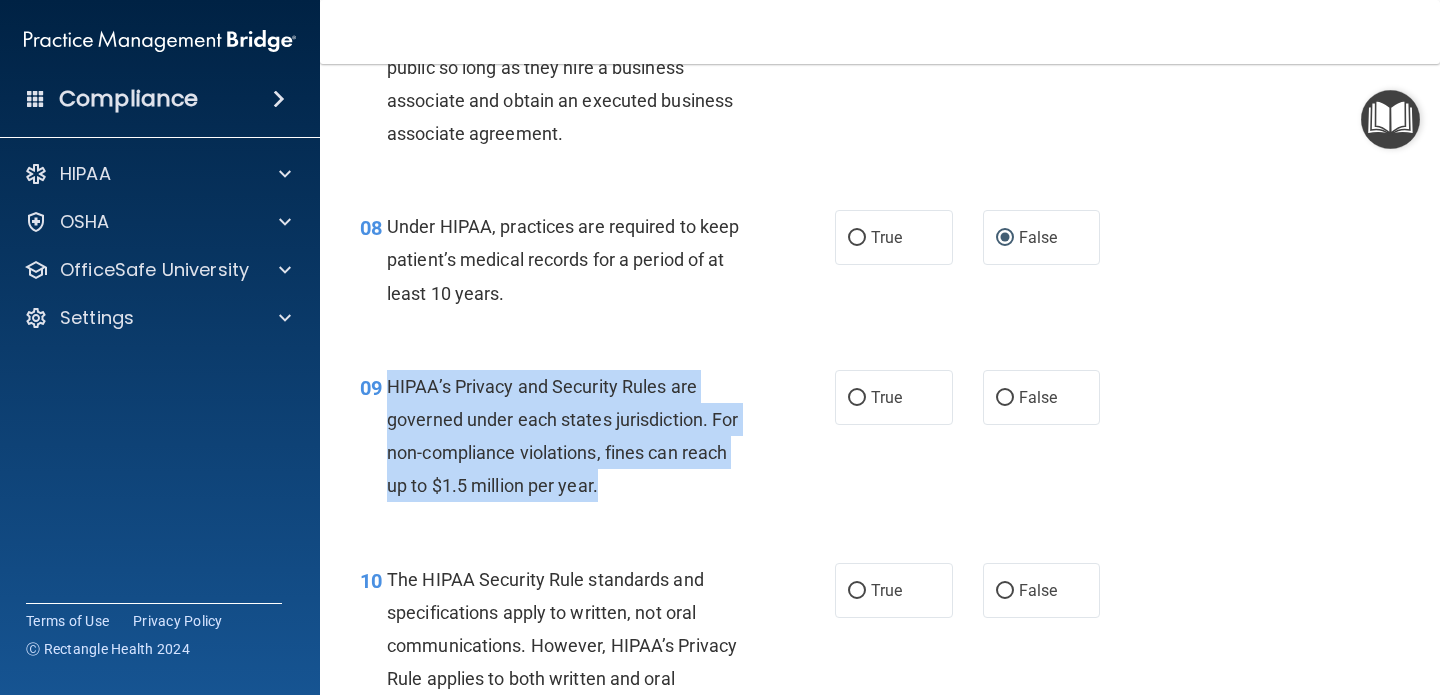 drag, startPoint x: 384, startPoint y: 387, endPoint x: 646, endPoint y: 493, distance: 282.6305 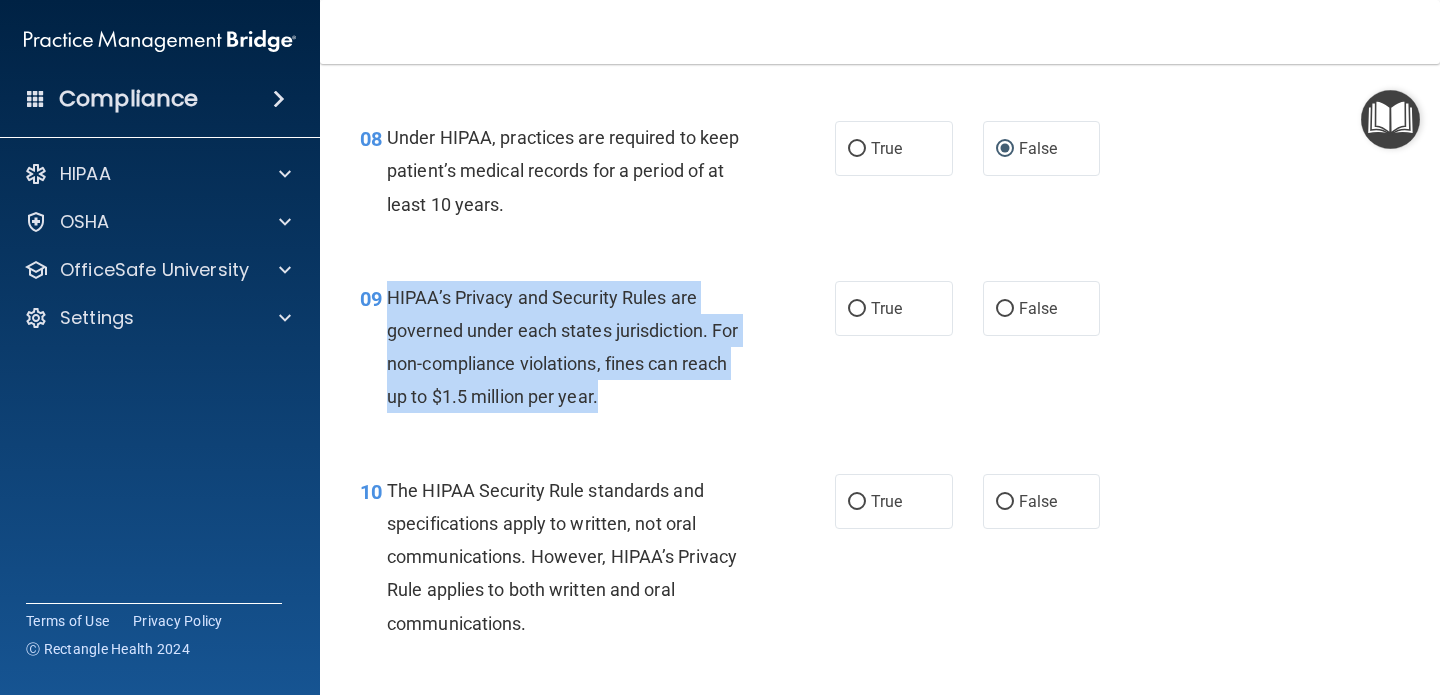 scroll, scrollTop: 1535, scrollLeft: 0, axis: vertical 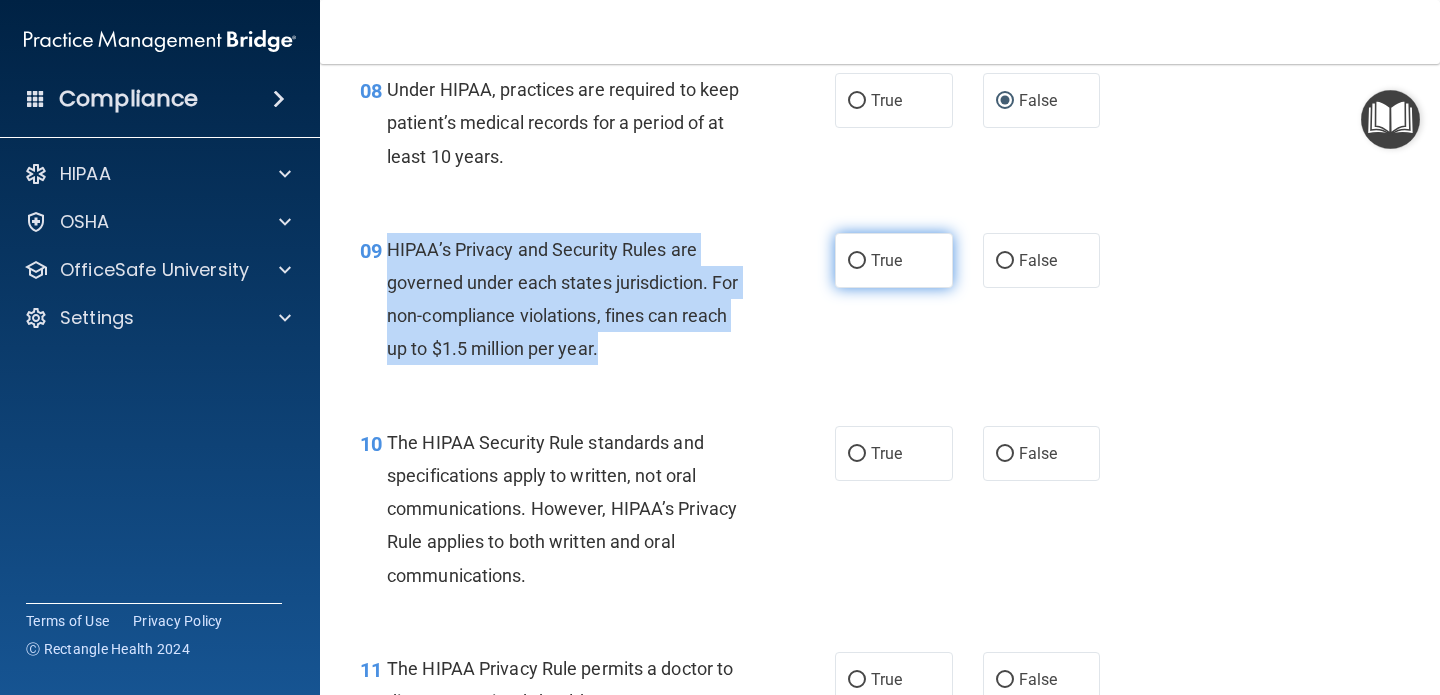 click on "True" at bounding box center [857, 261] 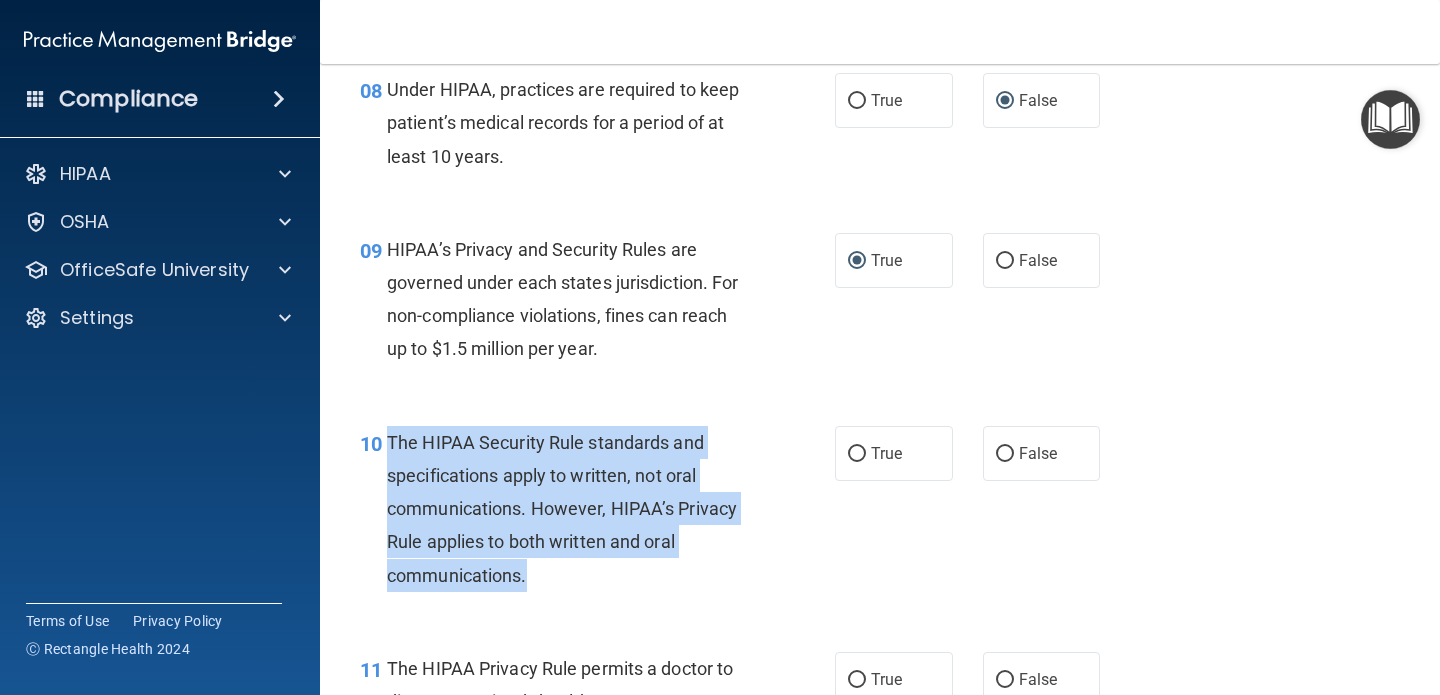 drag, startPoint x: 392, startPoint y: 441, endPoint x: 621, endPoint y: 589, distance: 272.66278 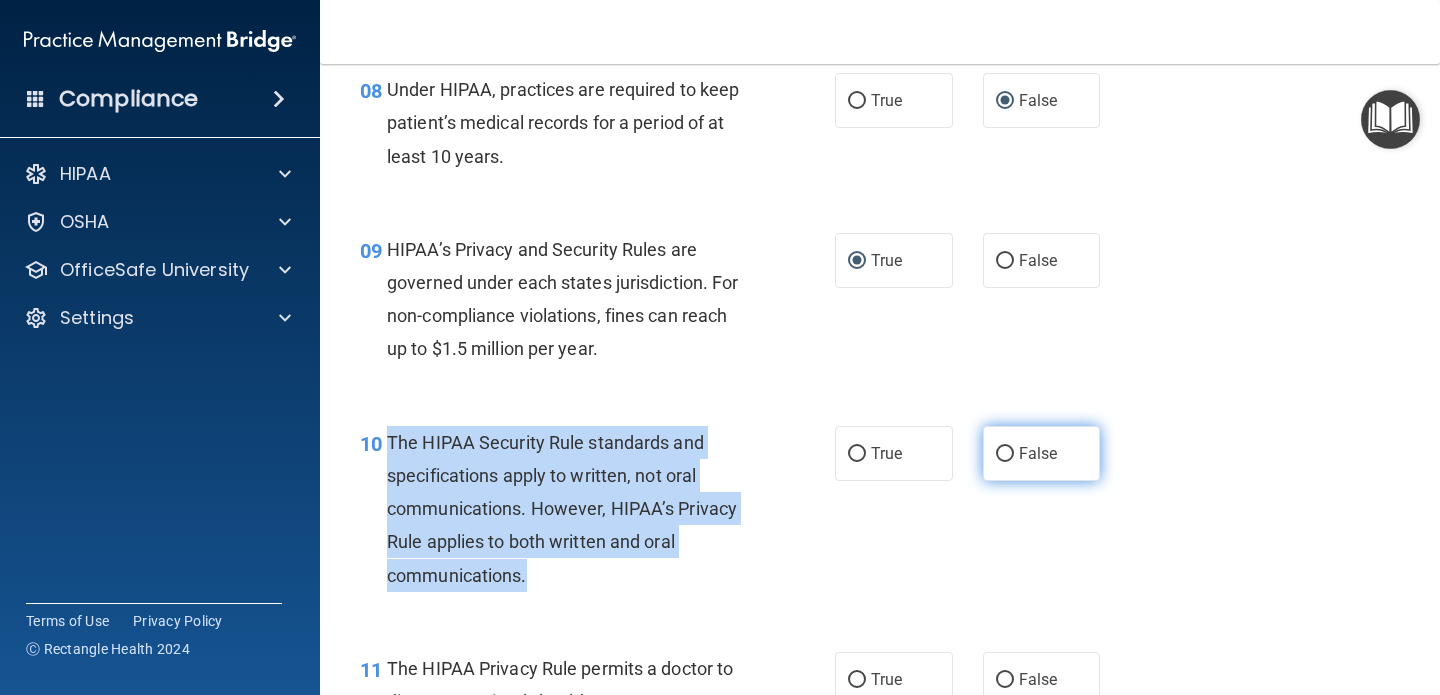 click on "False" at bounding box center (1005, 454) 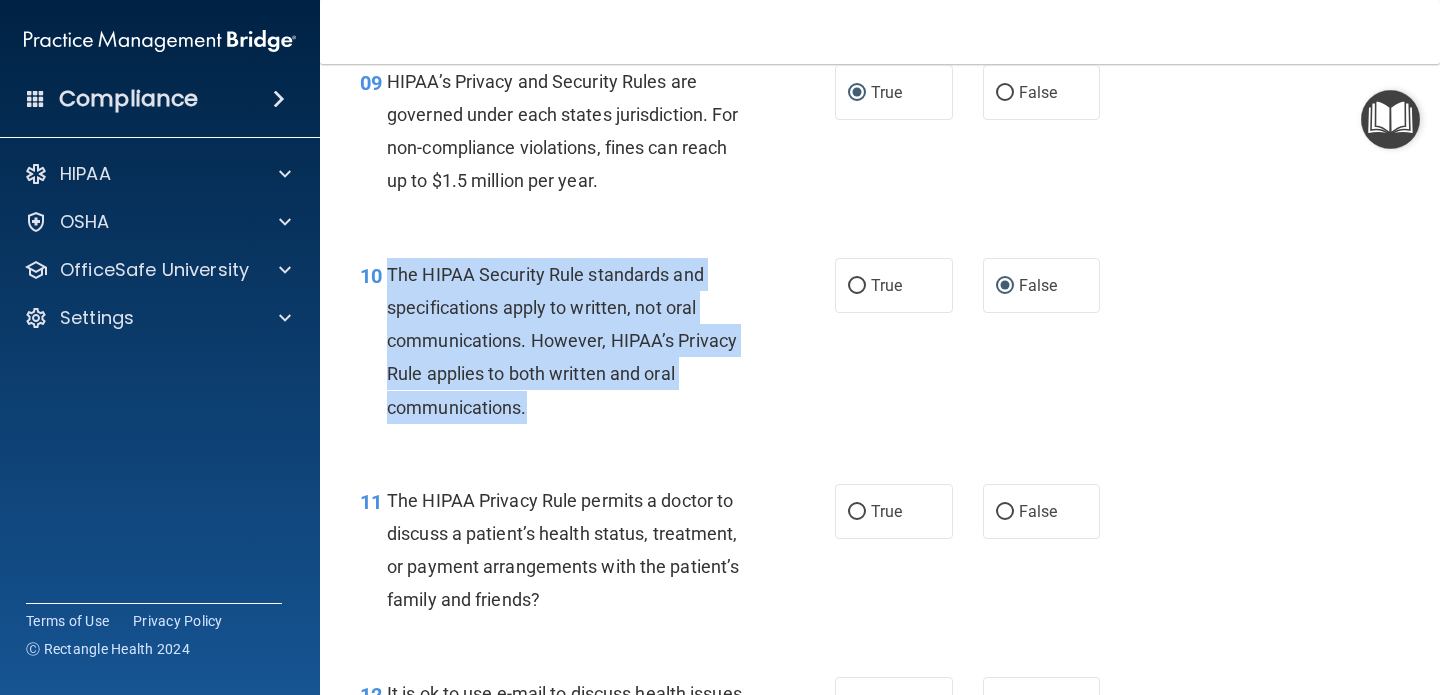 scroll, scrollTop: 1916, scrollLeft: 0, axis: vertical 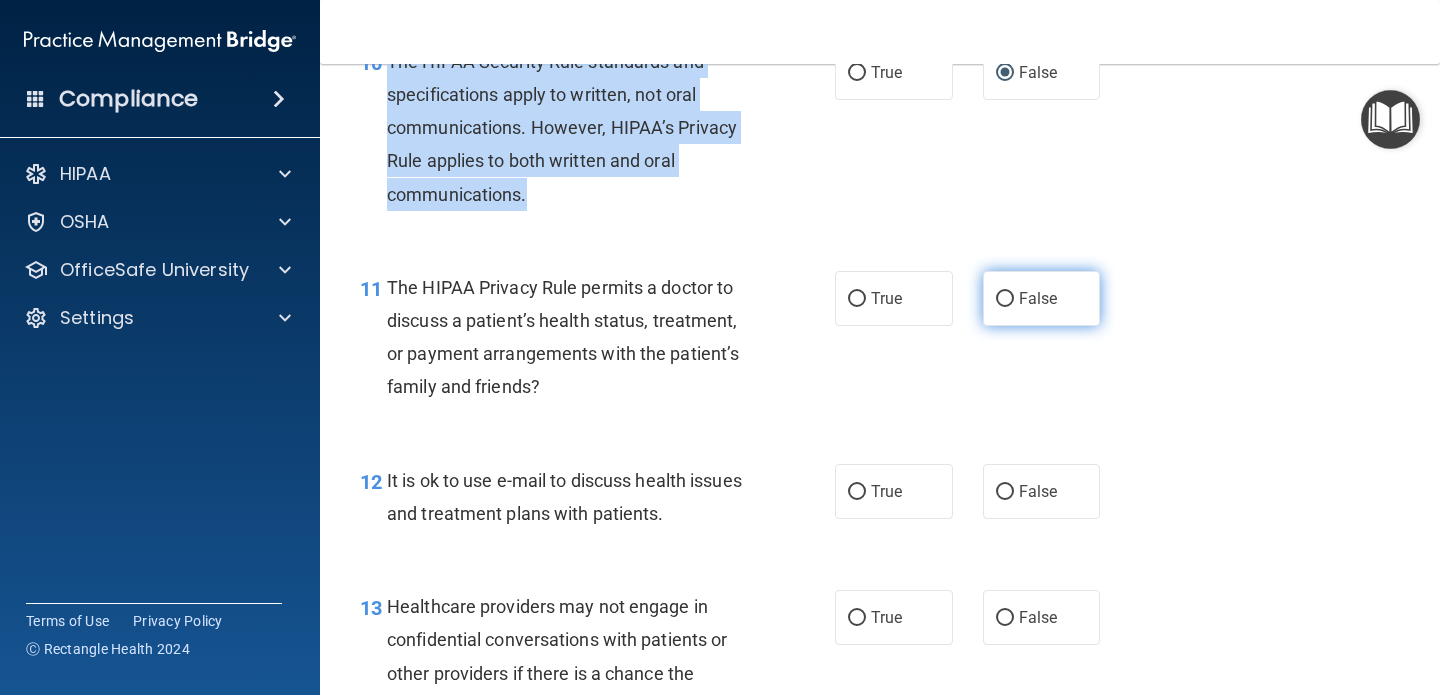 click on "False" at bounding box center (1005, 299) 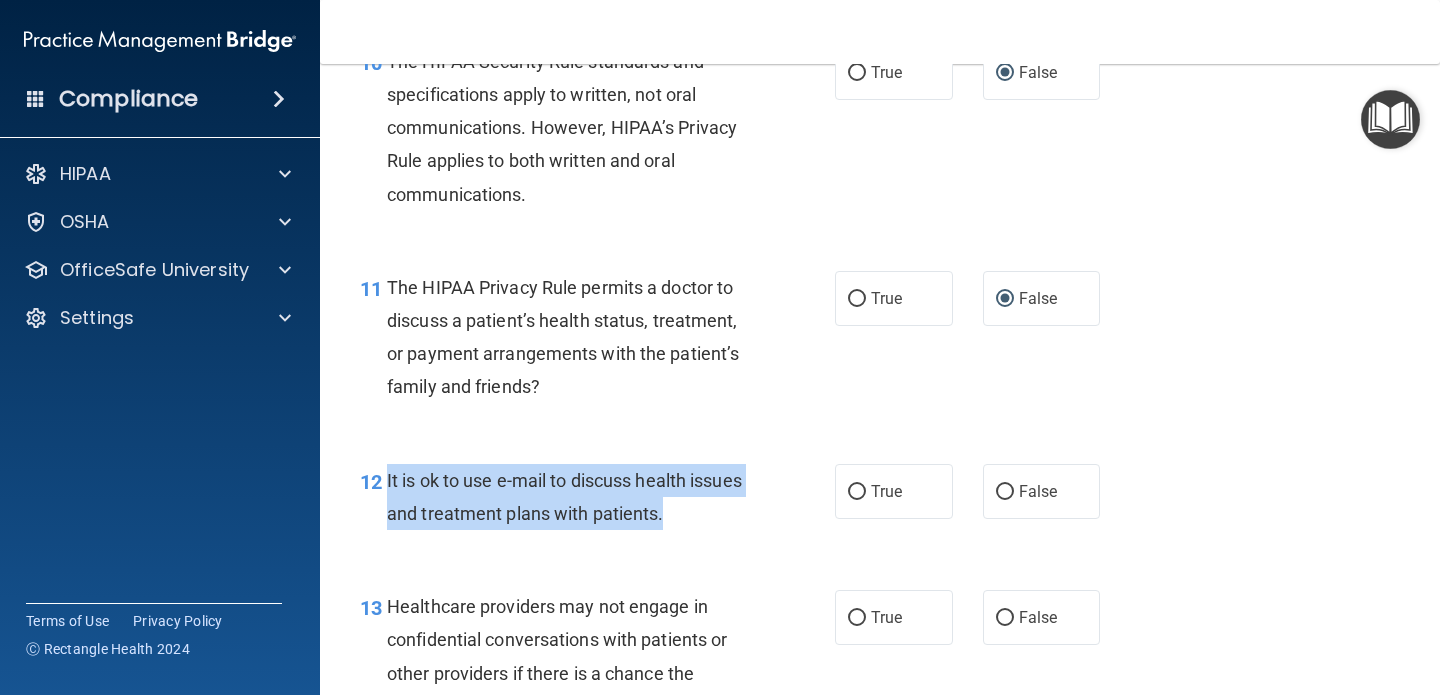 drag, startPoint x: 385, startPoint y: 477, endPoint x: 744, endPoint y: 528, distance: 362.60446 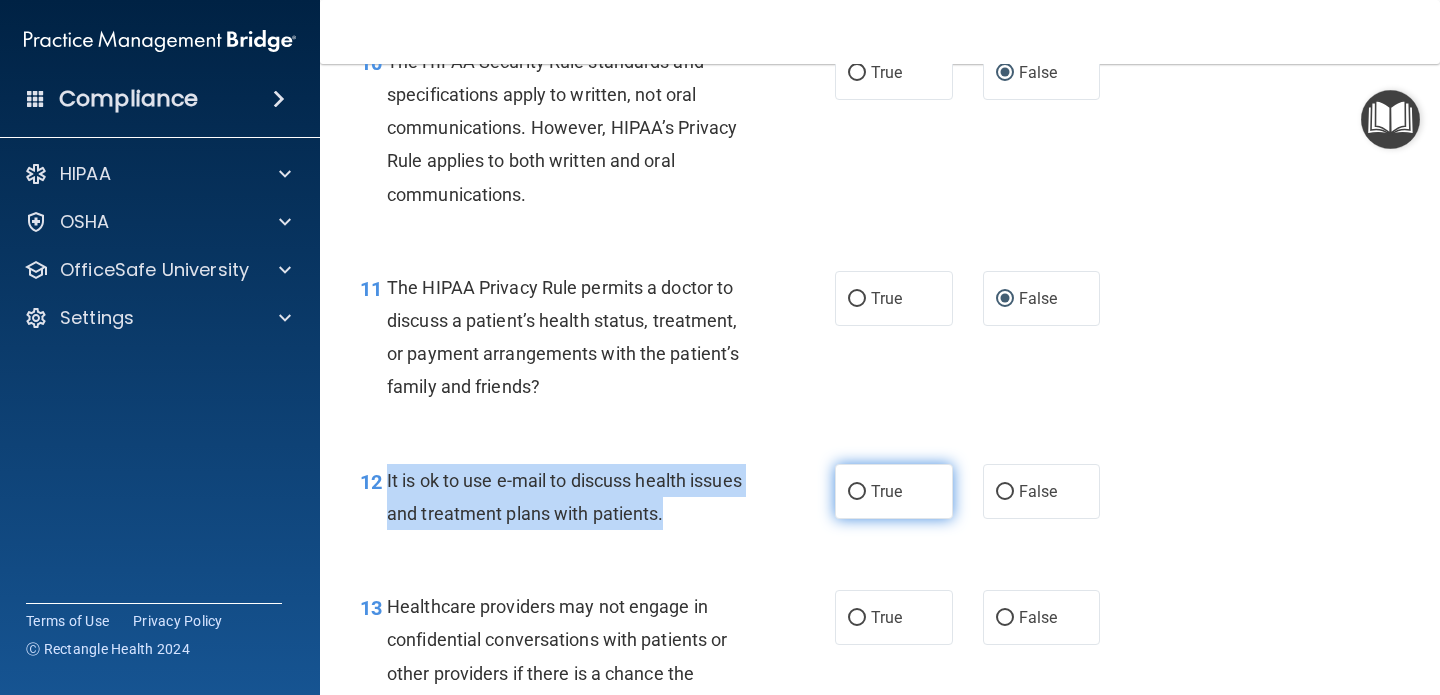 click on "True" at bounding box center (857, 492) 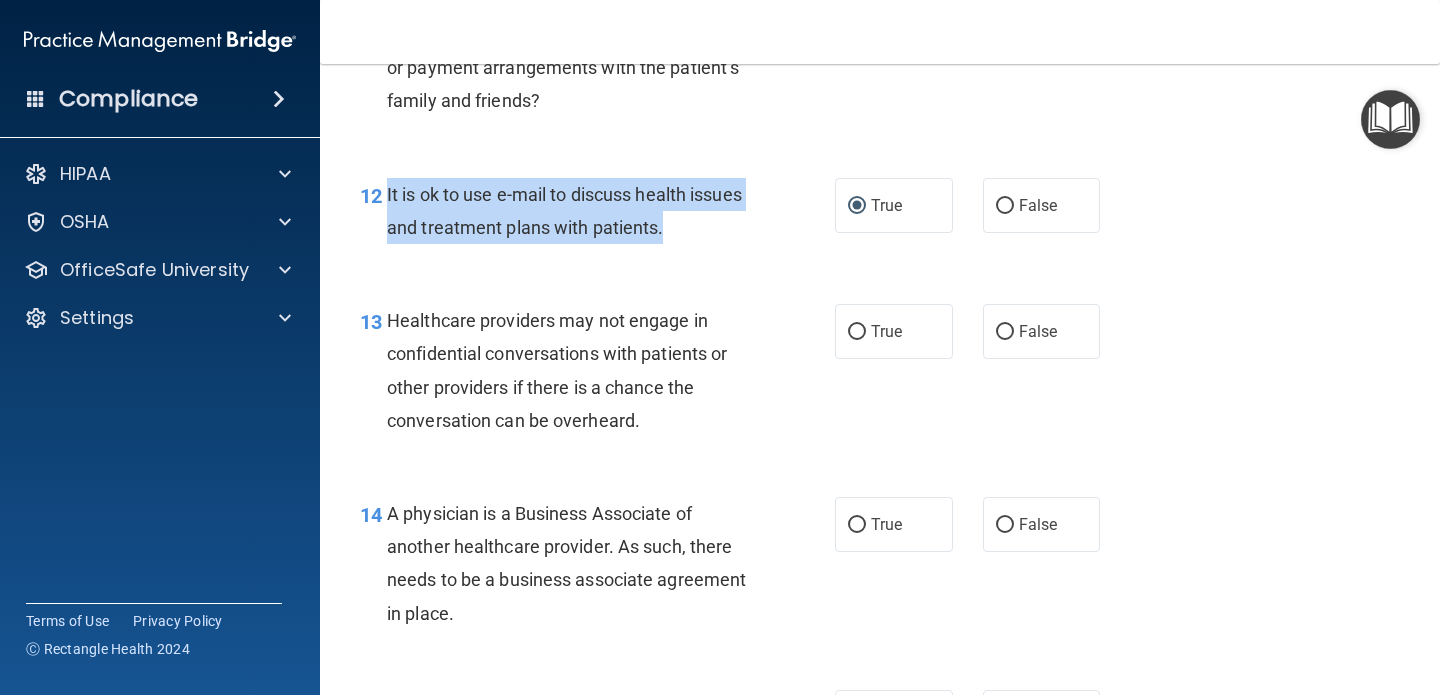 scroll, scrollTop: 2207, scrollLeft: 0, axis: vertical 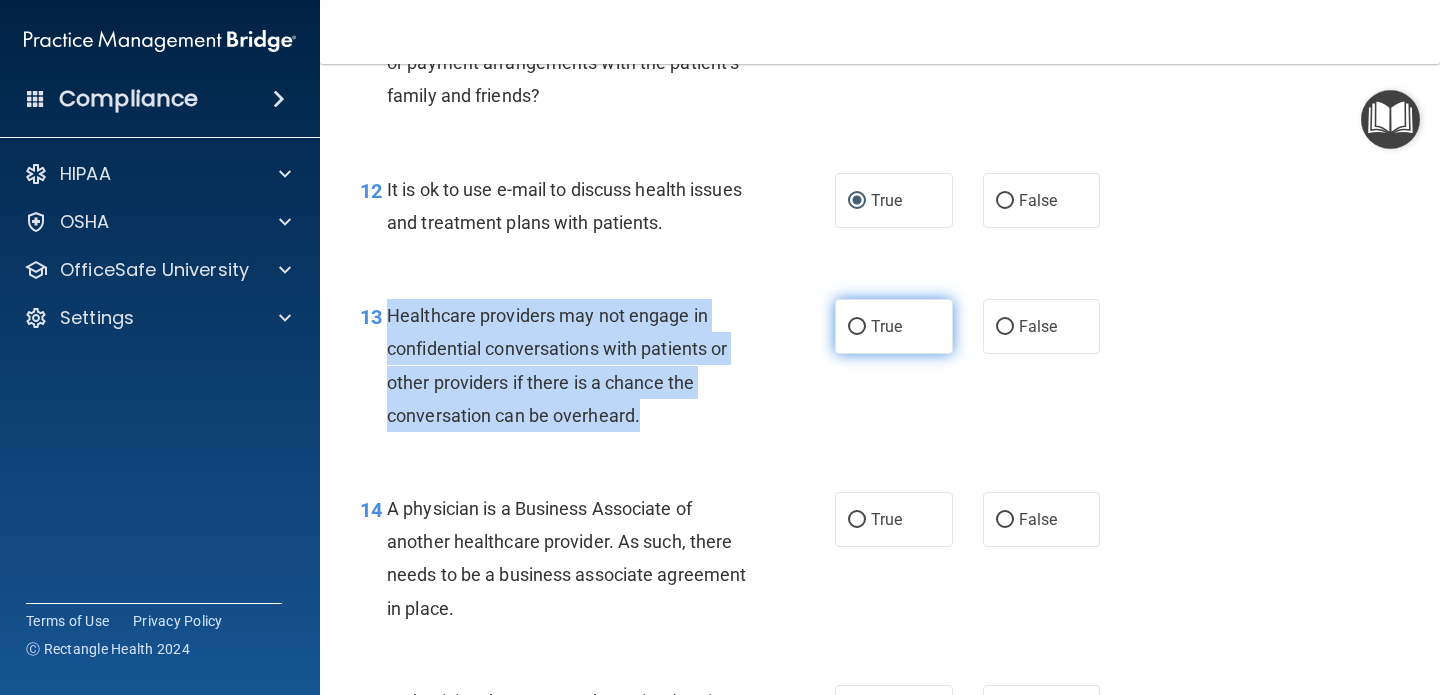 drag, startPoint x: 384, startPoint y: 317, endPoint x: 892, endPoint y: 348, distance: 508.94498 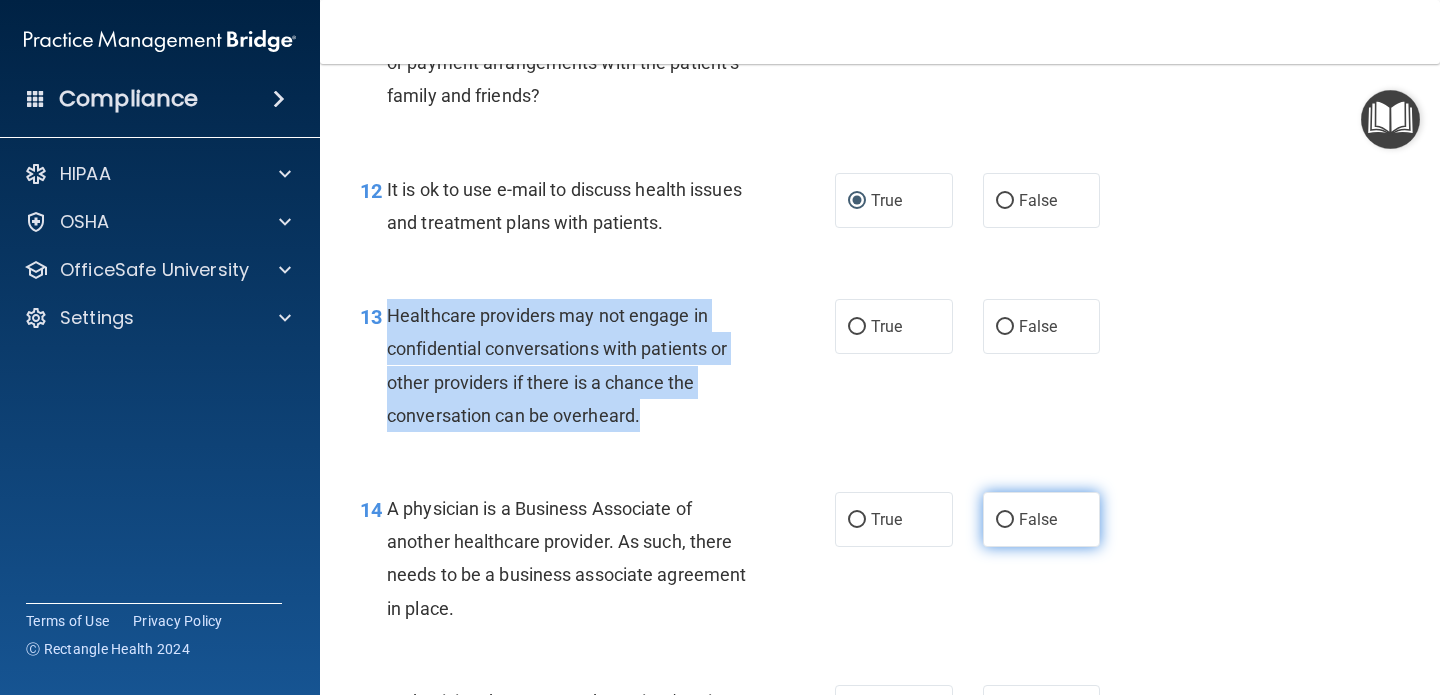 click on "False" at bounding box center (1005, 520) 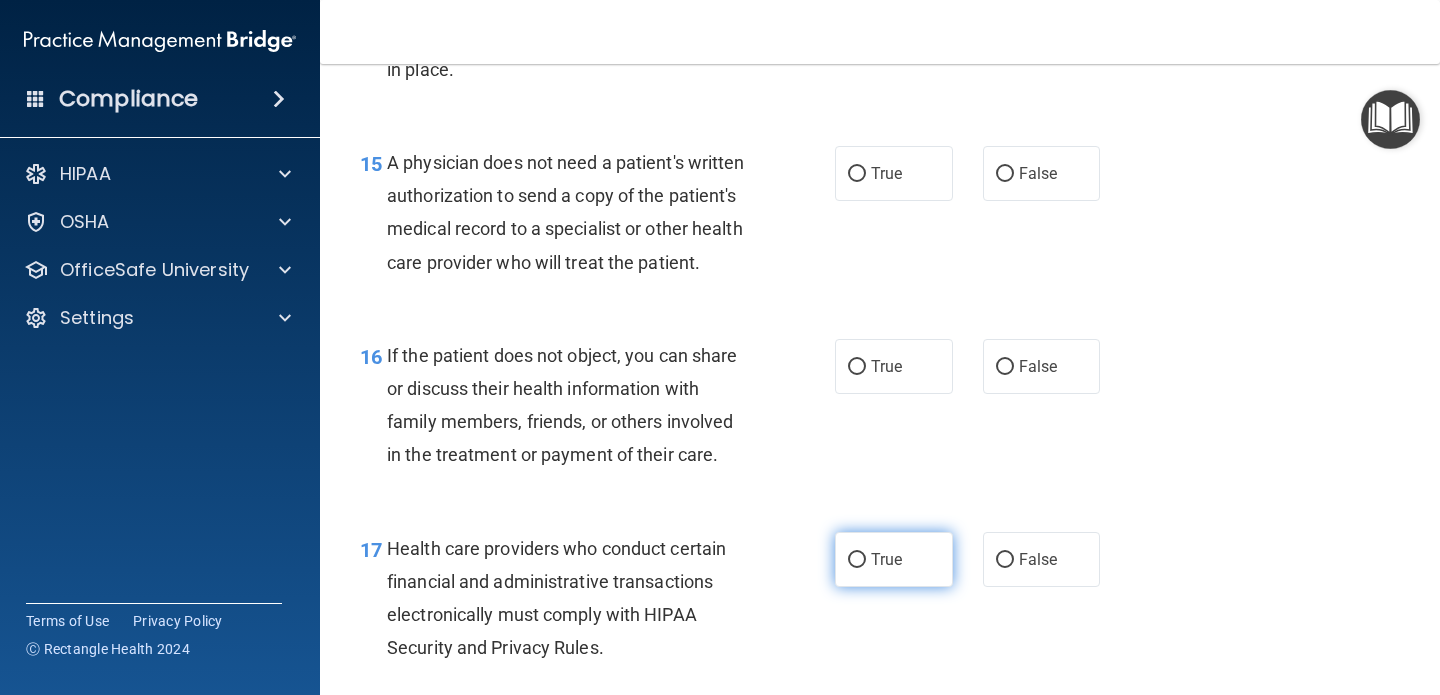 scroll, scrollTop: 2774, scrollLeft: 0, axis: vertical 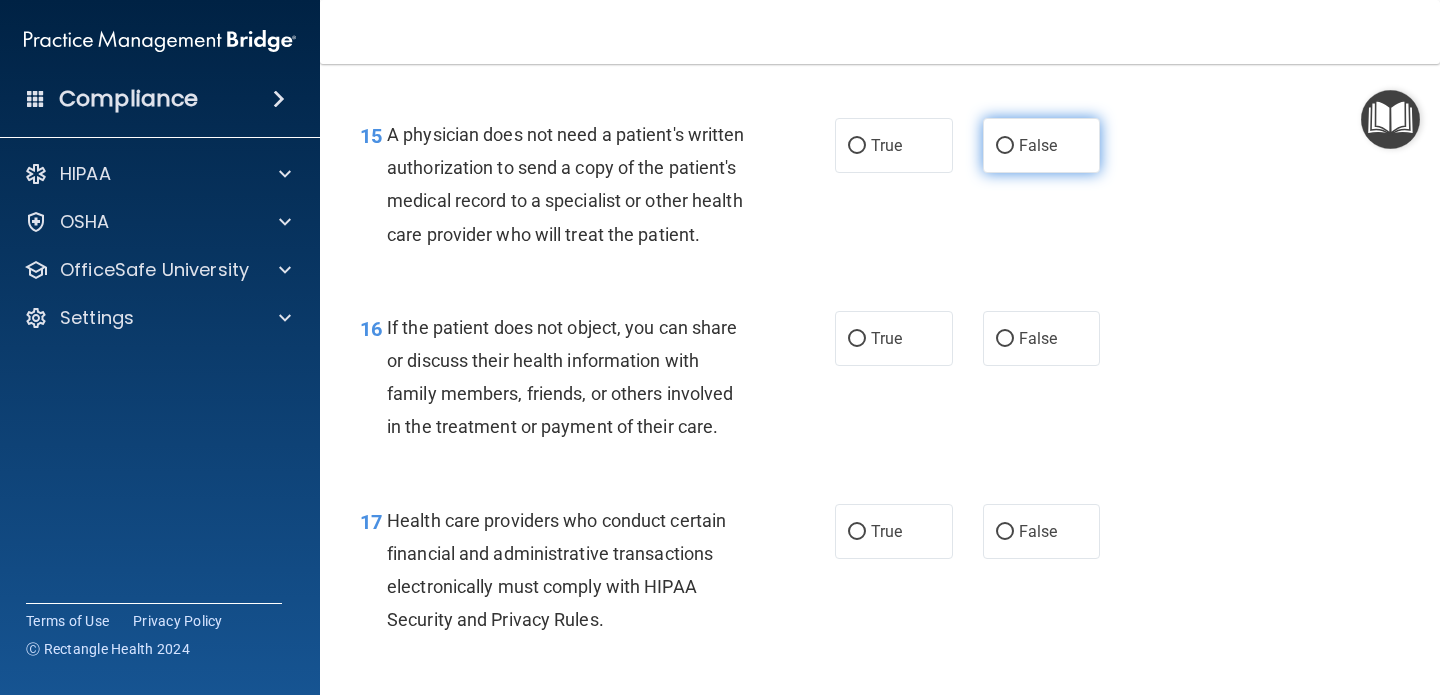 click on "False" at bounding box center [1005, 146] 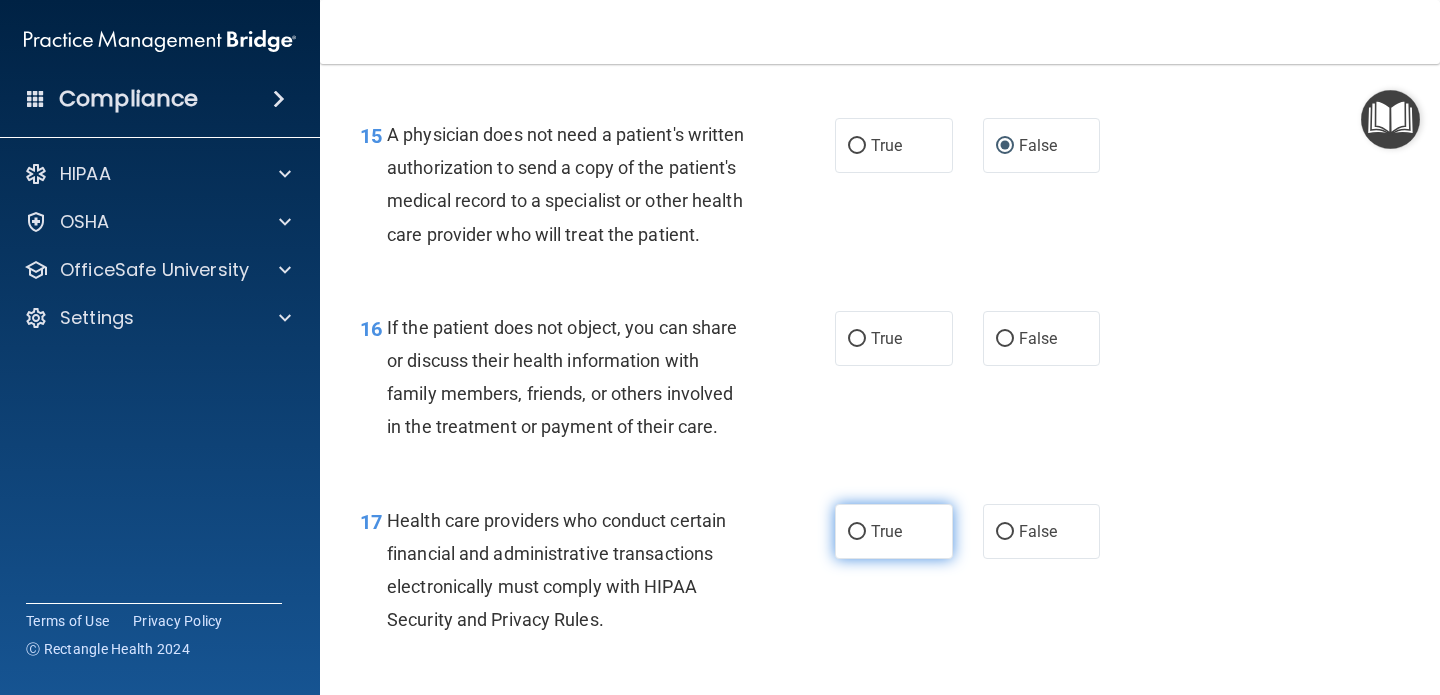 click on "True" at bounding box center [857, 532] 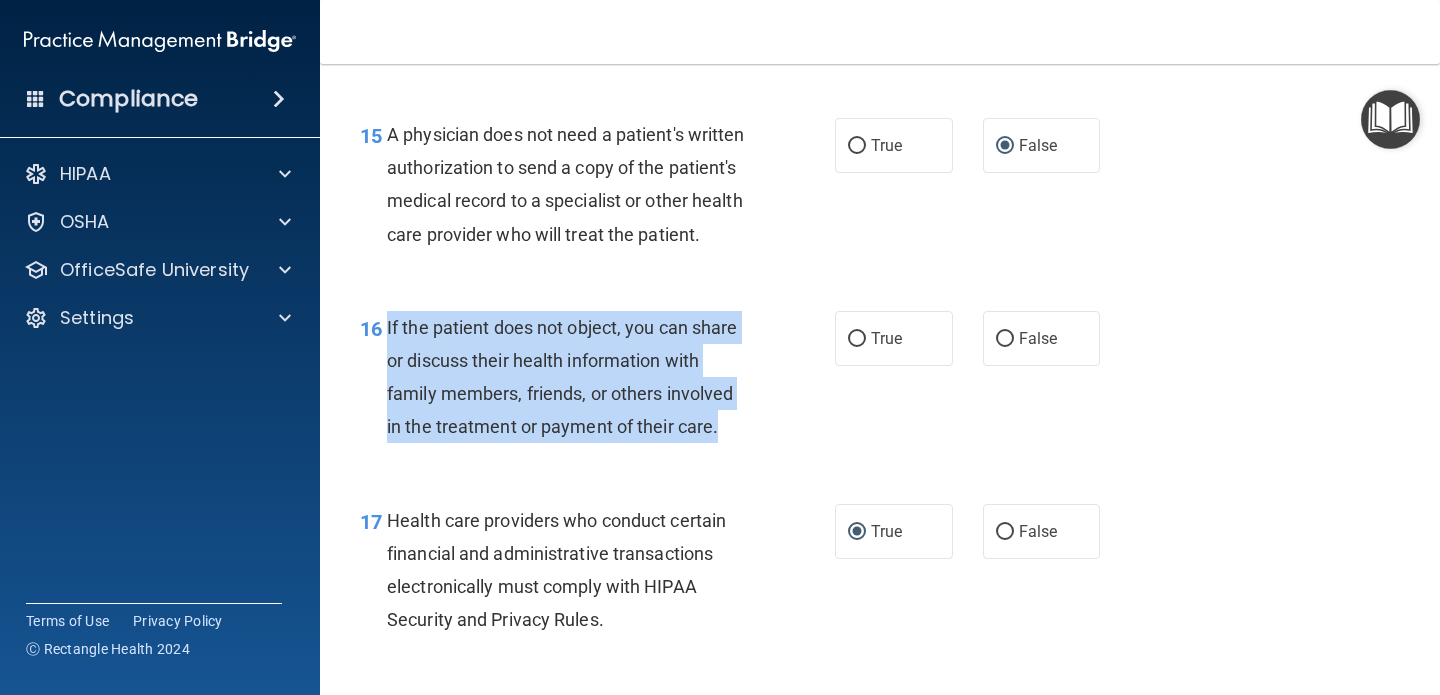 drag, startPoint x: 382, startPoint y: 325, endPoint x: 751, endPoint y: 431, distance: 383.92316 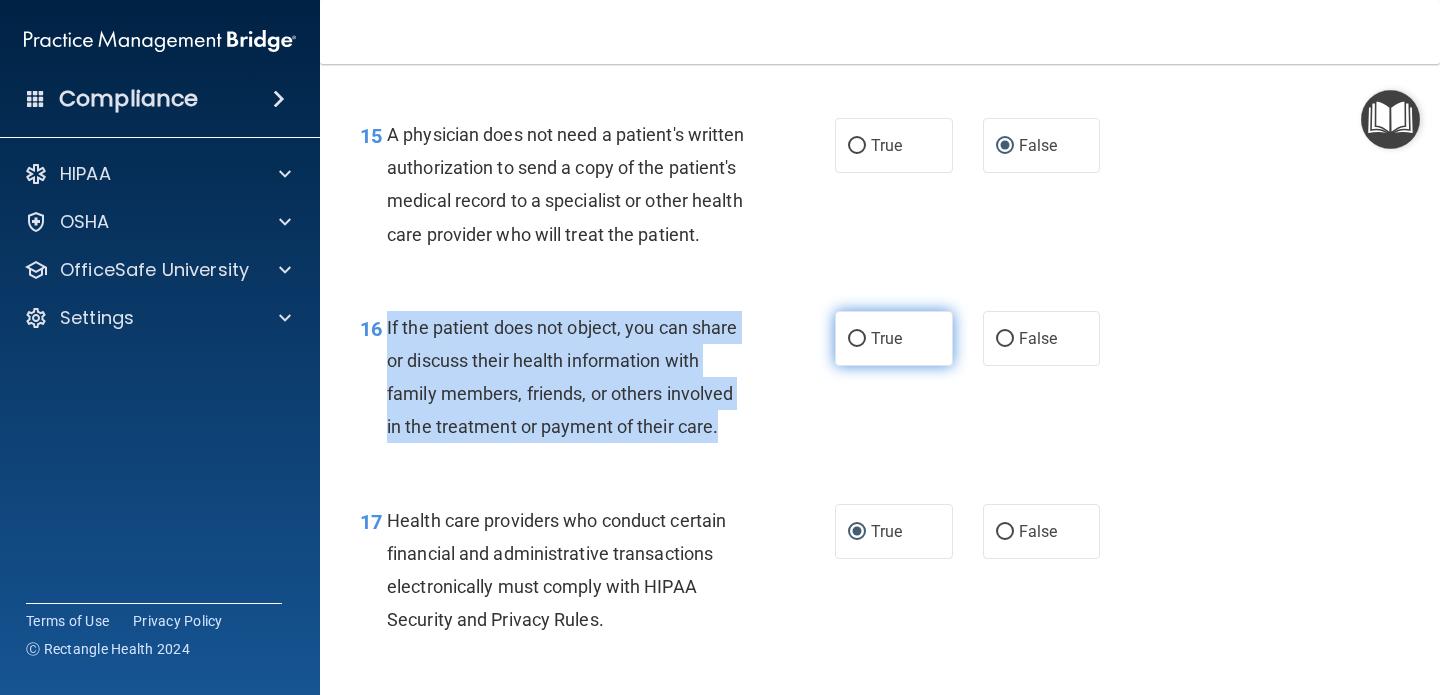 click on "True" at bounding box center [857, 339] 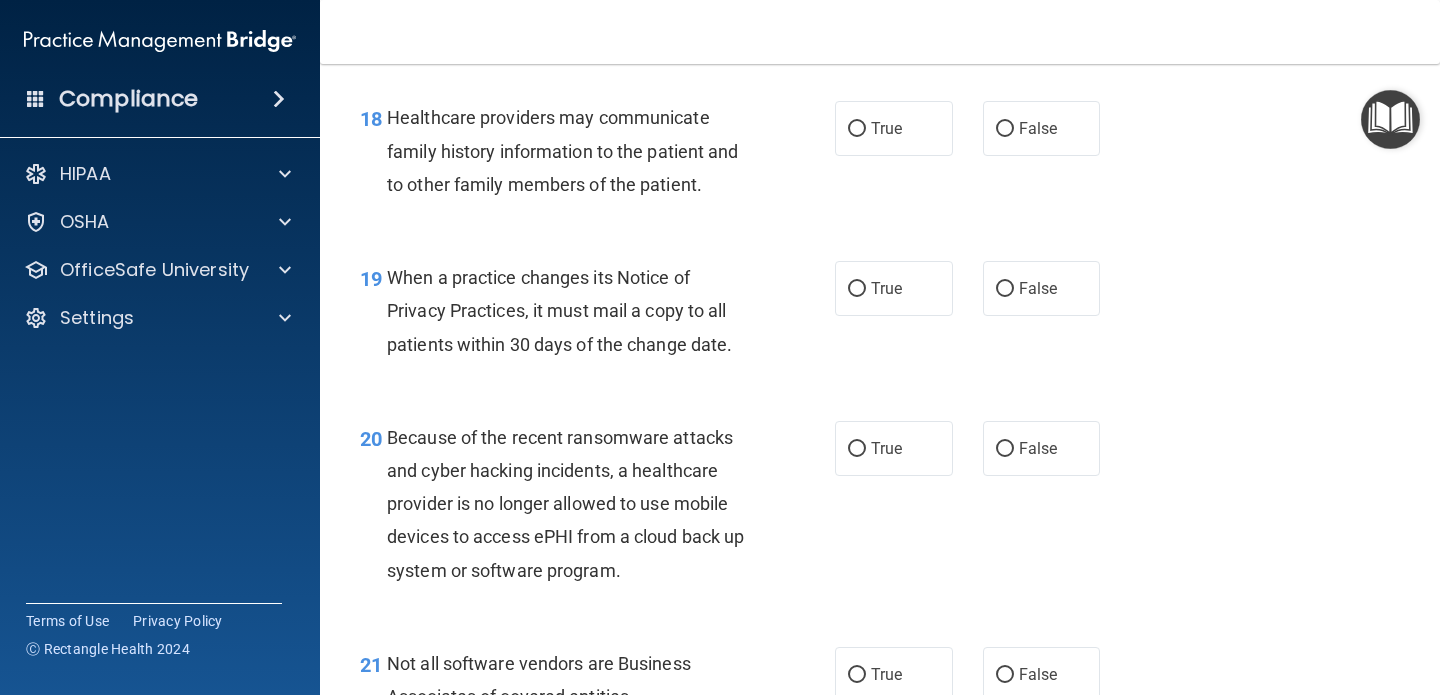 scroll, scrollTop: 3370, scrollLeft: 0, axis: vertical 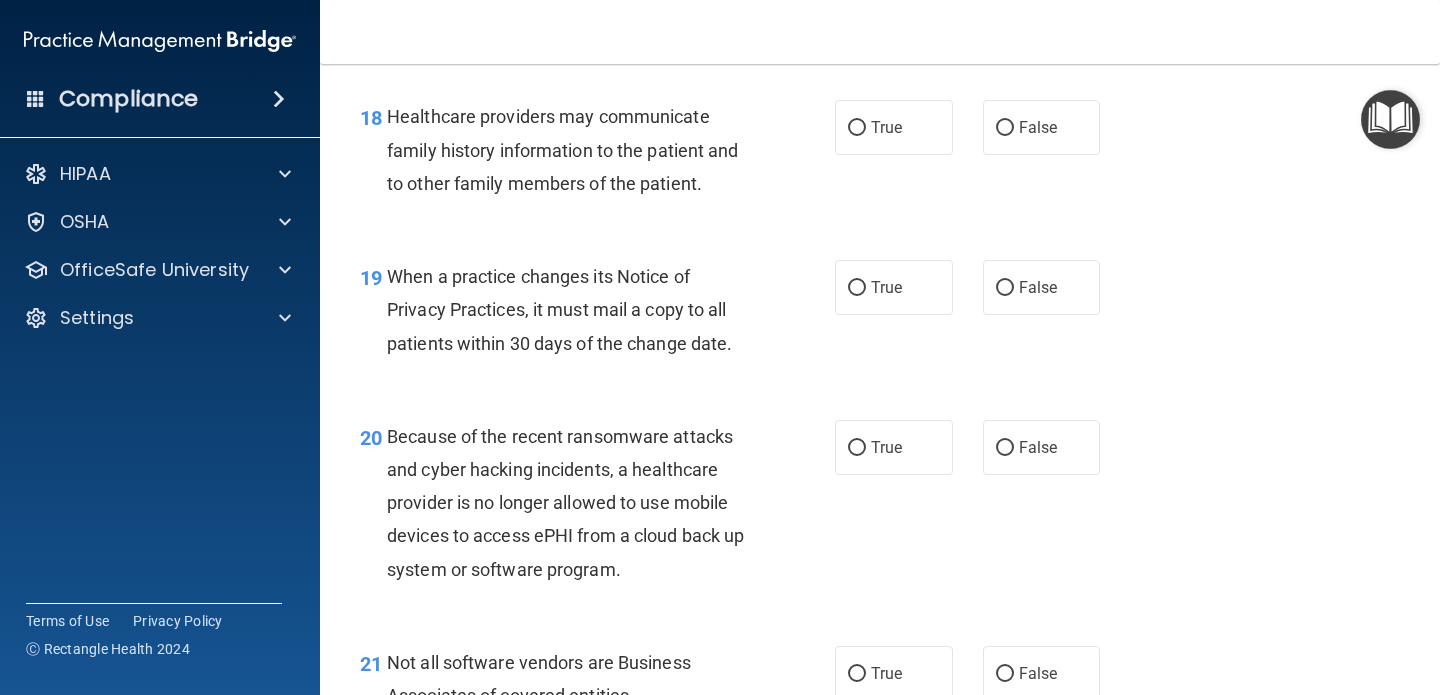 drag, startPoint x: 386, startPoint y: 119, endPoint x: 605, endPoint y: 172, distance: 225.32199 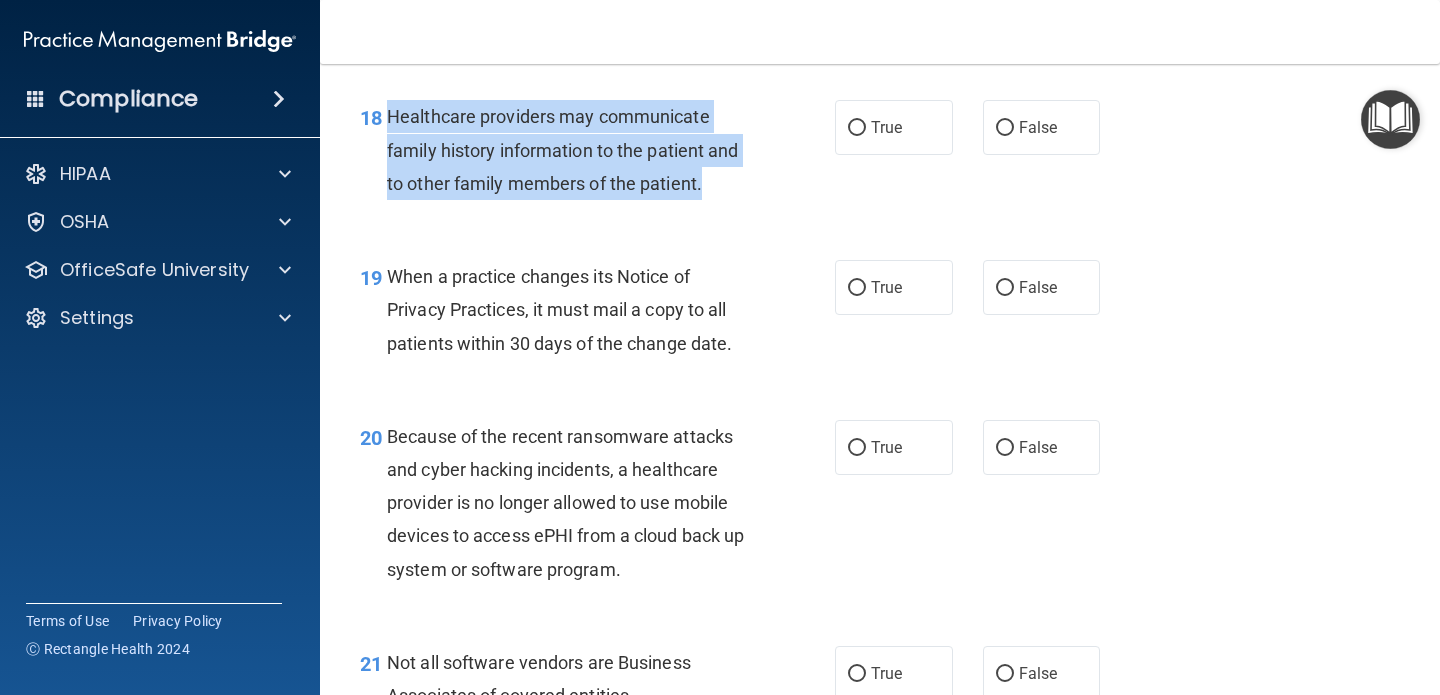 drag, startPoint x: 387, startPoint y: 116, endPoint x: 721, endPoint y: 192, distance: 342.5376 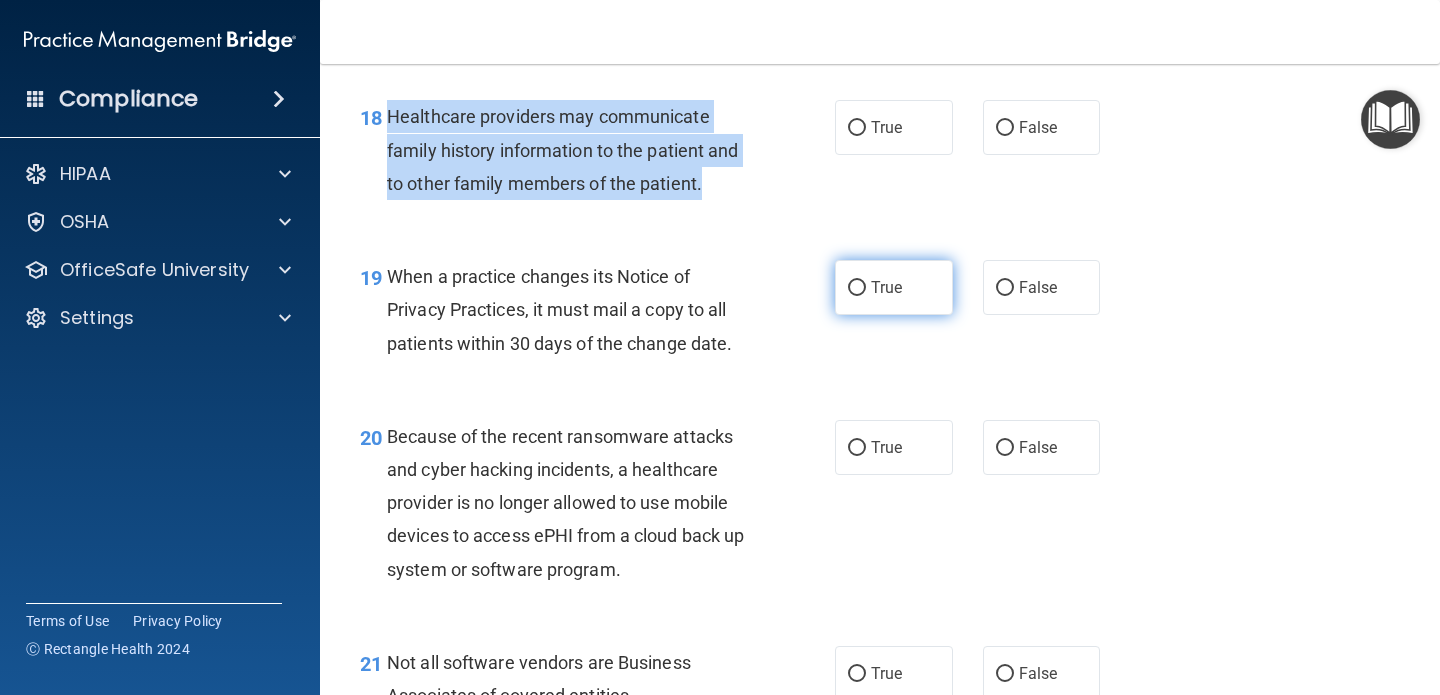 click on "True" at bounding box center (857, 288) 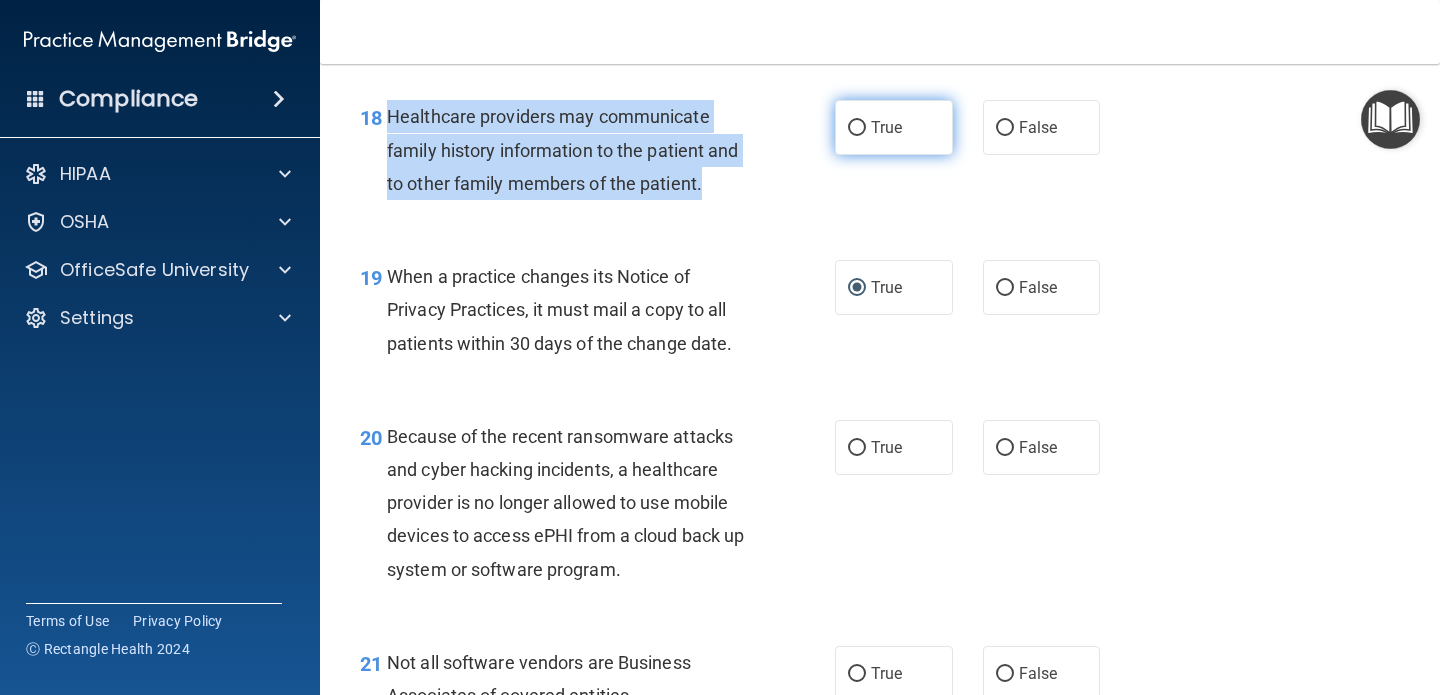 click on "True" at bounding box center [857, 128] 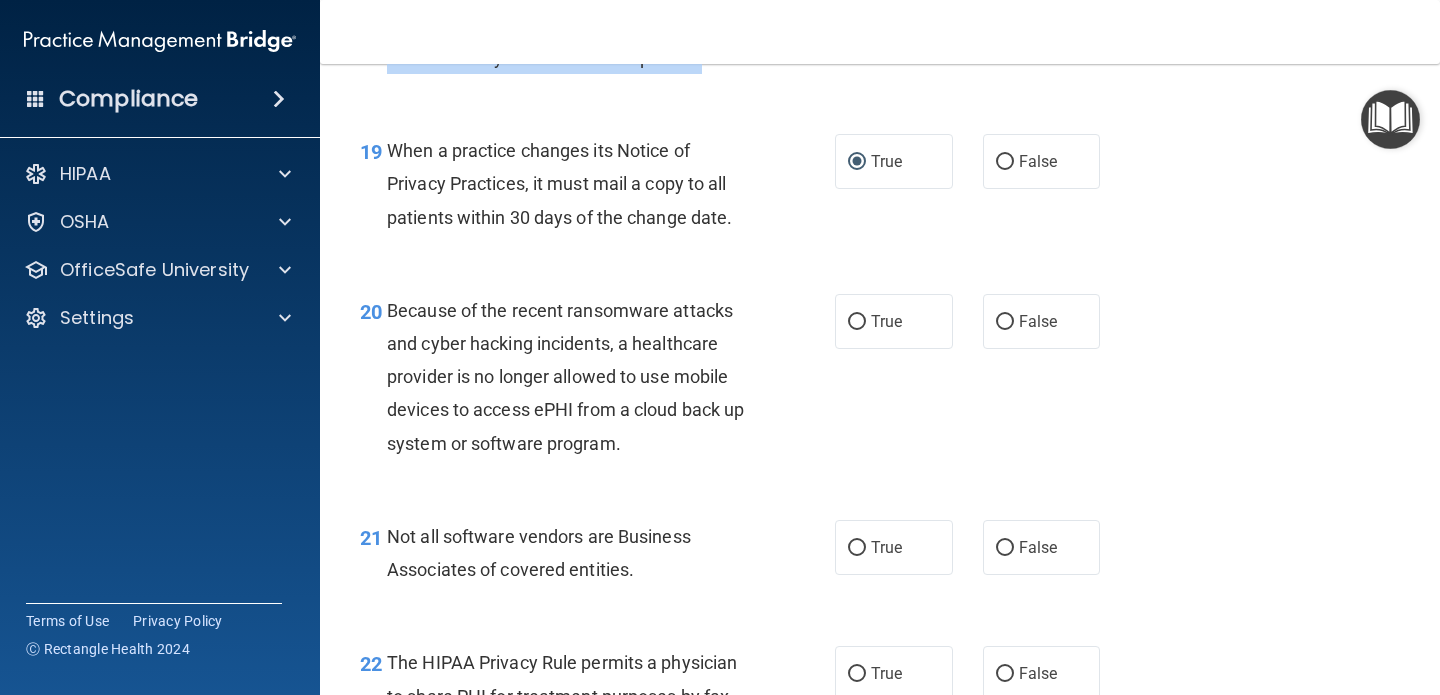 scroll, scrollTop: 3506, scrollLeft: 0, axis: vertical 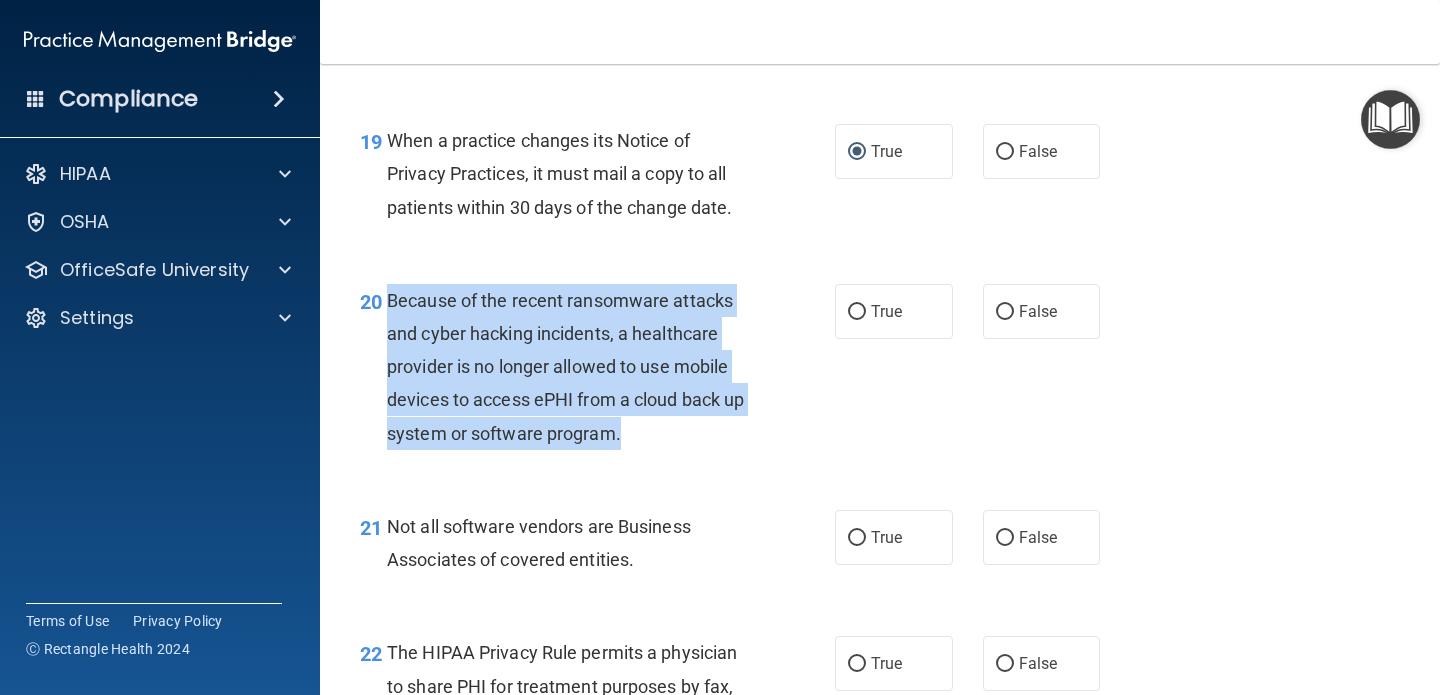 drag, startPoint x: 388, startPoint y: 301, endPoint x: 644, endPoint y: 420, distance: 282.30658 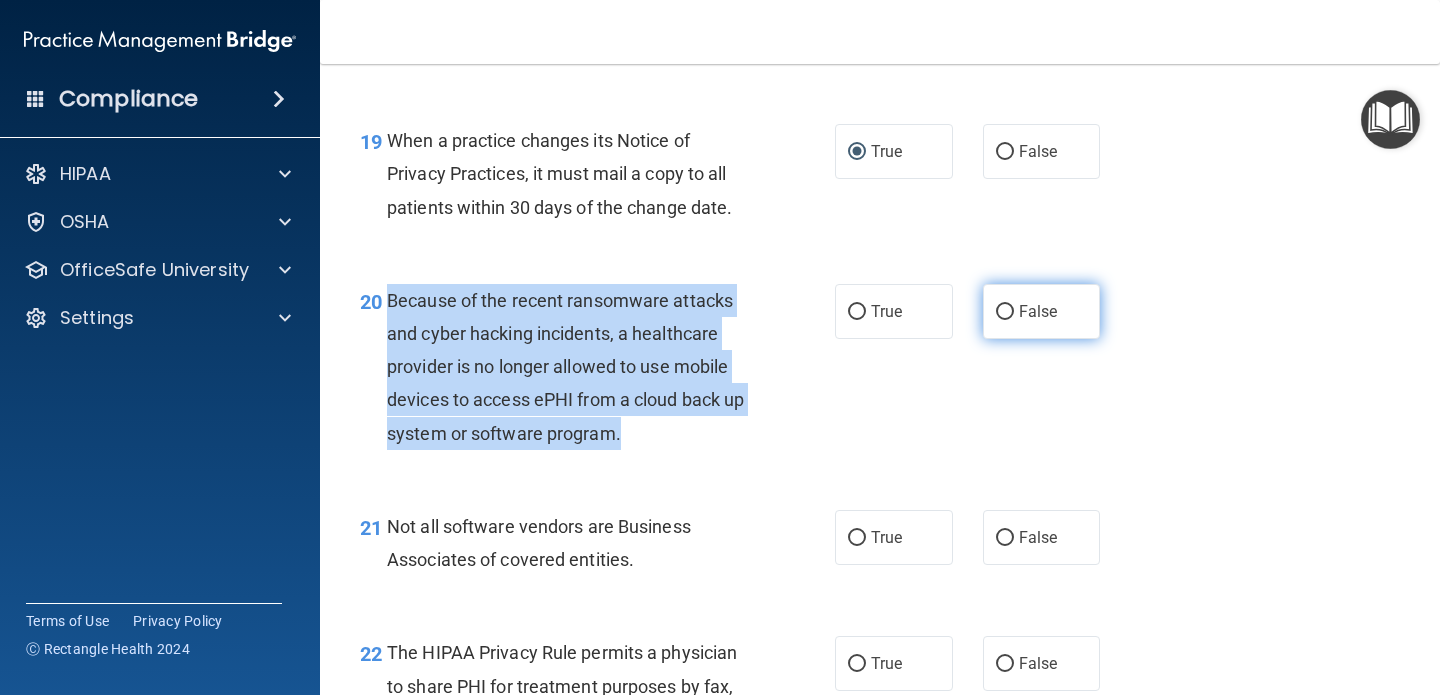 click on "False" at bounding box center [1005, 312] 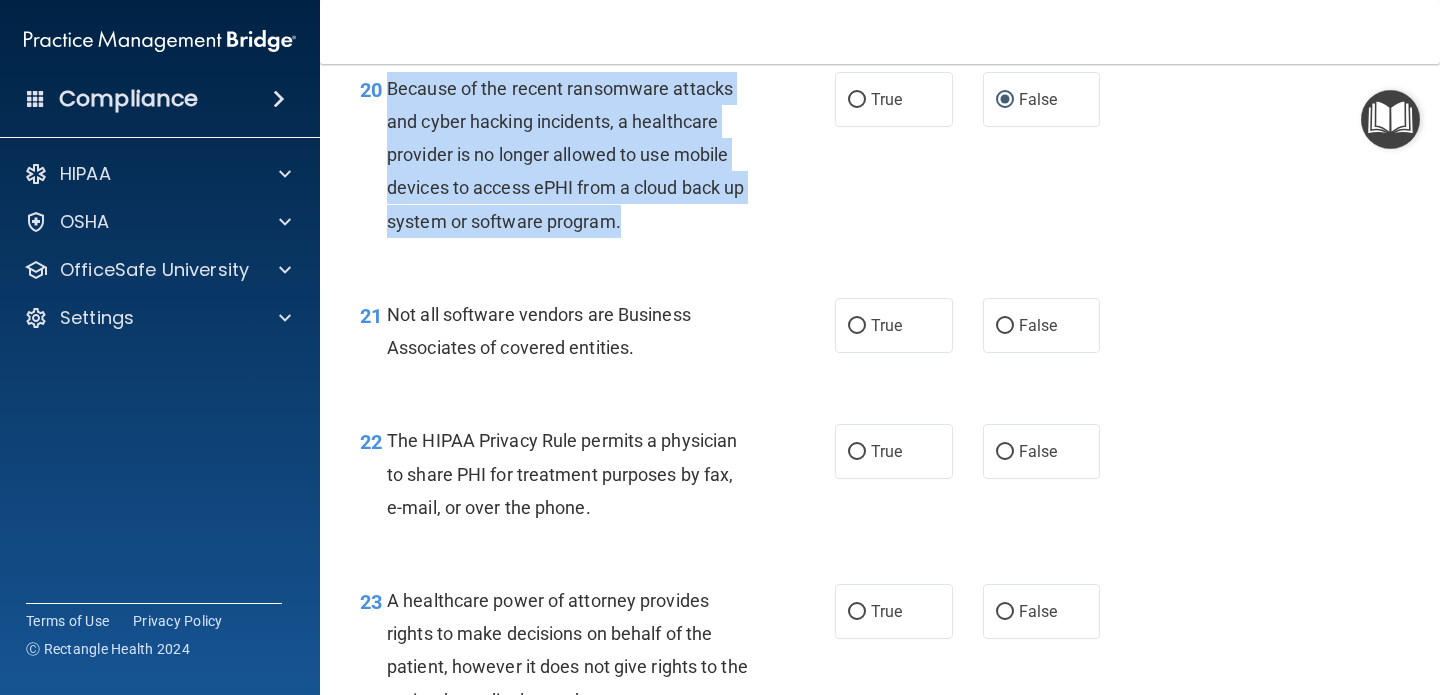 scroll, scrollTop: 3874, scrollLeft: 0, axis: vertical 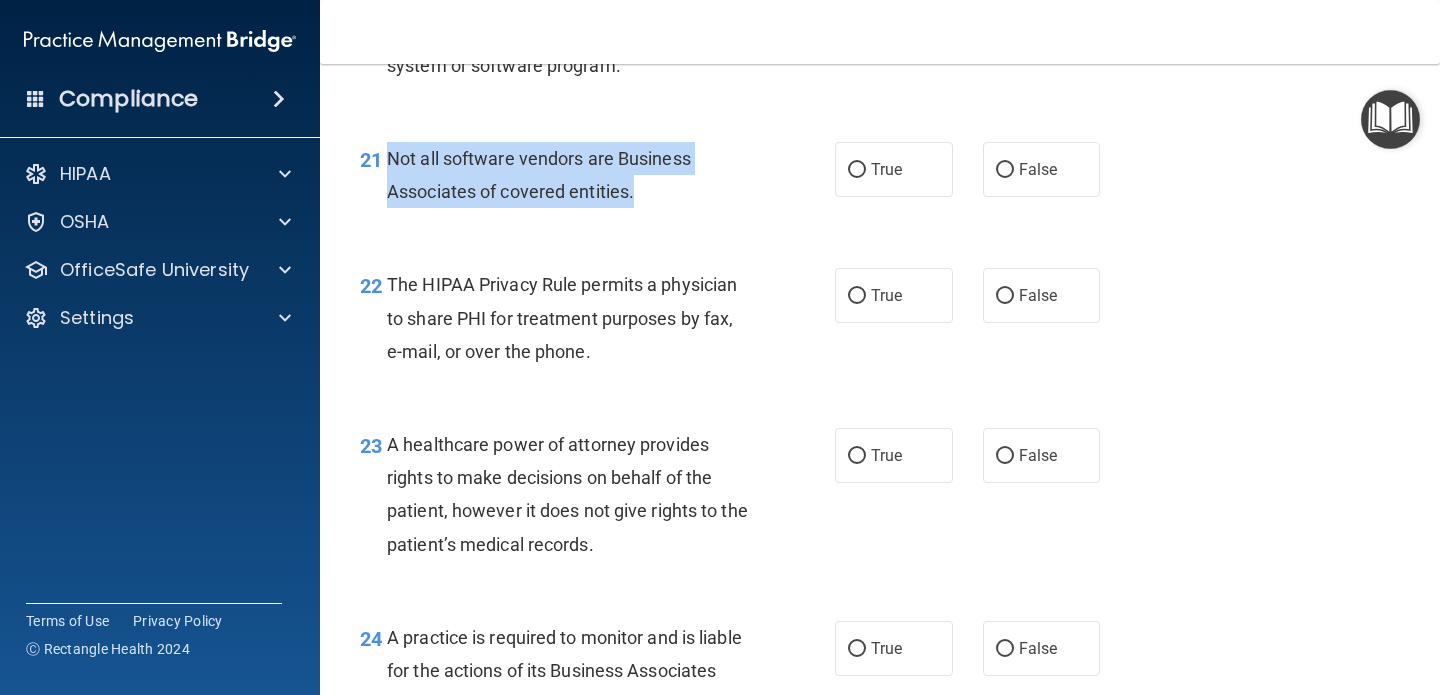 drag, startPoint x: 388, startPoint y: 157, endPoint x: 685, endPoint y: 203, distance: 300.54117 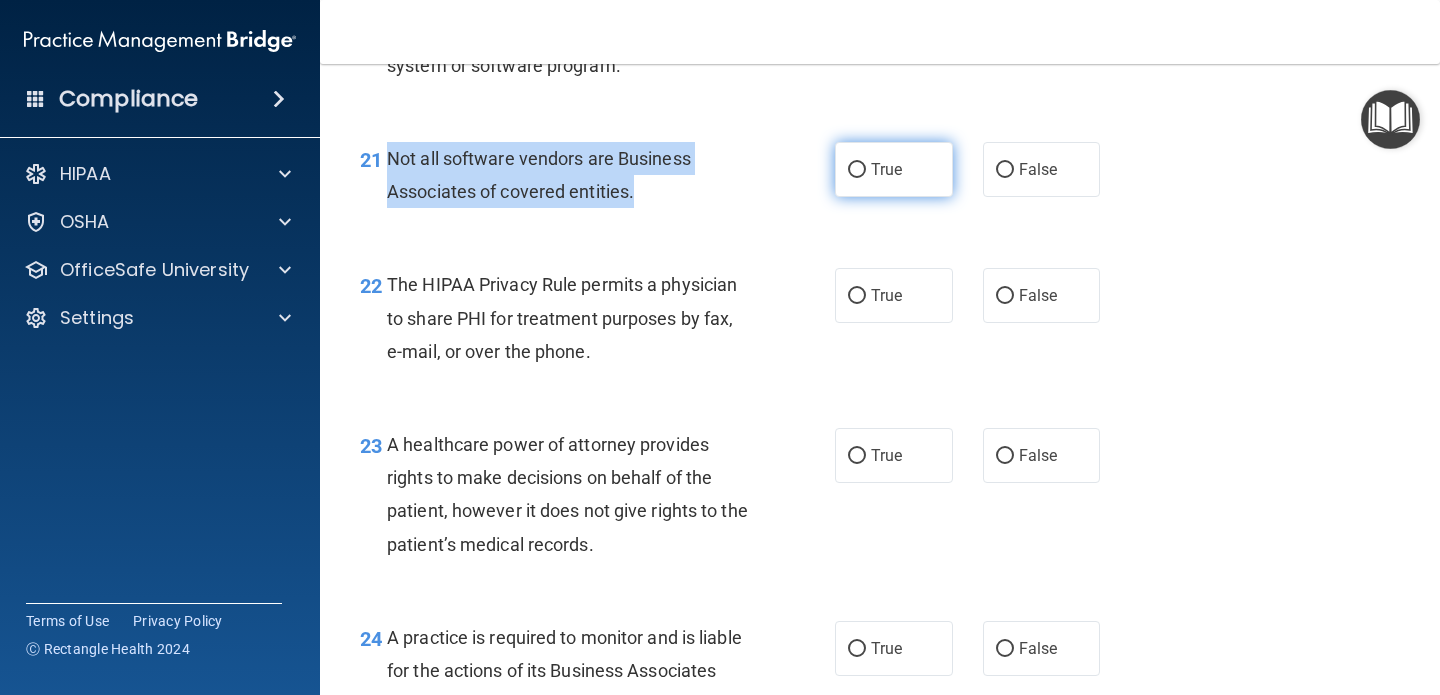 click on "True" at bounding box center (857, 170) 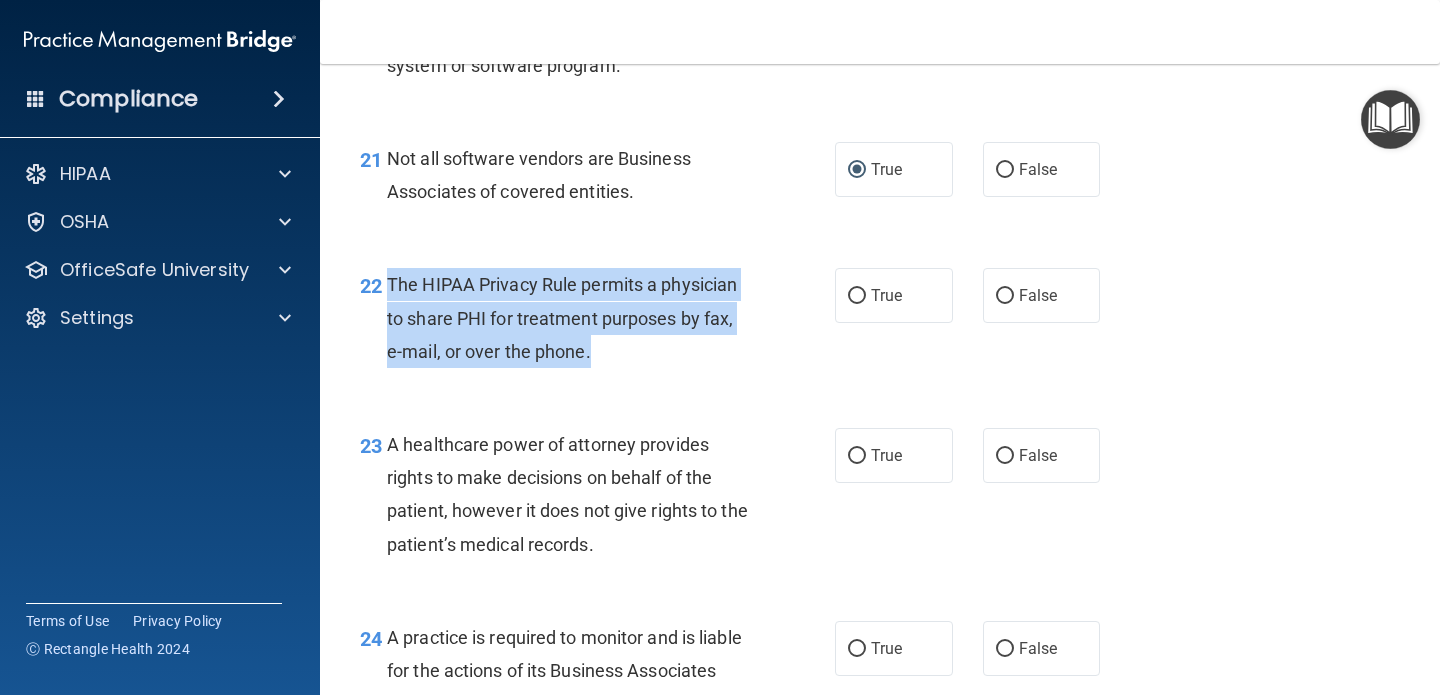 drag, startPoint x: 389, startPoint y: 287, endPoint x: 678, endPoint y: 371, distance: 300.96014 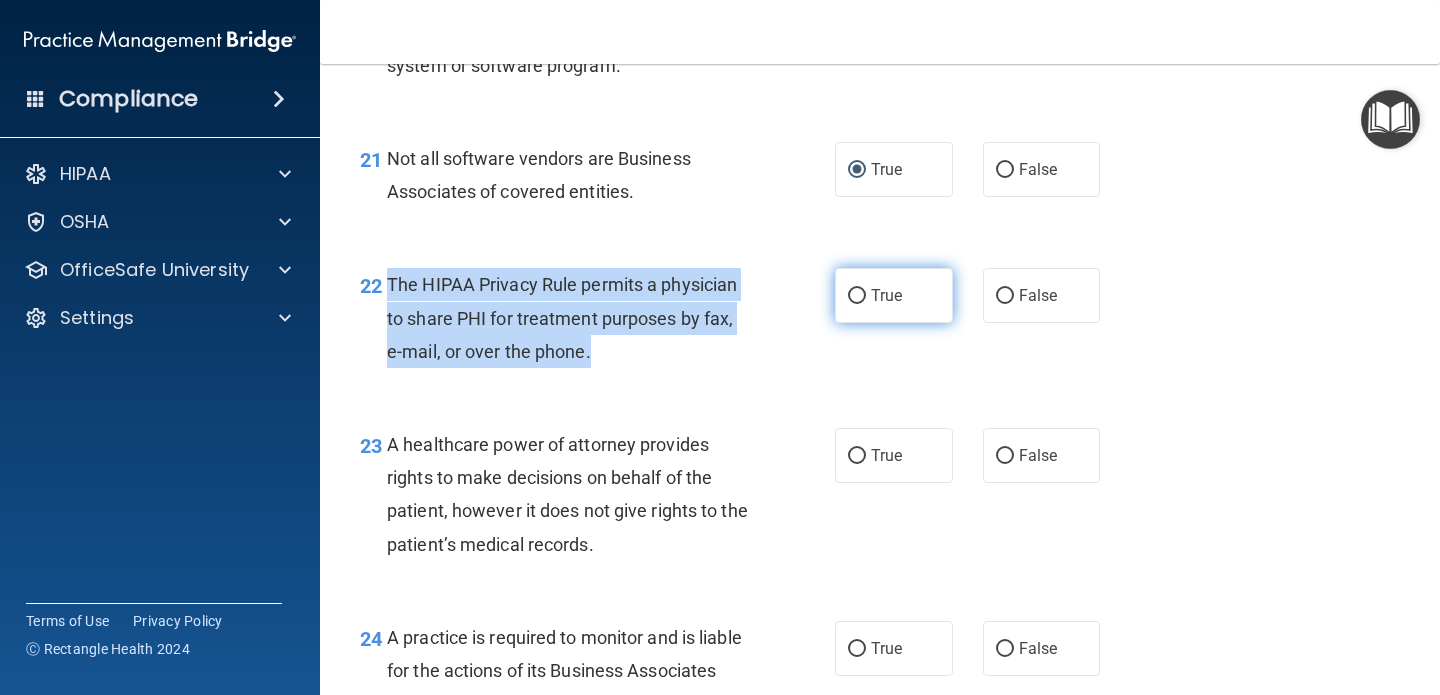 click on "True" at bounding box center (857, 296) 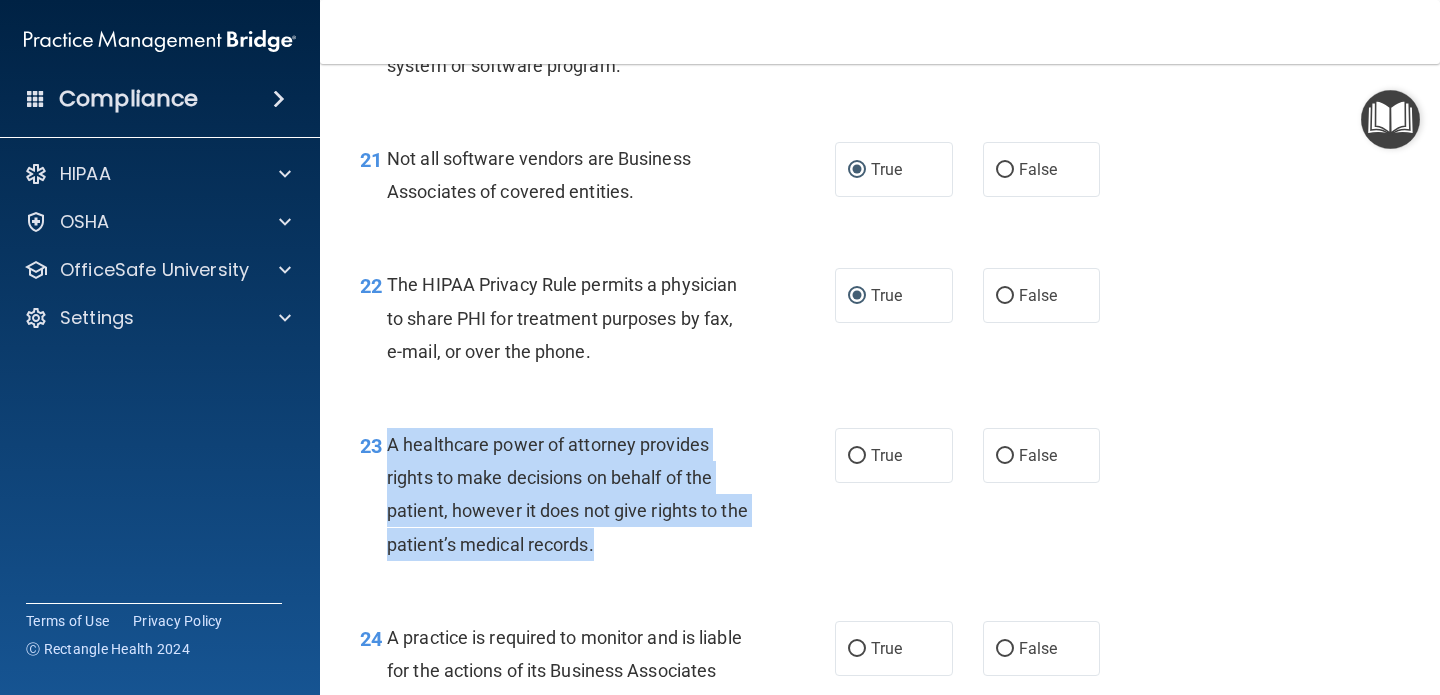 drag, startPoint x: 388, startPoint y: 444, endPoint x: 661, endPoint y: 554, distance: 294.32803 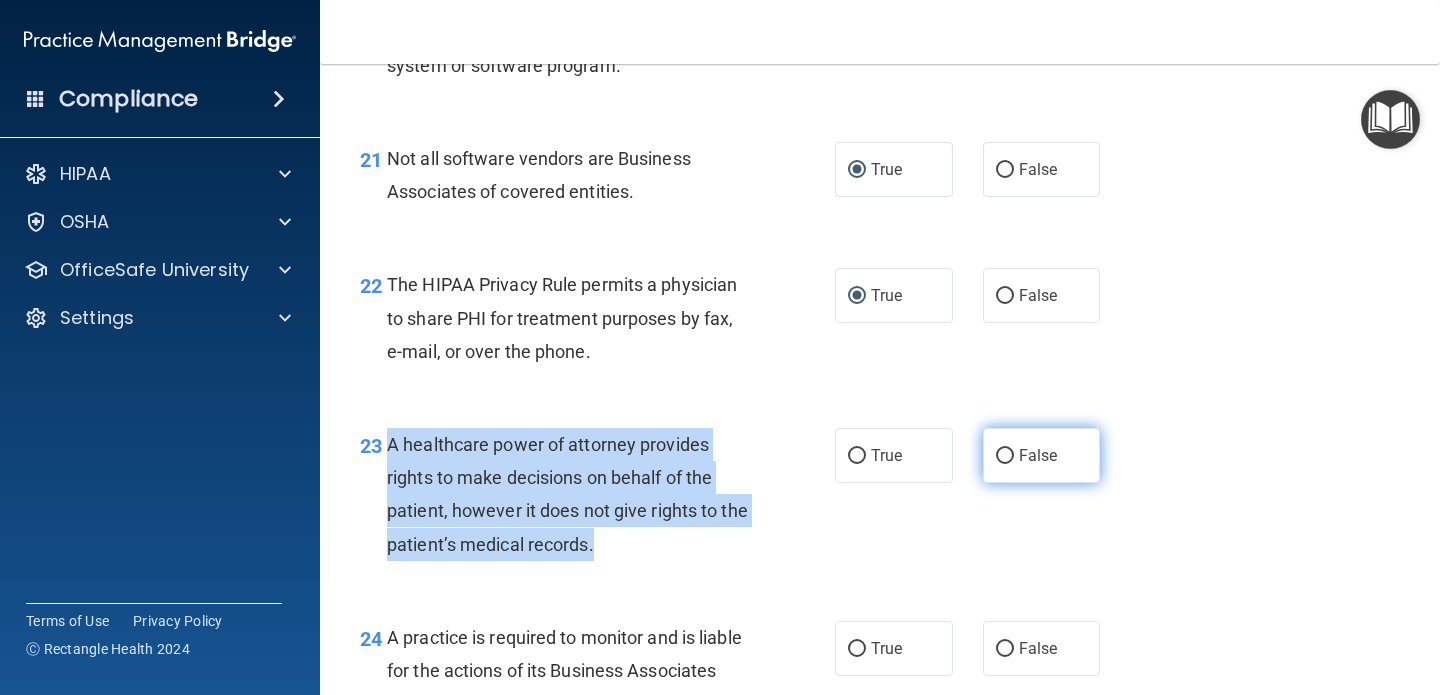 click on "False" at bounding box center [1005, 456] 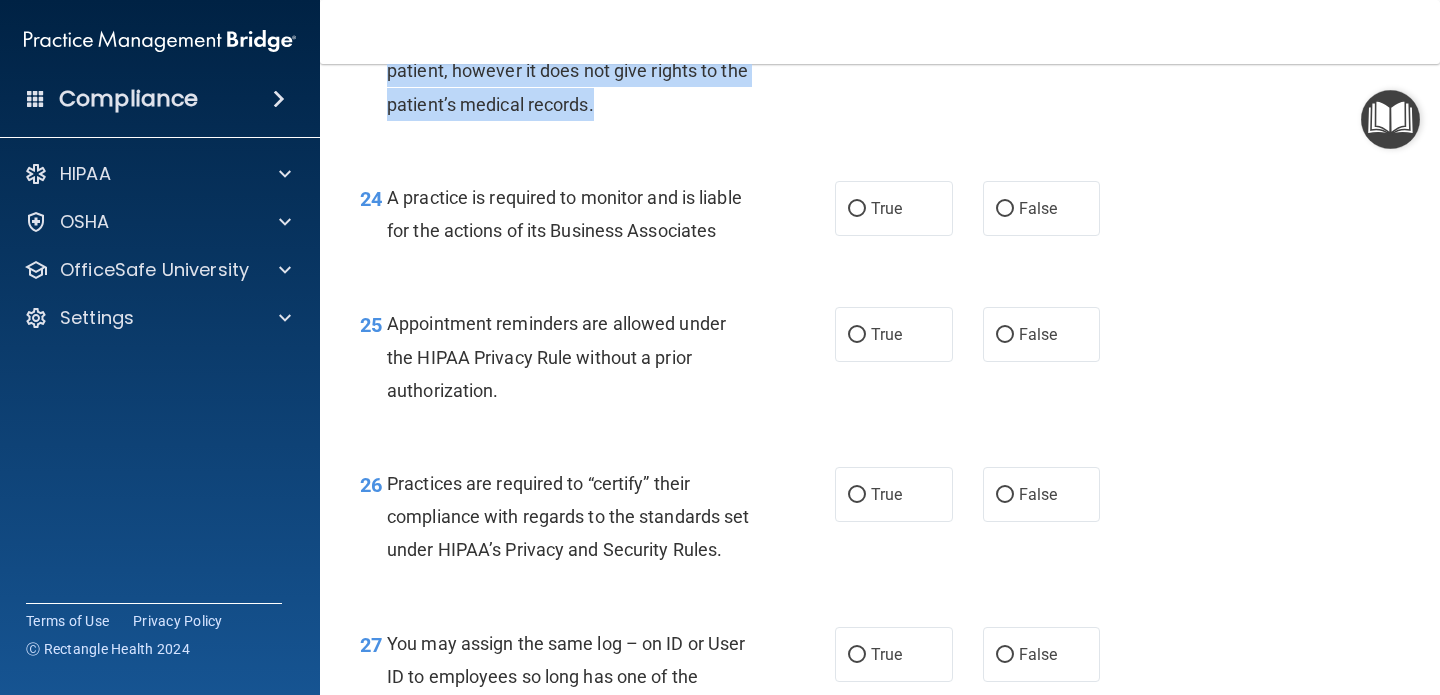 scroll, scrollTop: 4243, scrollLeft: 0, axis: vertical 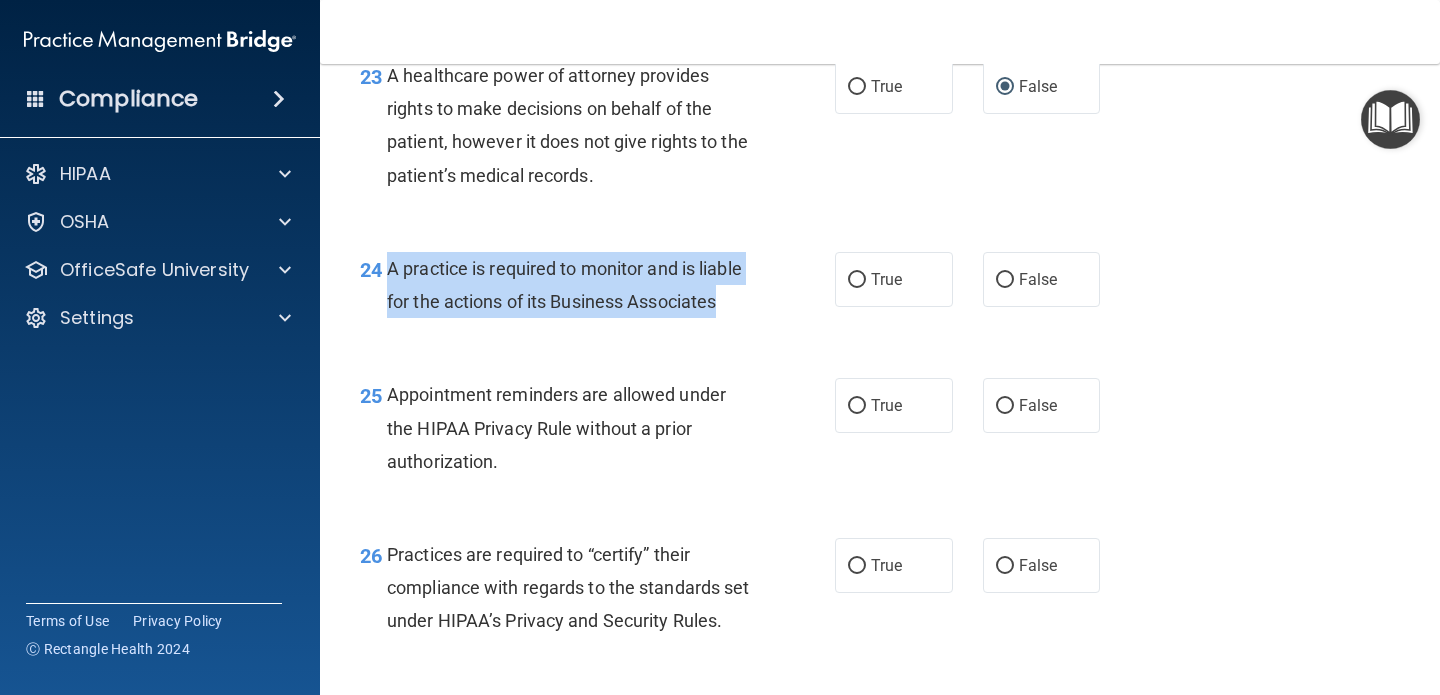 drag, startPoint x: 383, startPoint y: 271, endPoint x: 733, endPoint y: 320, distance: 353.41336 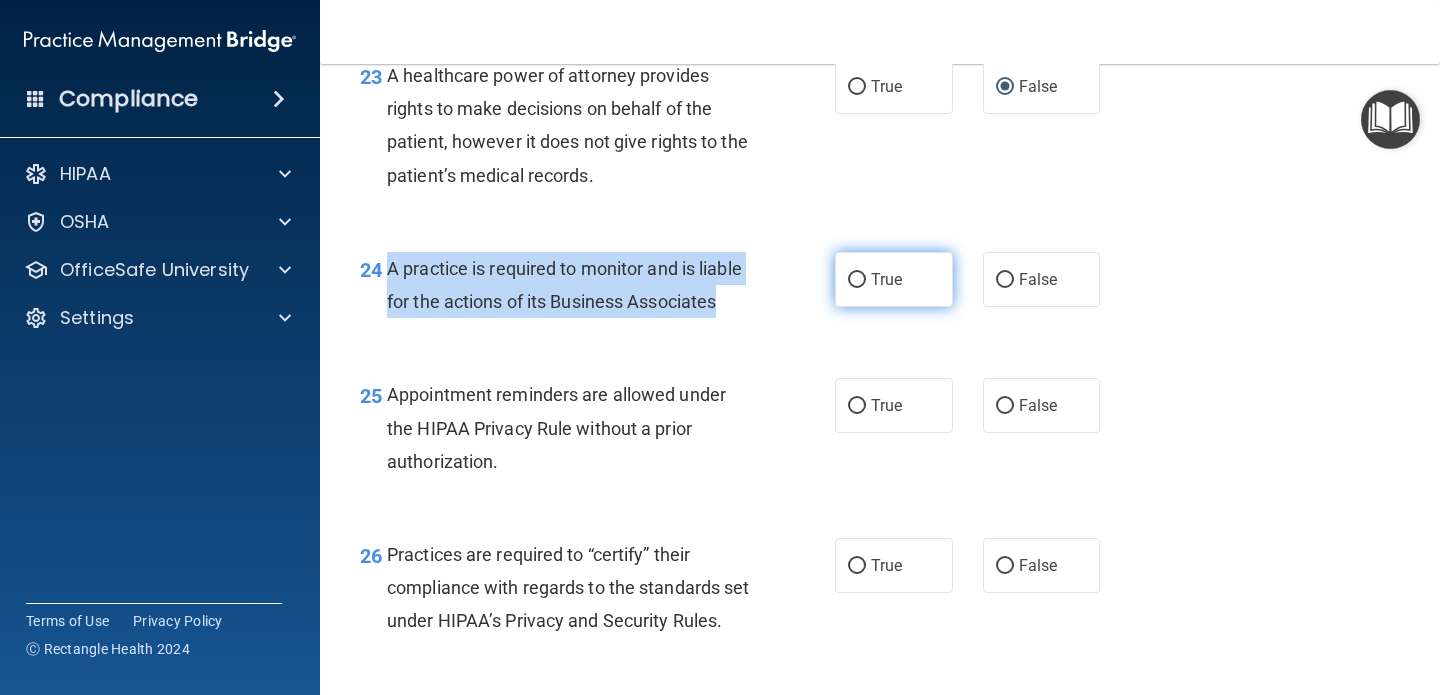 click on "True" at bounding box center [857, 280] 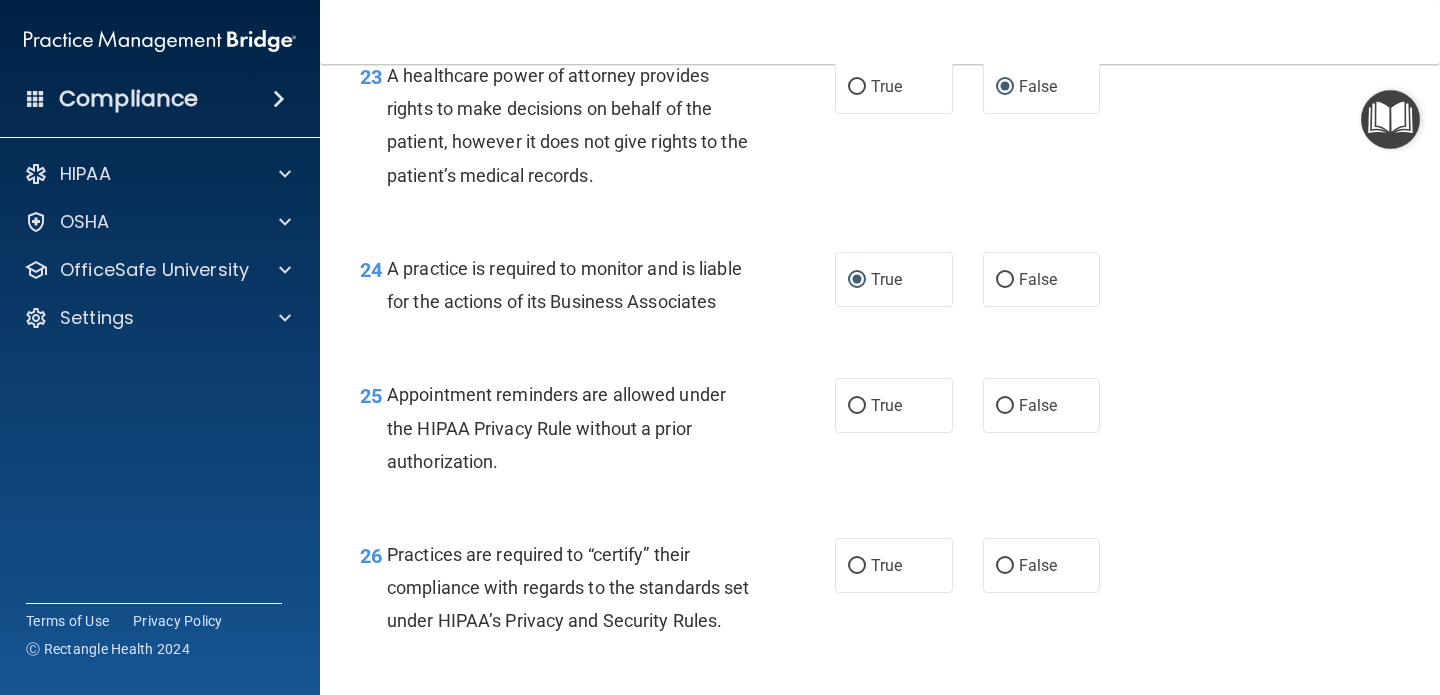 drag, startPoint x: 386, startPoint y: 395, endPoint x: 549, endPoint y: 445, distance: 170.49634 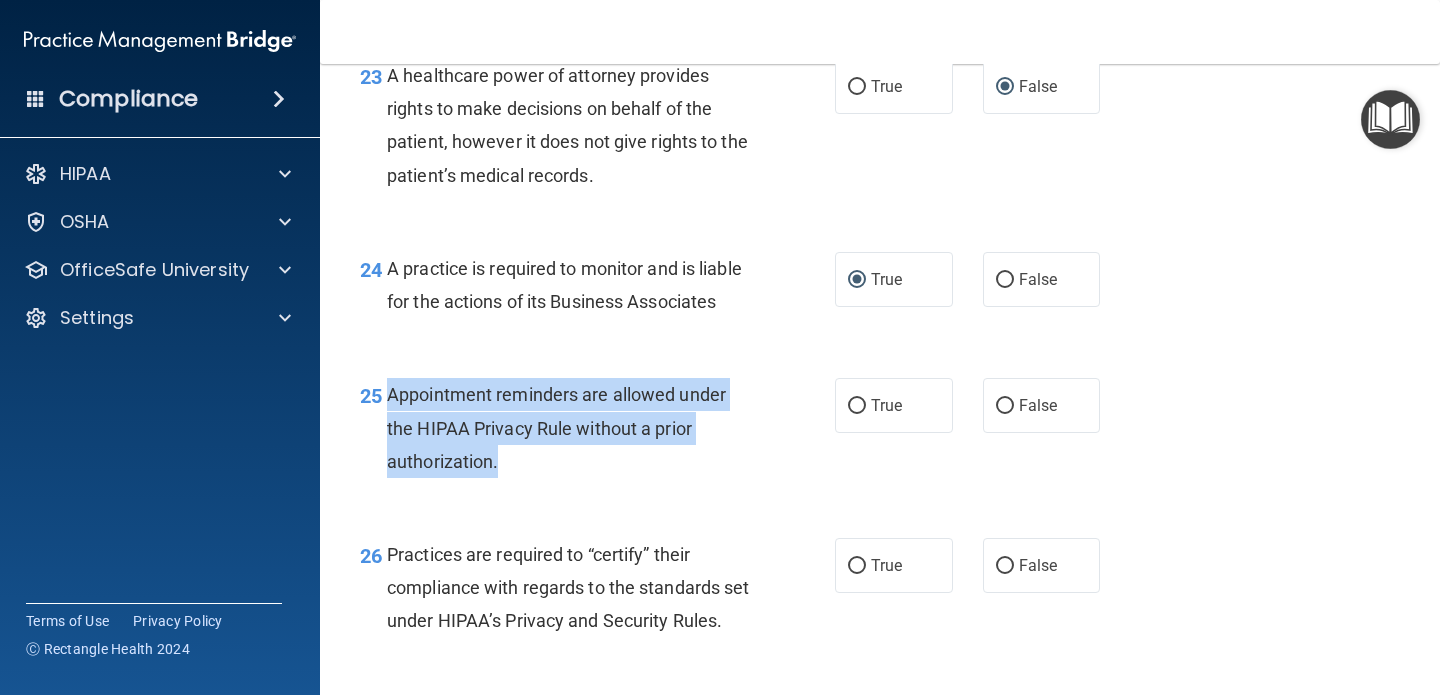 drag, startPoint x: 379, startPoint y: 392, endPoint x: 715, endPoint y: 473, distance: 345.62552 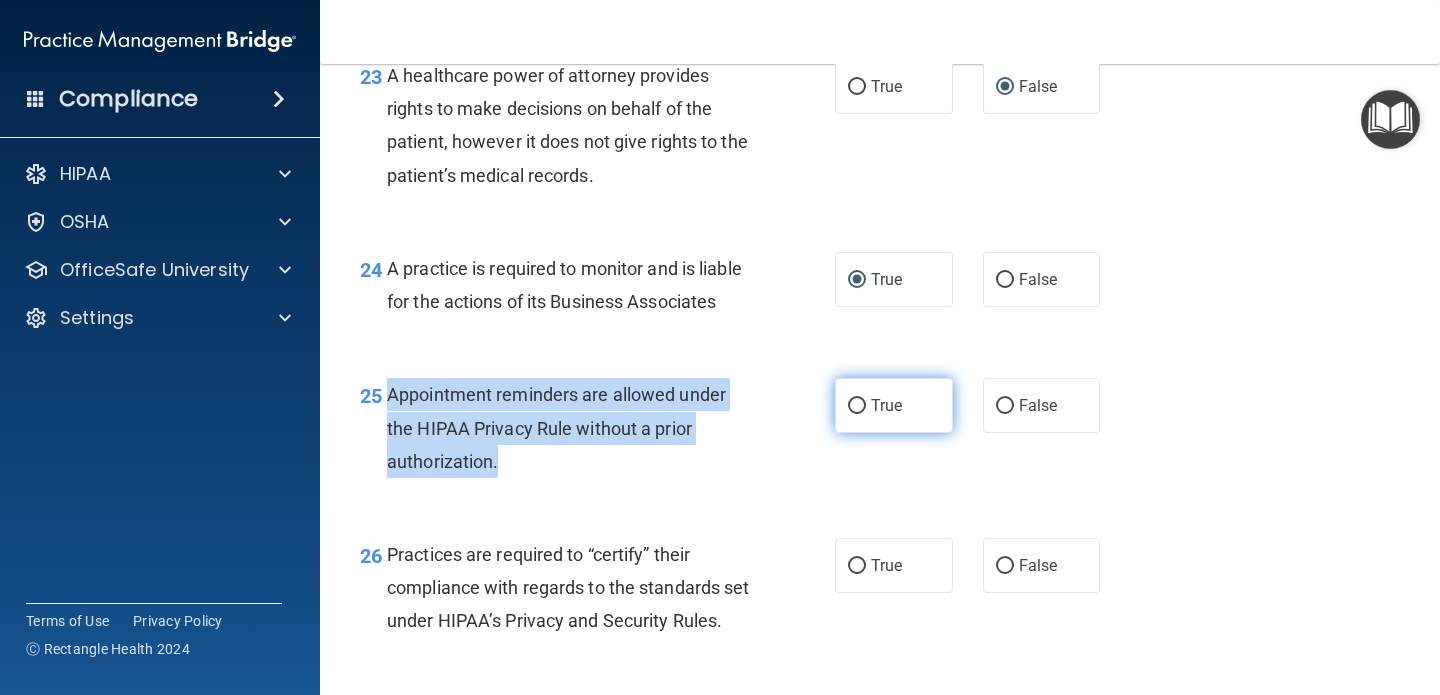 click on "True" at bounding box center [857, 406] 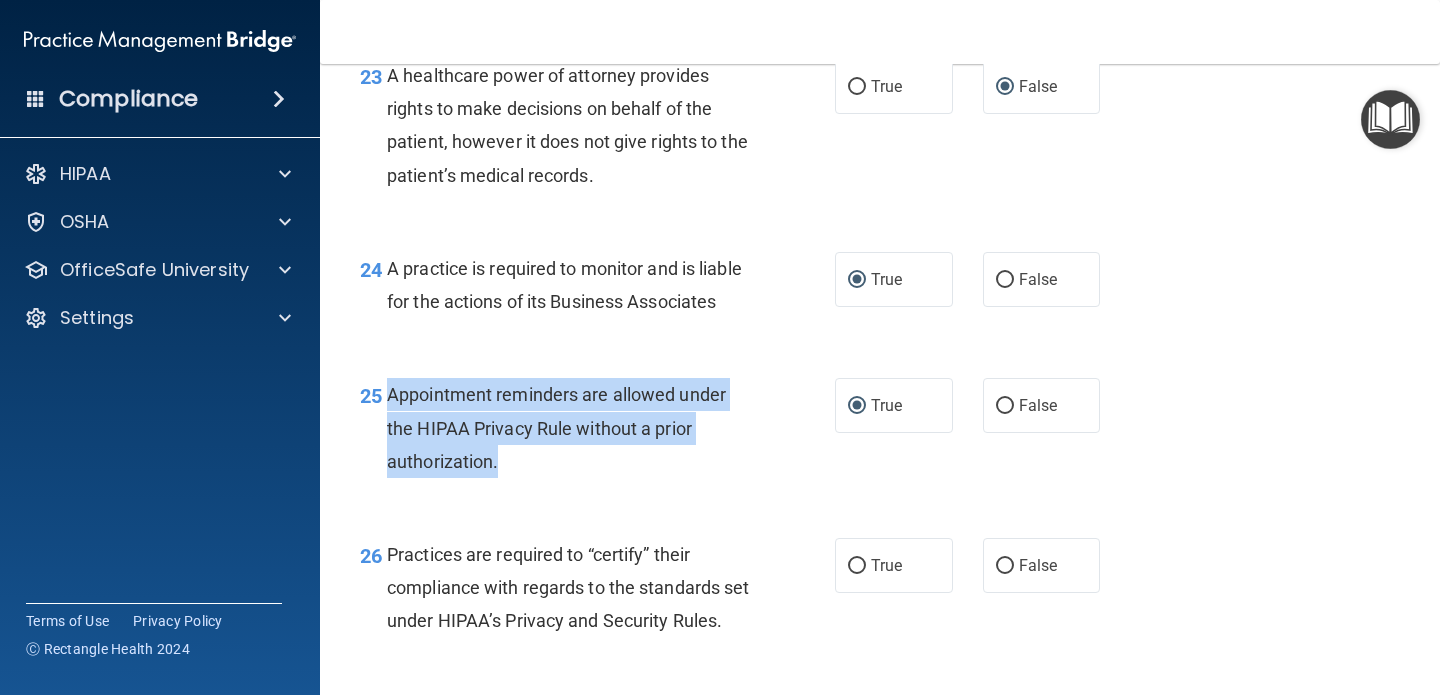 click on "Appointment reminders are allowed under the HIPAA Privacy Rule without a prior authorization." at bounding box center [576, 428] 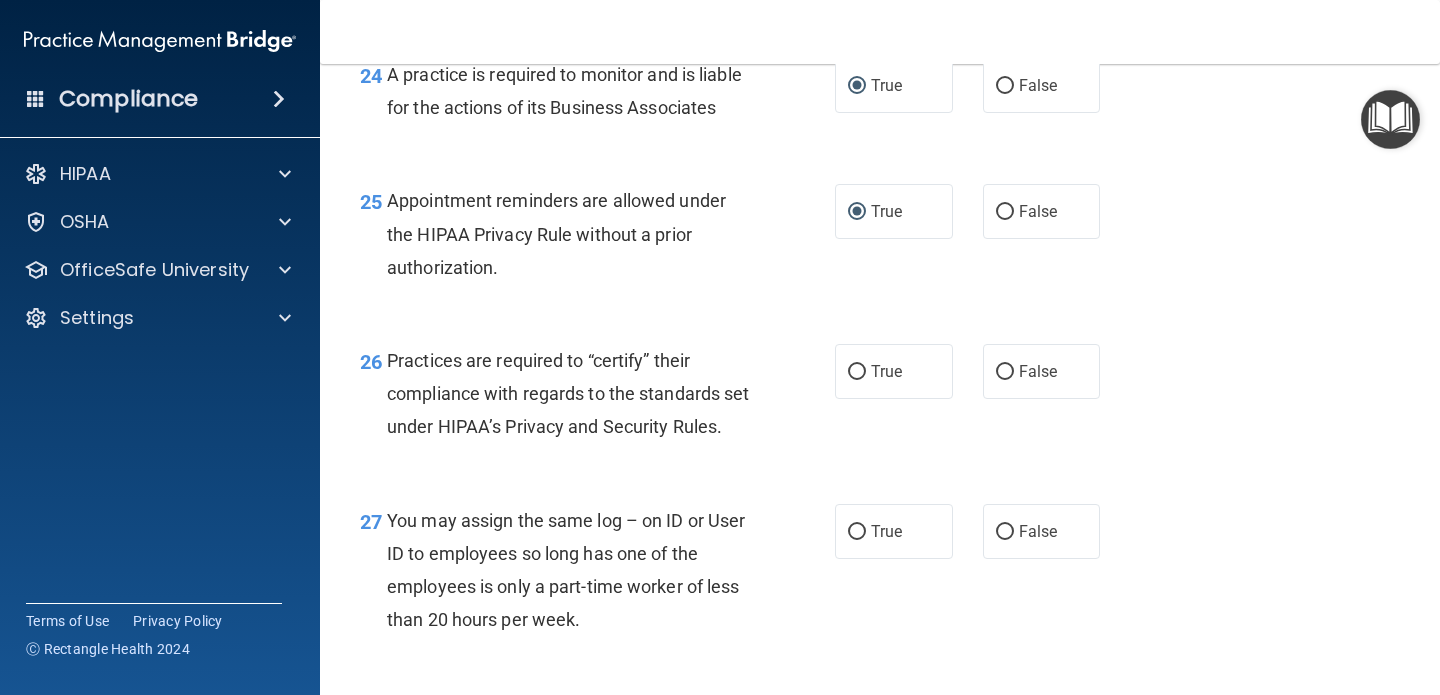 scroll, scrollTop: 4461, scrollLeft: 0, axis: vertical 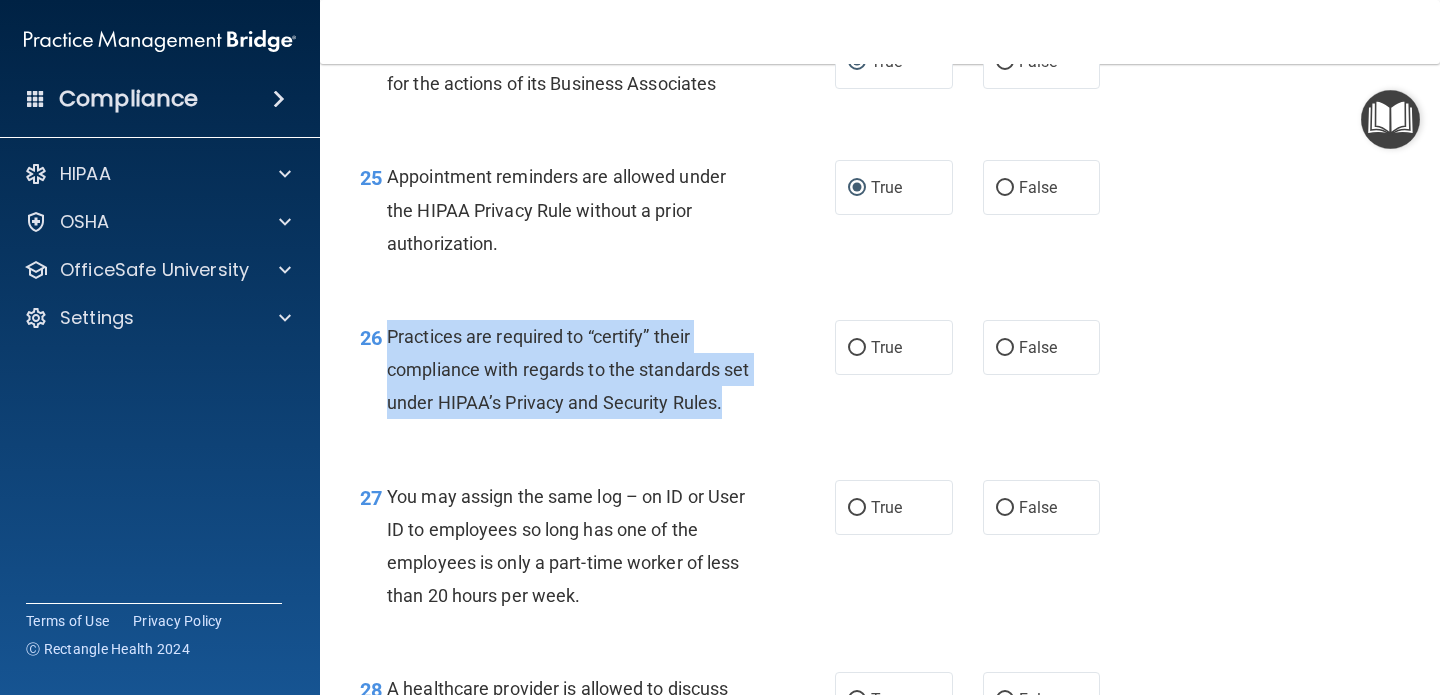 drag, startPoint x: 387, startPoint y: 333, endPoint x: 501, endPoint y: 436, distance: 153.63919 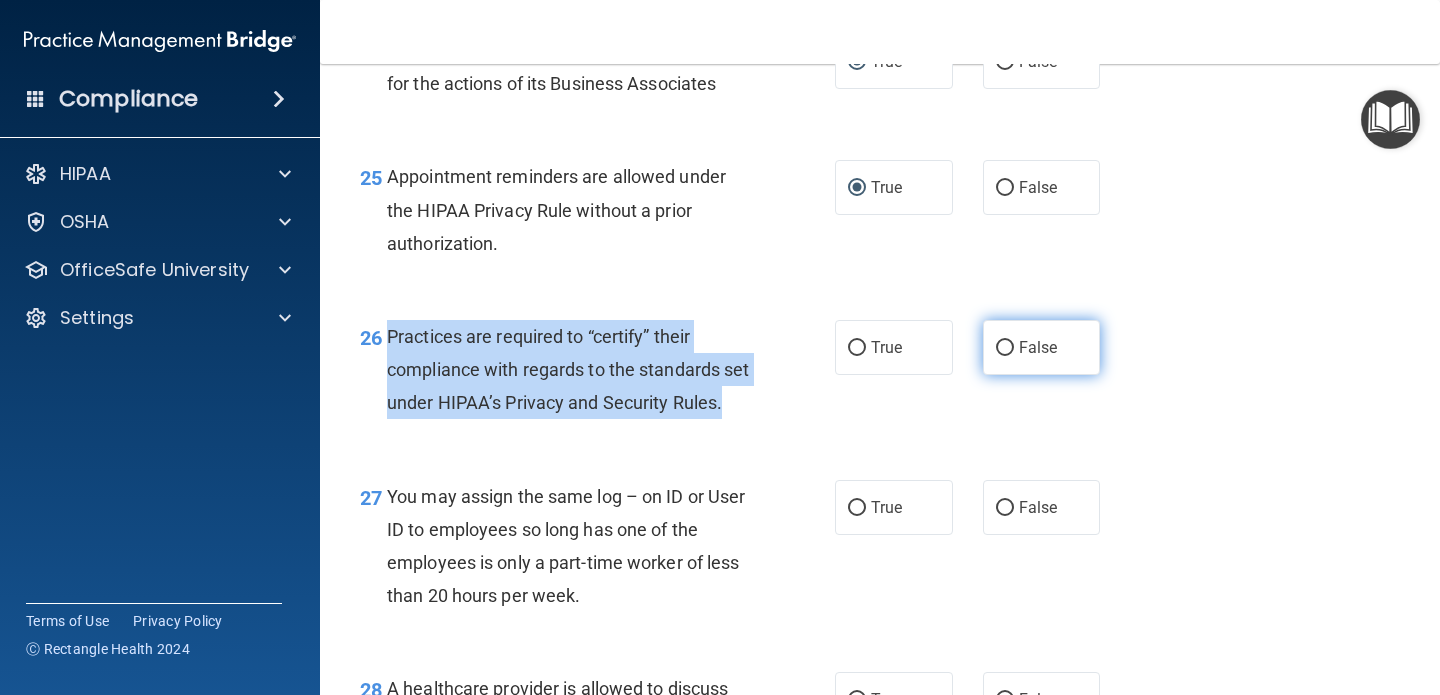 click on "False" at bounding box center (1005, 348) 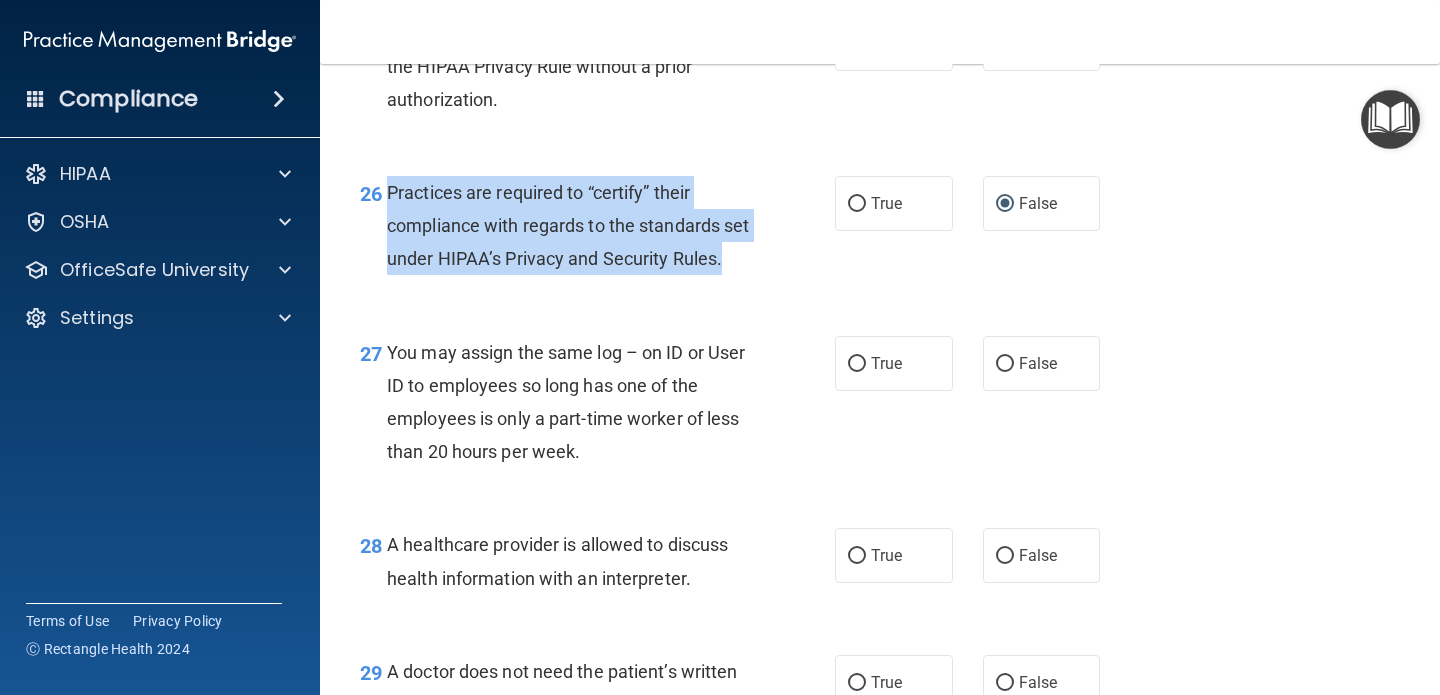 scroll, scrollTop: 4666, scrollLeft: 0, axis: vertical 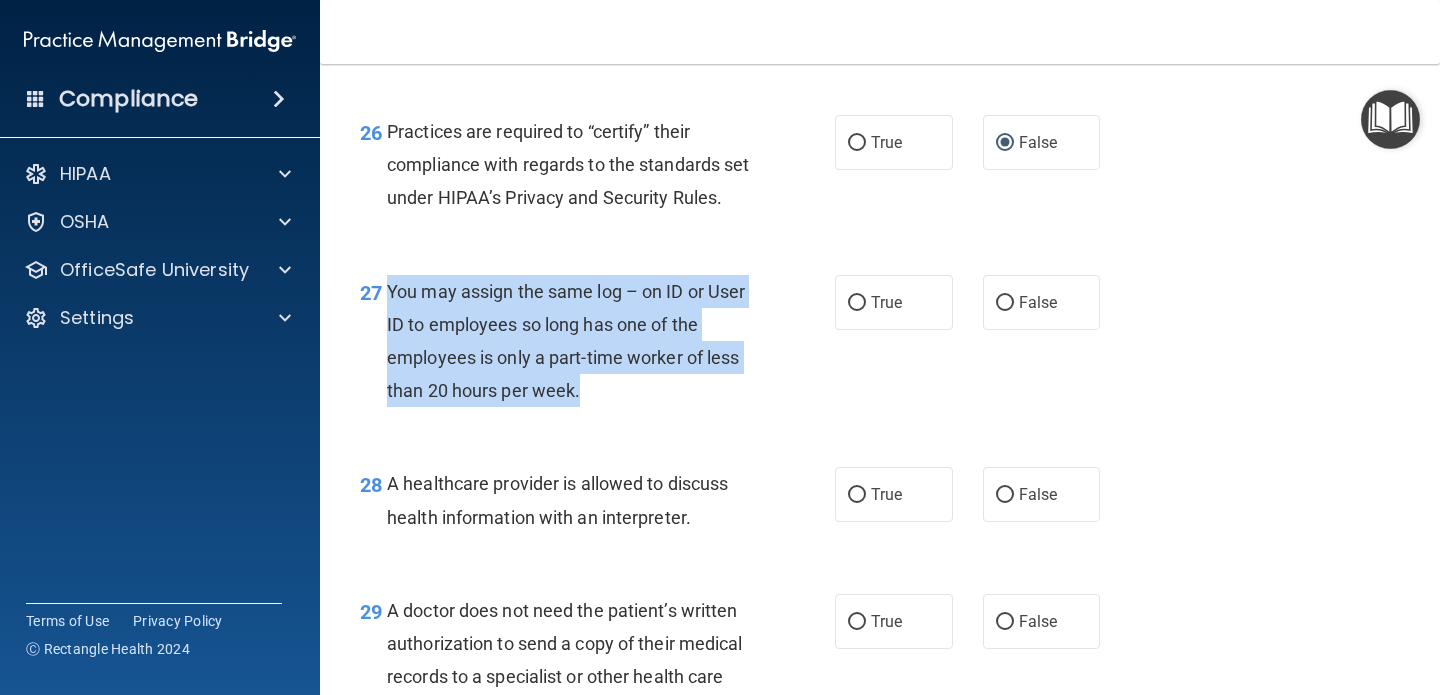 drag, startPoint x: 382, startPoint y: 321, endPoint x: 651, endPoint y: 434, distance: 291.77045 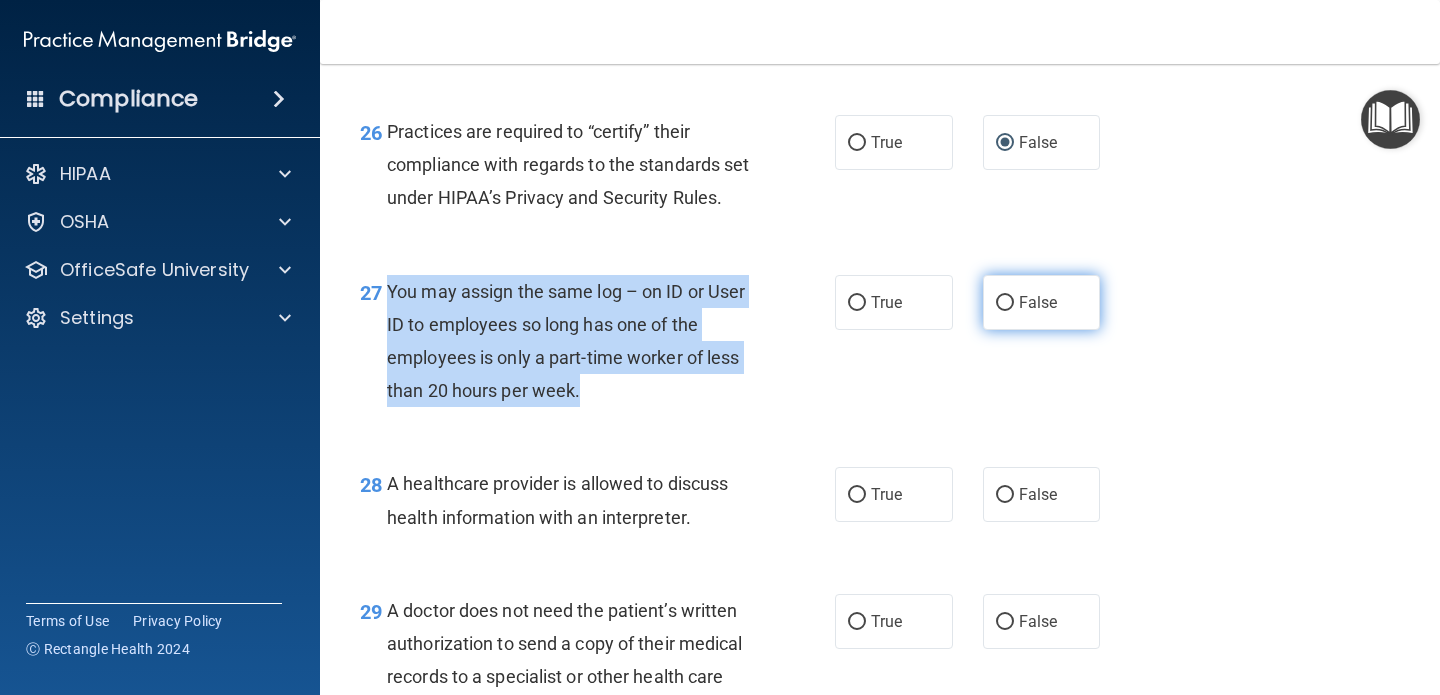 click on "False" at bounding box center [1005, 303] 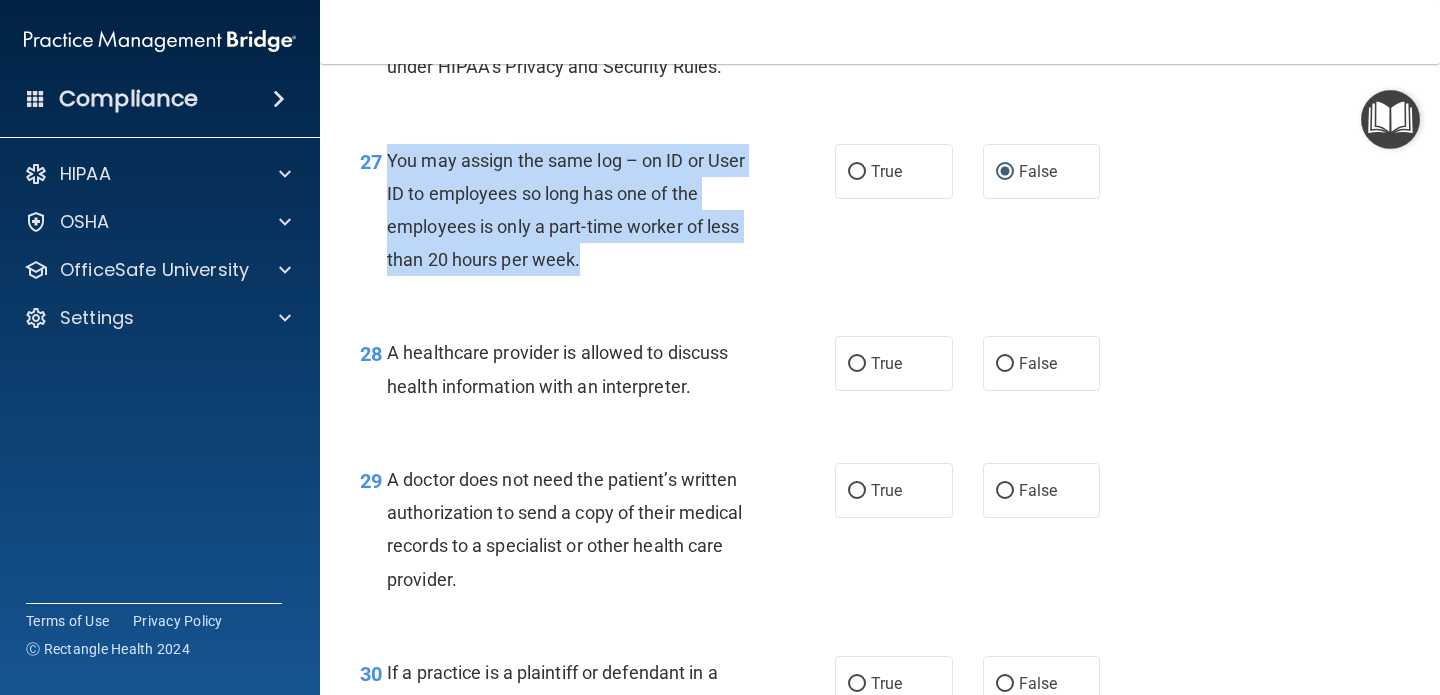 scroll, scrollTop: 4872, scrollLeft: 0, axis: vertical 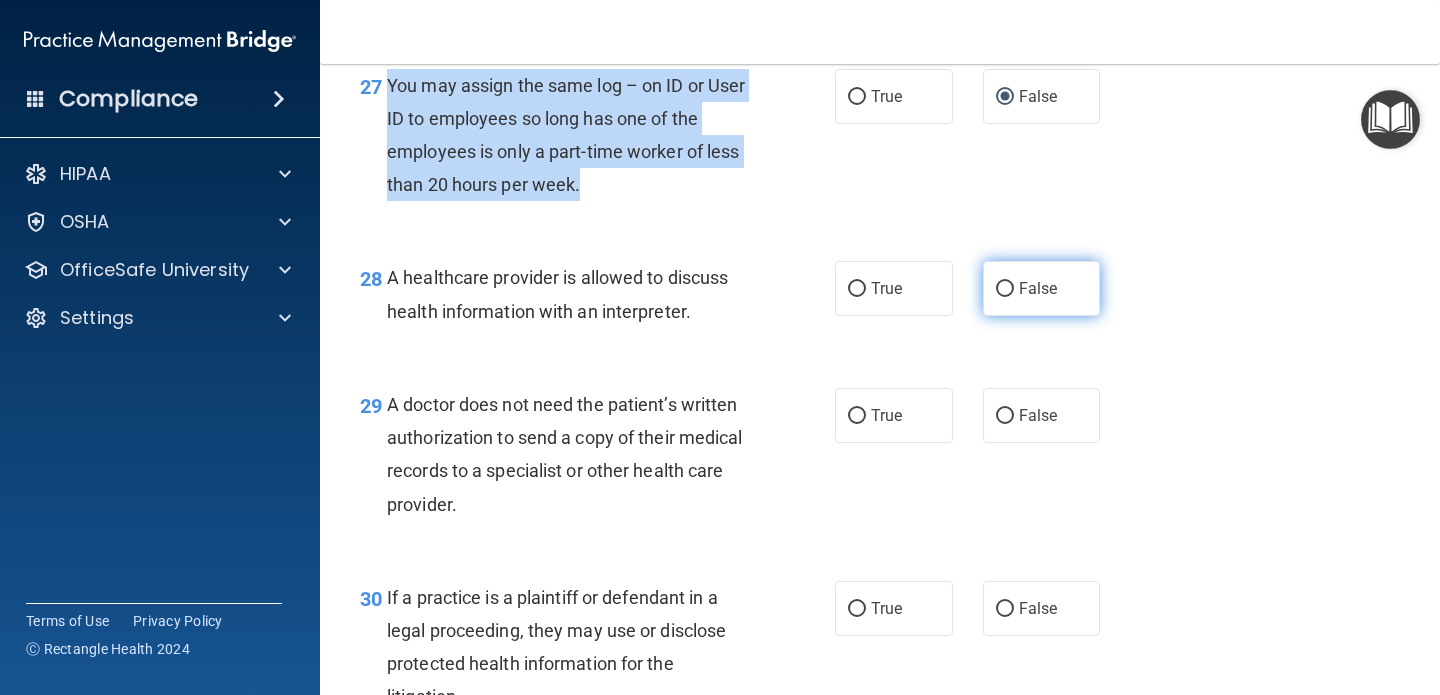 click on "False" at bounding box center [1005, 289] 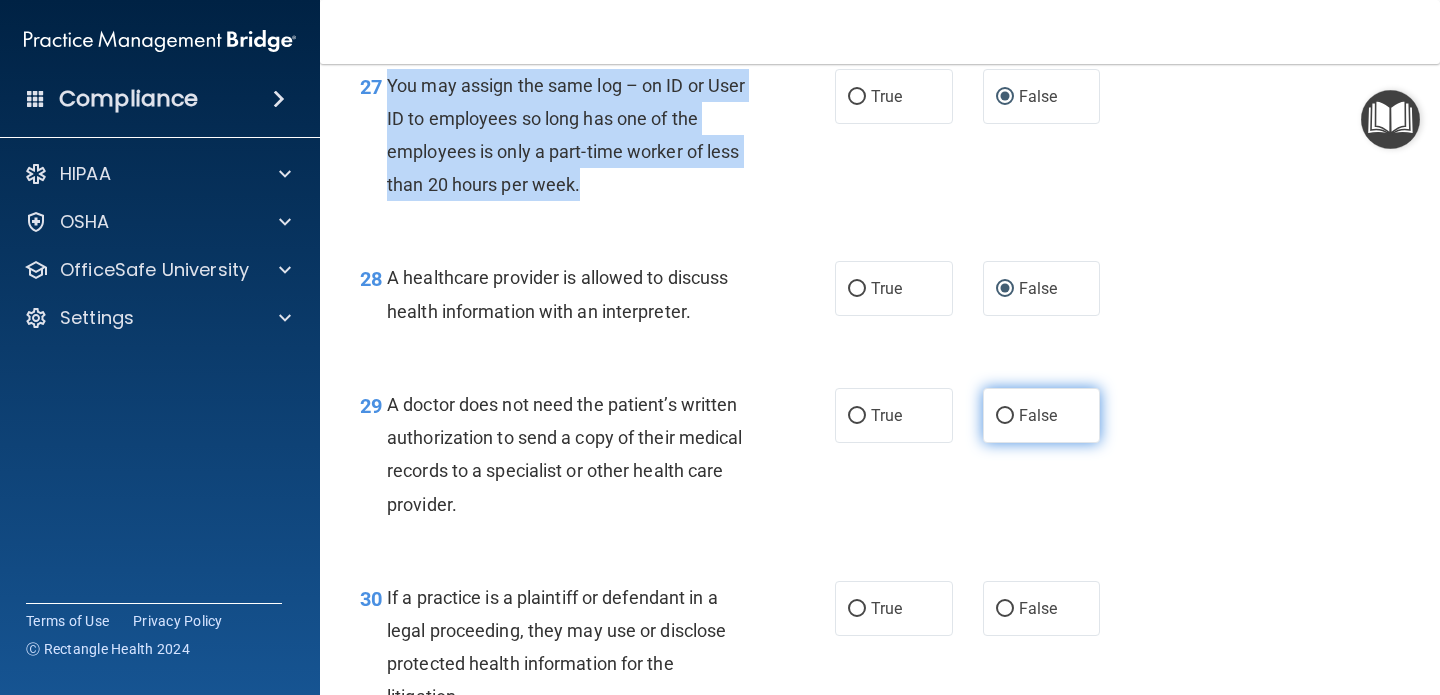 click on "False" at bounding box center [1005, 416] 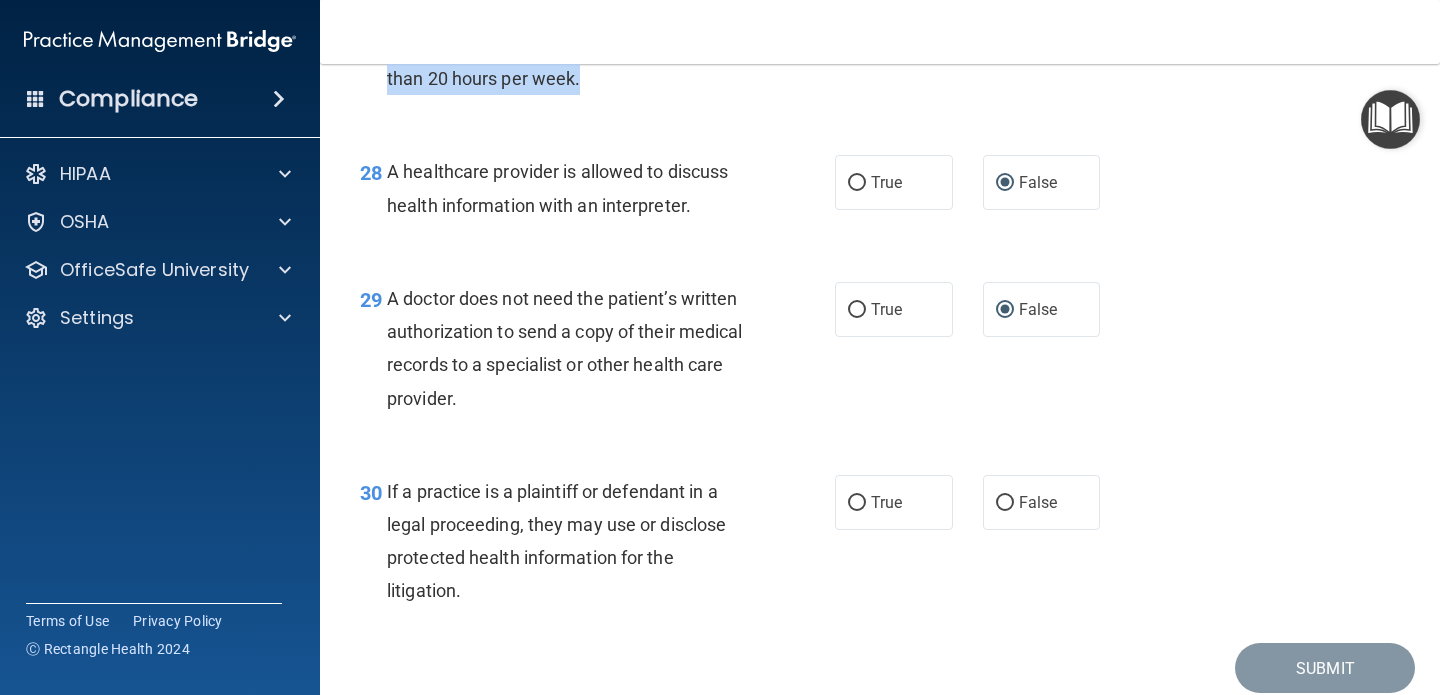 scroll, scrollTop: 5039, scrollLeft: 0, axis: vertical 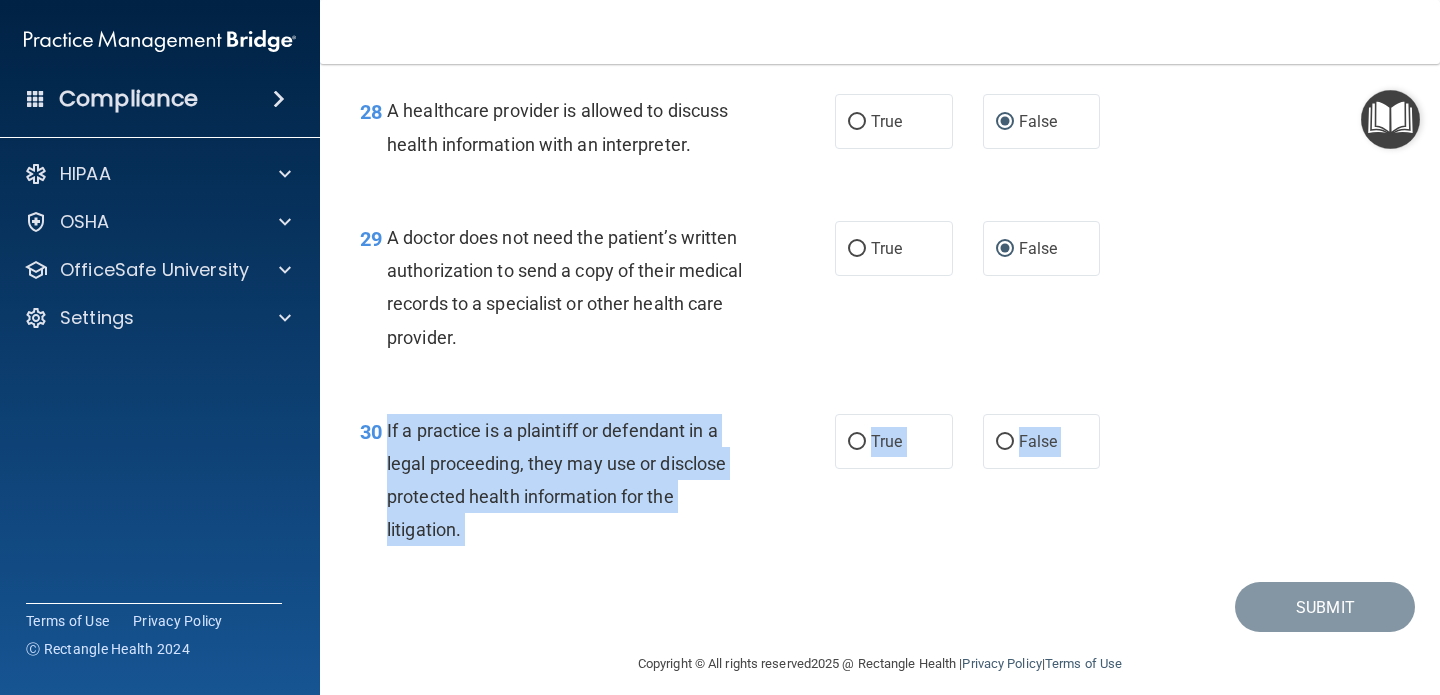 drag, startPoint x: 387, startPoint y: 463, endPoint x: 473, endPoint y: 592, distance: 155.03871 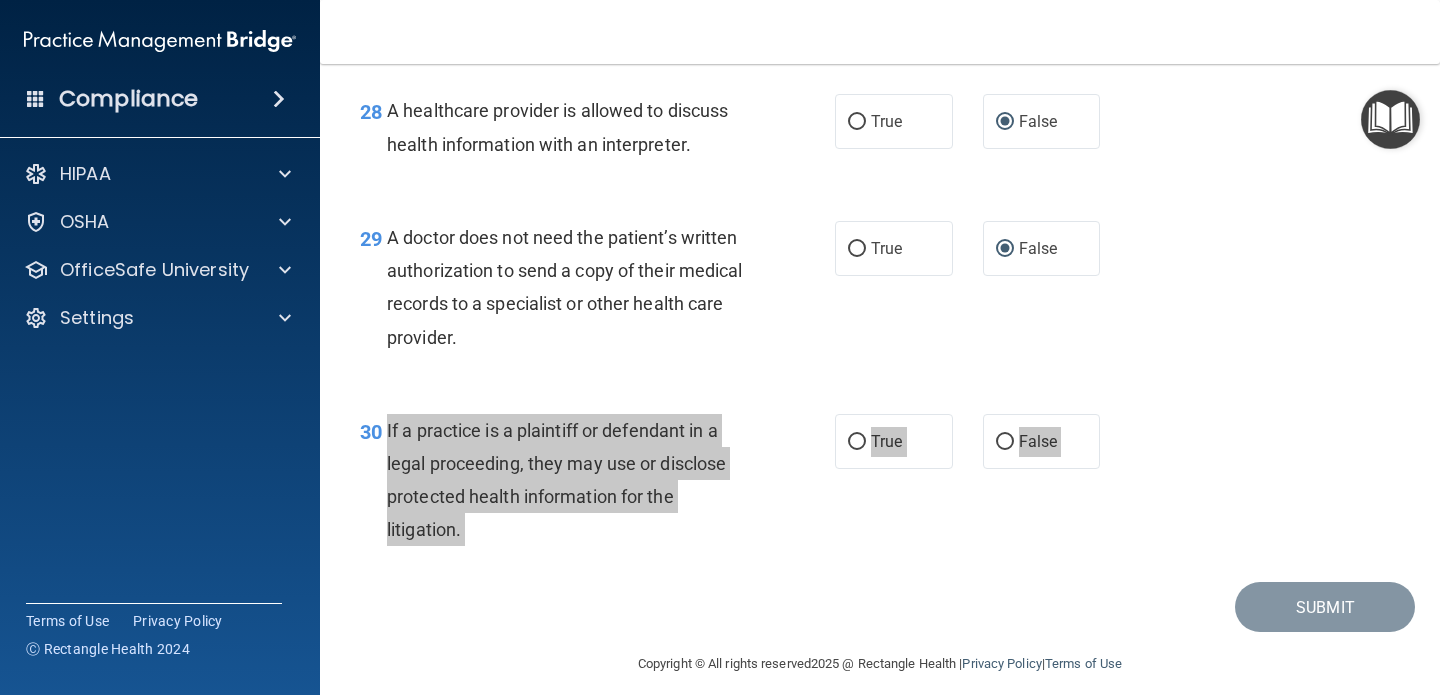 scroll, scrollTop: 5039, scrollLeft: 0, axis: vertical 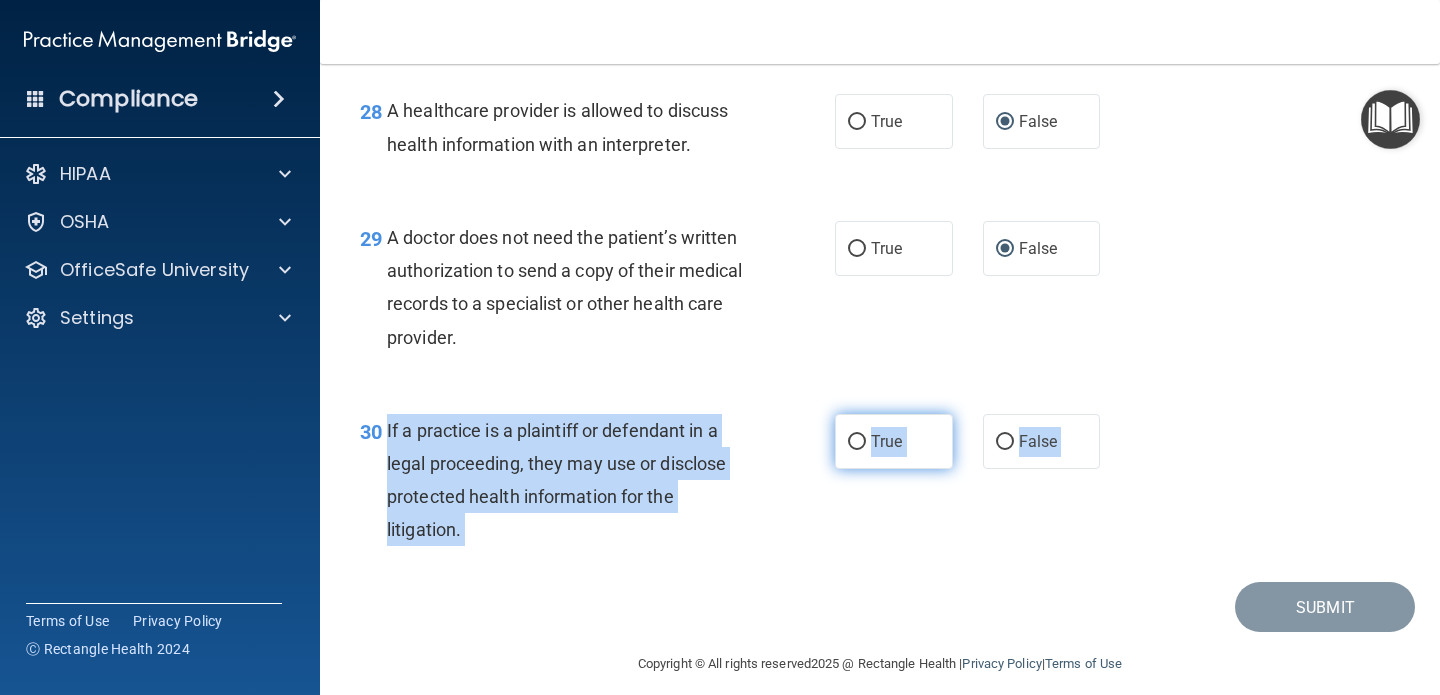 click on "True" at bounding box center [894, 441] 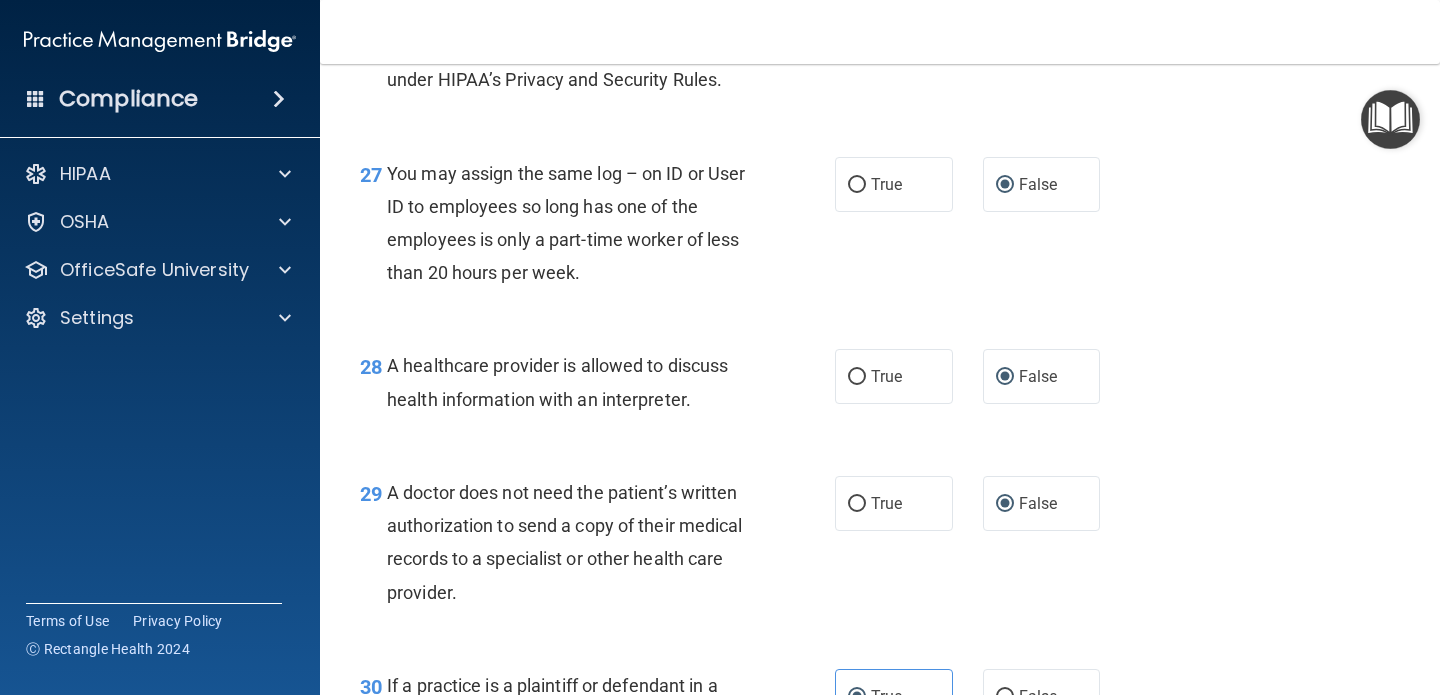 scroll, scrollTop: 5090, scrollLeft: 0, axis: vertical 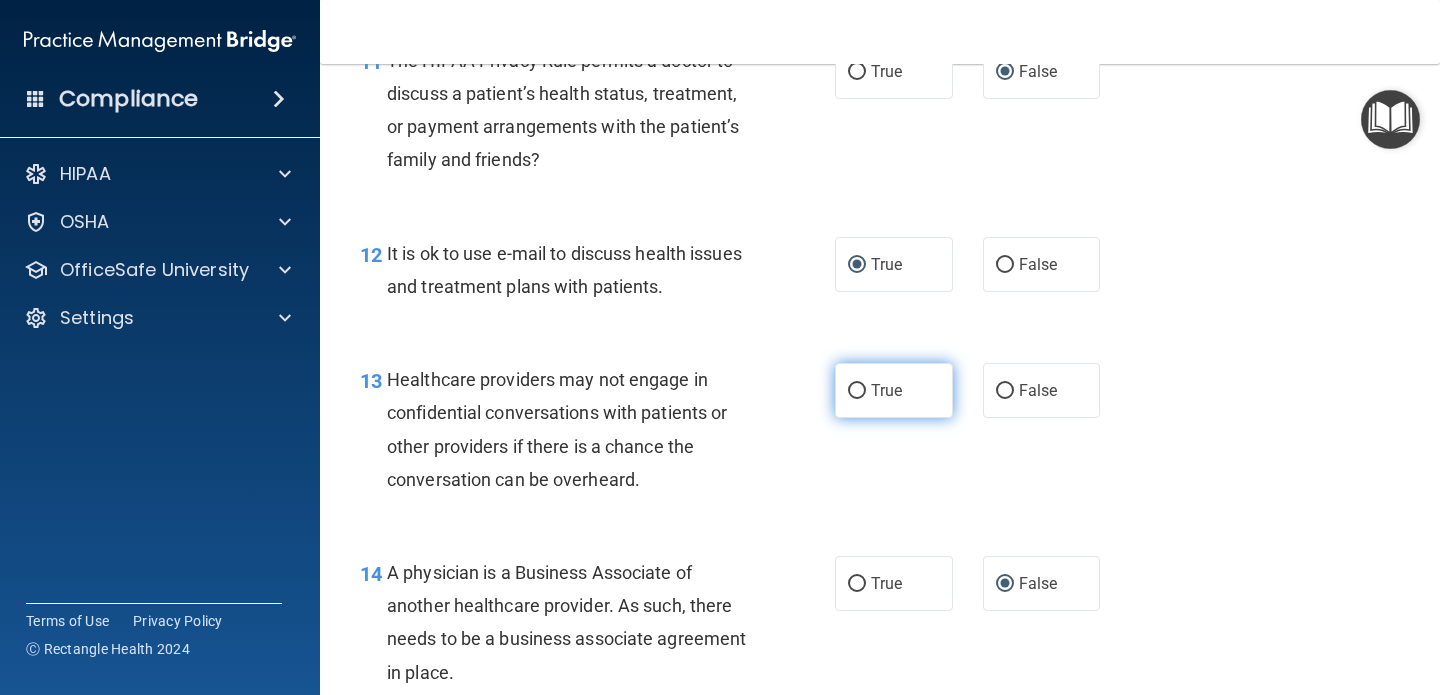 click on "True" at bounding box center (894, 390) 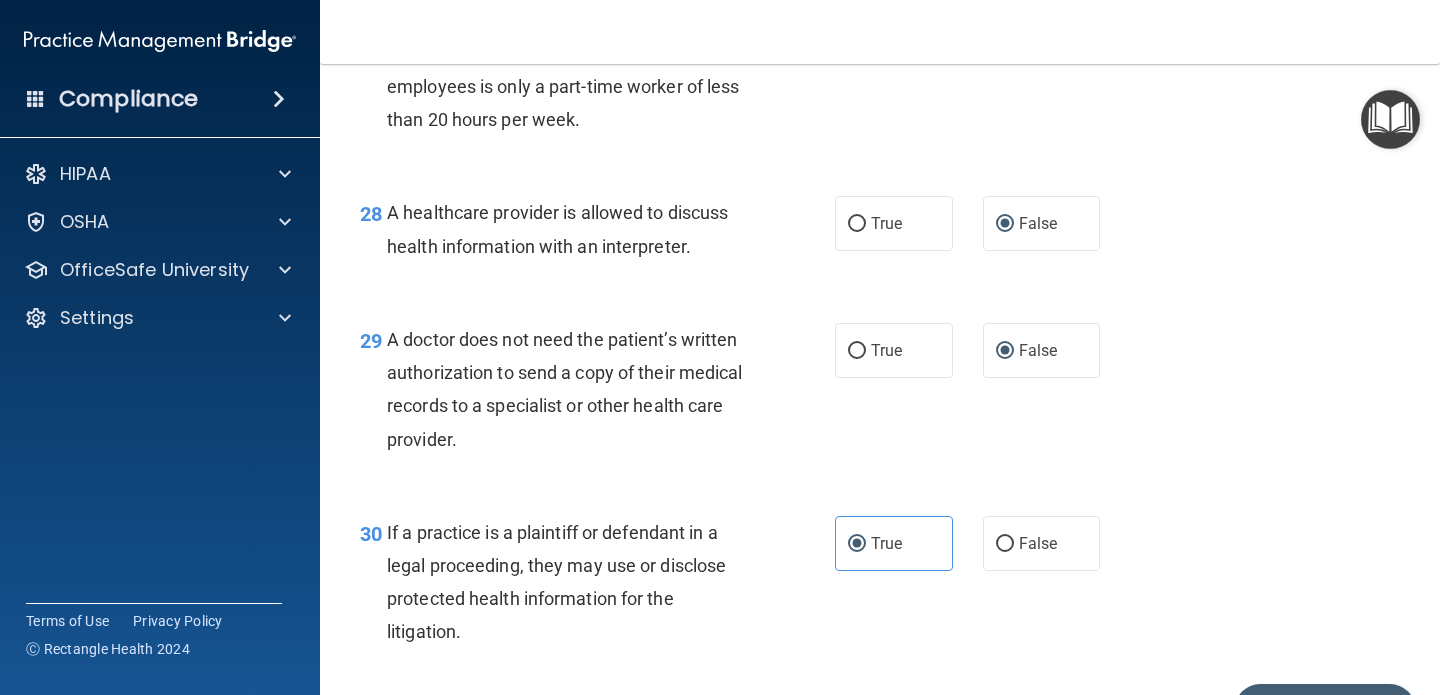 scroll, scrollTop: 5090, scrollLeft: 0, axis: vertical 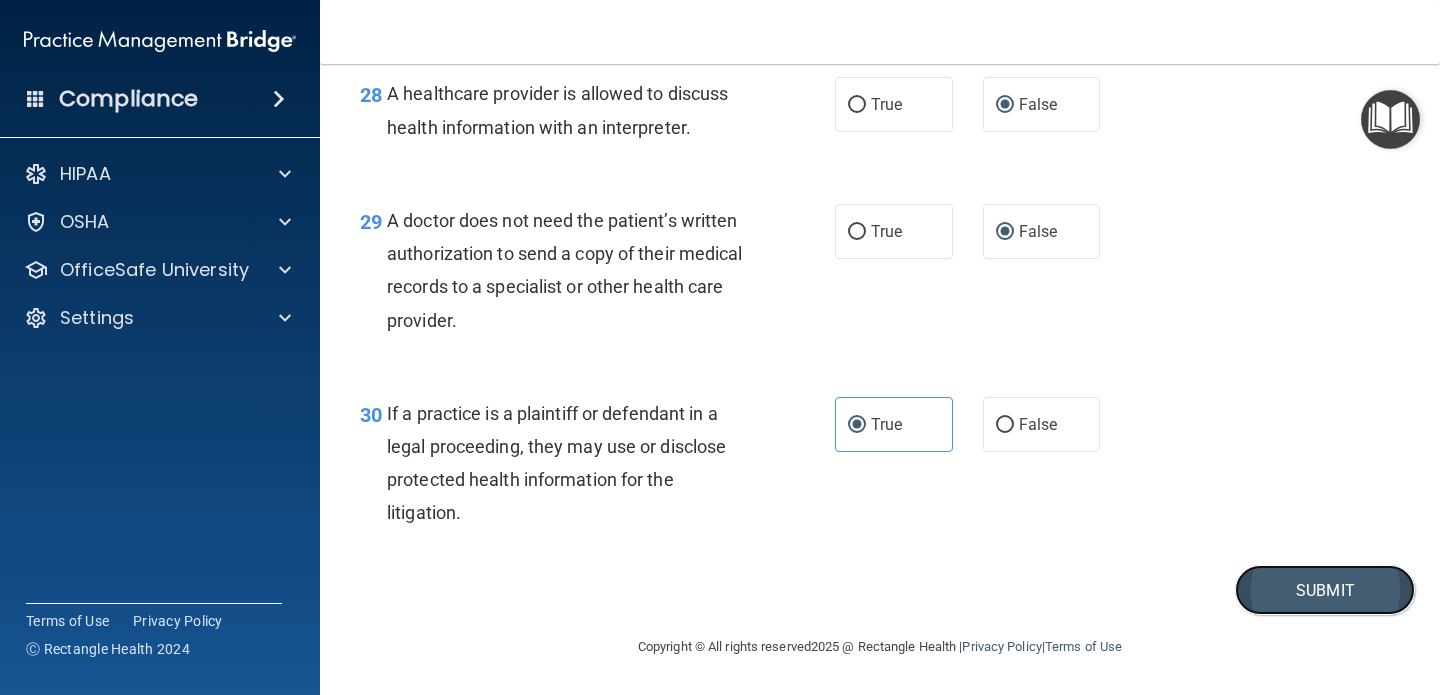 click on "Submit" at bounding box center (1325, 590) 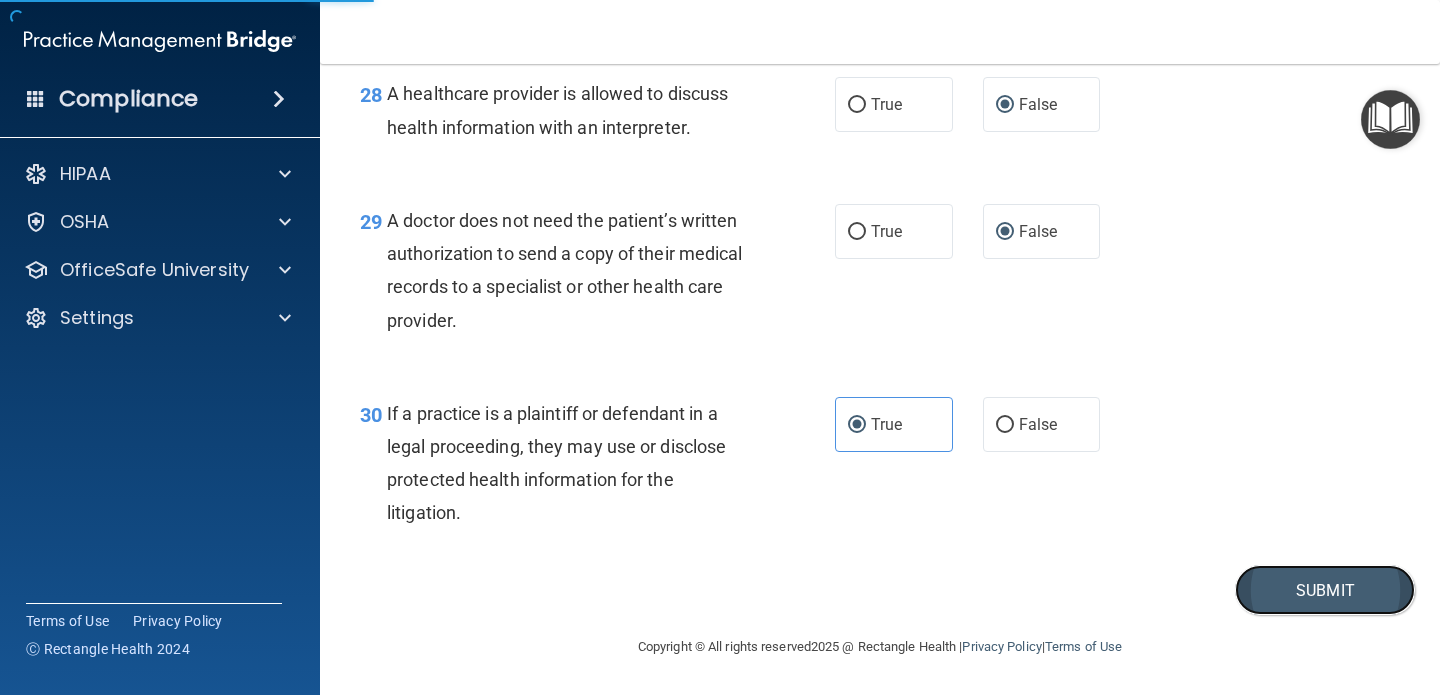 click on "Submit" at bounding box center [1325, 590] 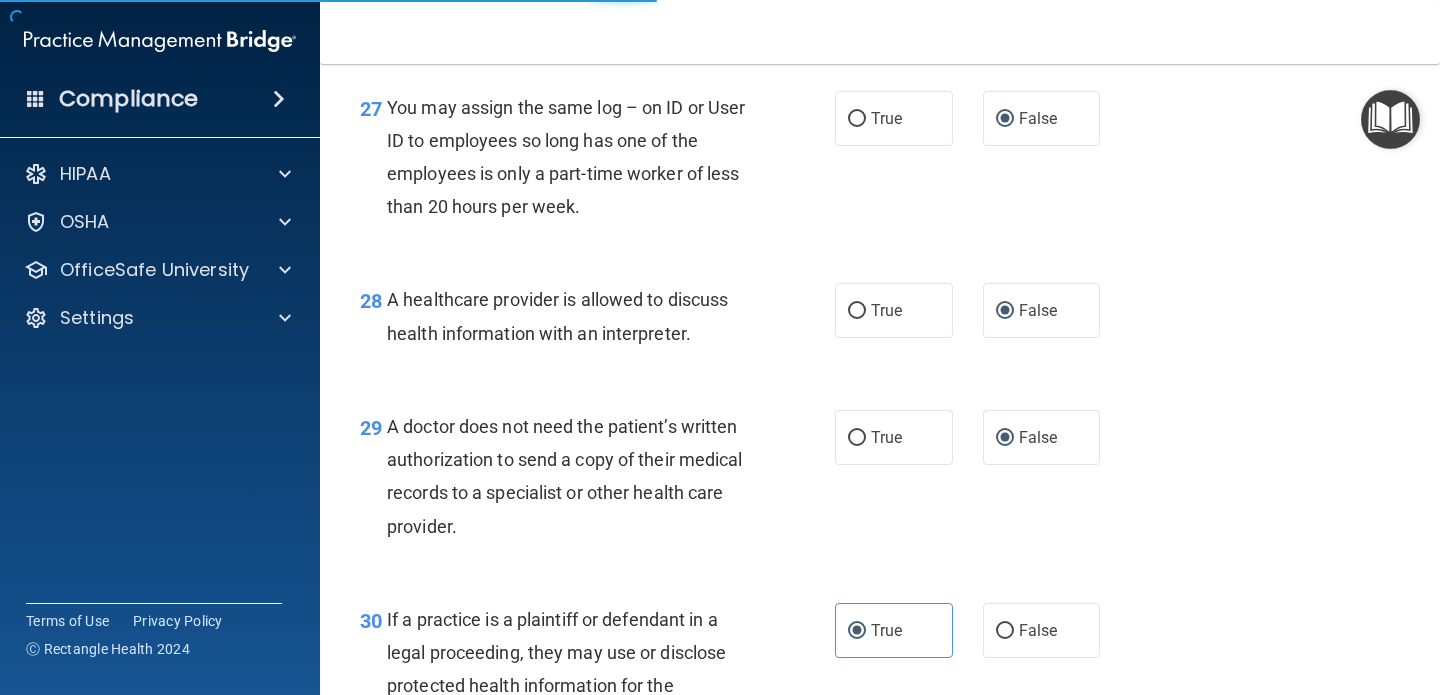 scroll, scrollTop: 4849, scrollLeft: 0, axis: vertical 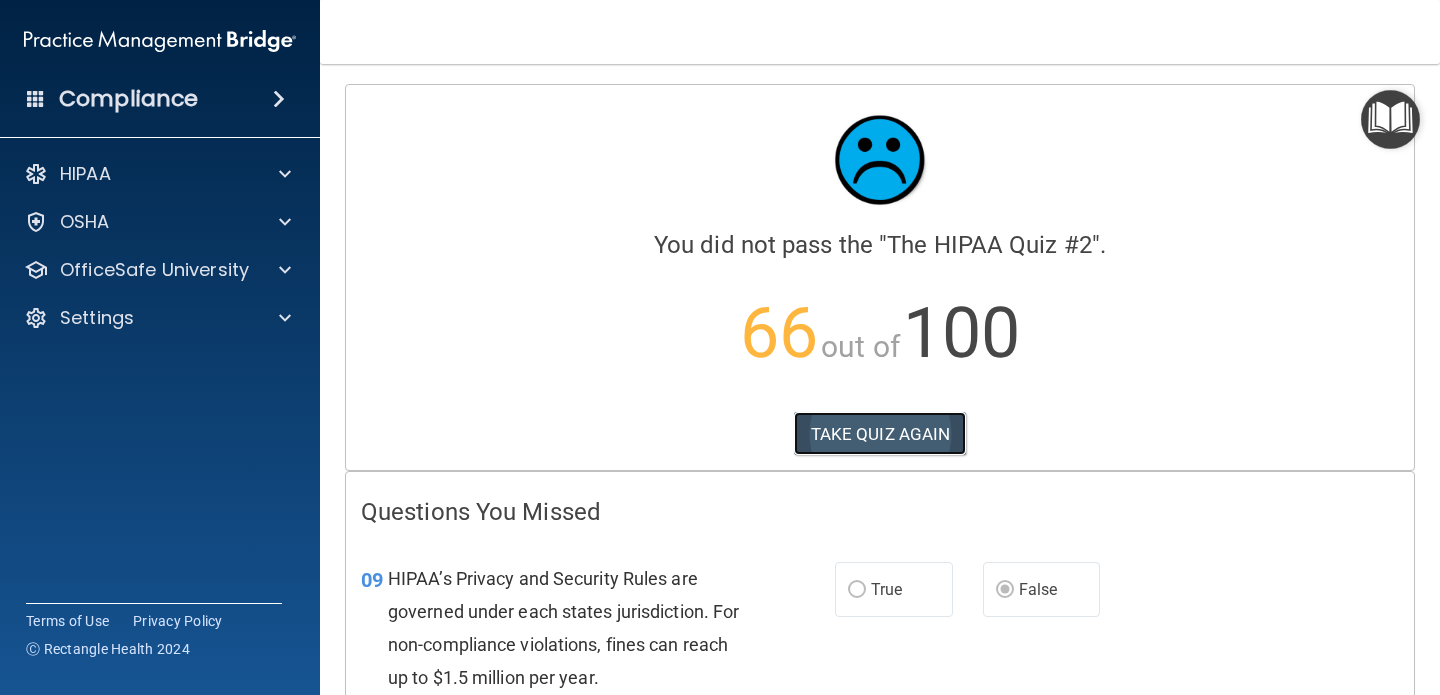 click on "TAKE QUIZ AGAIN" at bounding box center (880, 434) 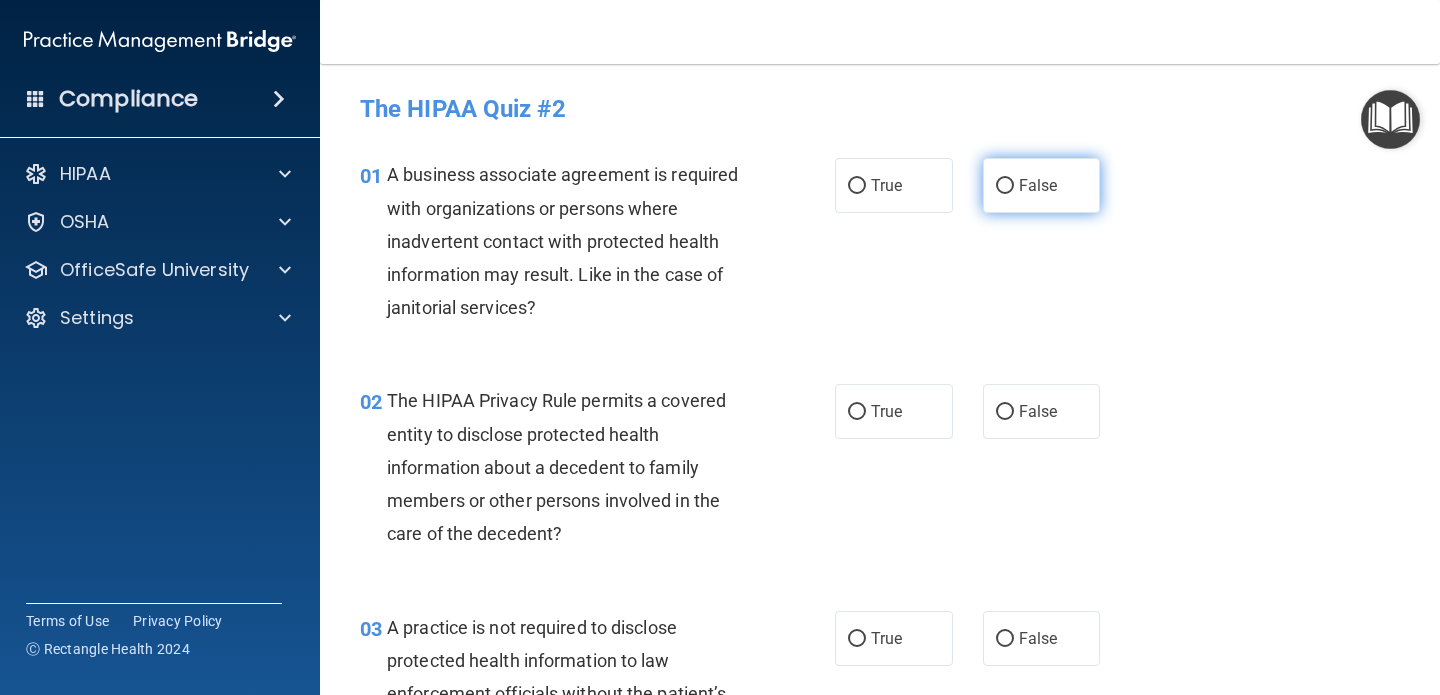 click on "False" at bounding box center (1005, 186) 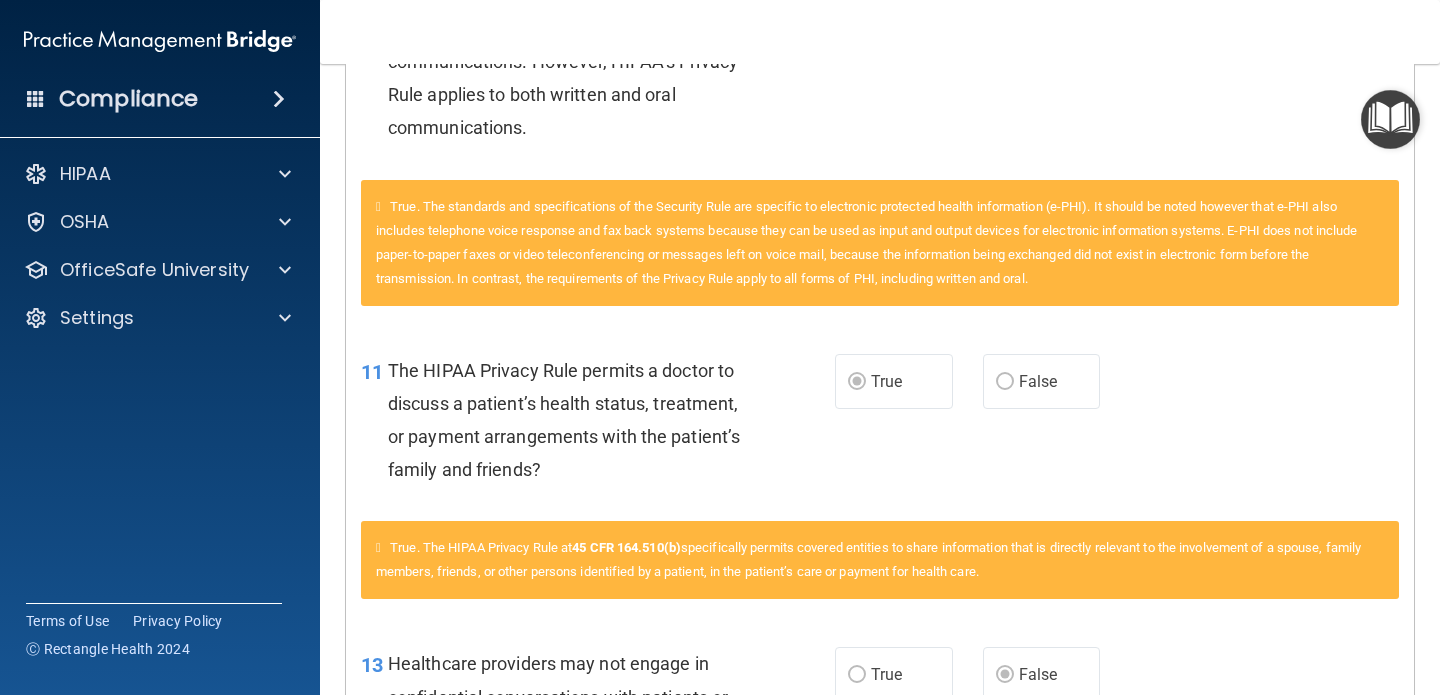 scroll, scrollTop: 0, scrollLeft: 0, axis: both 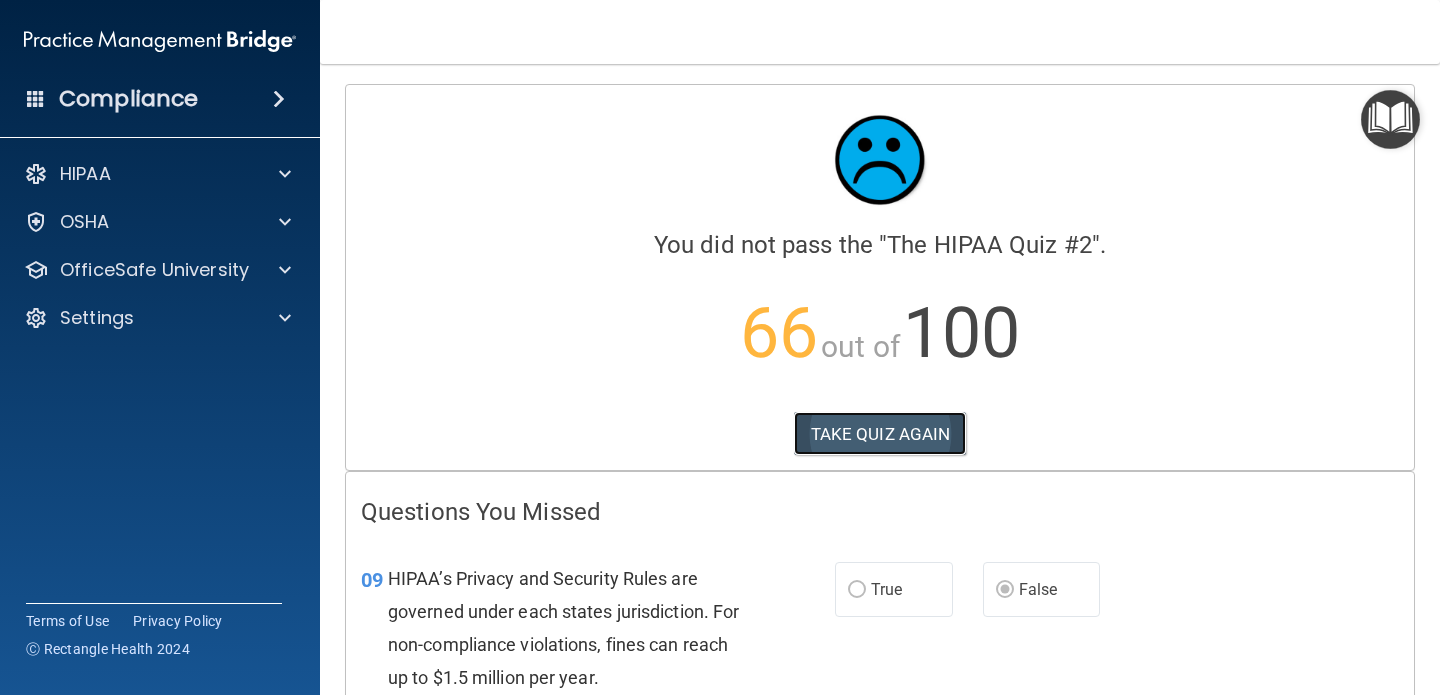 click on "TAKE QUIZ AGAIN" at bounding box center (880, 434) 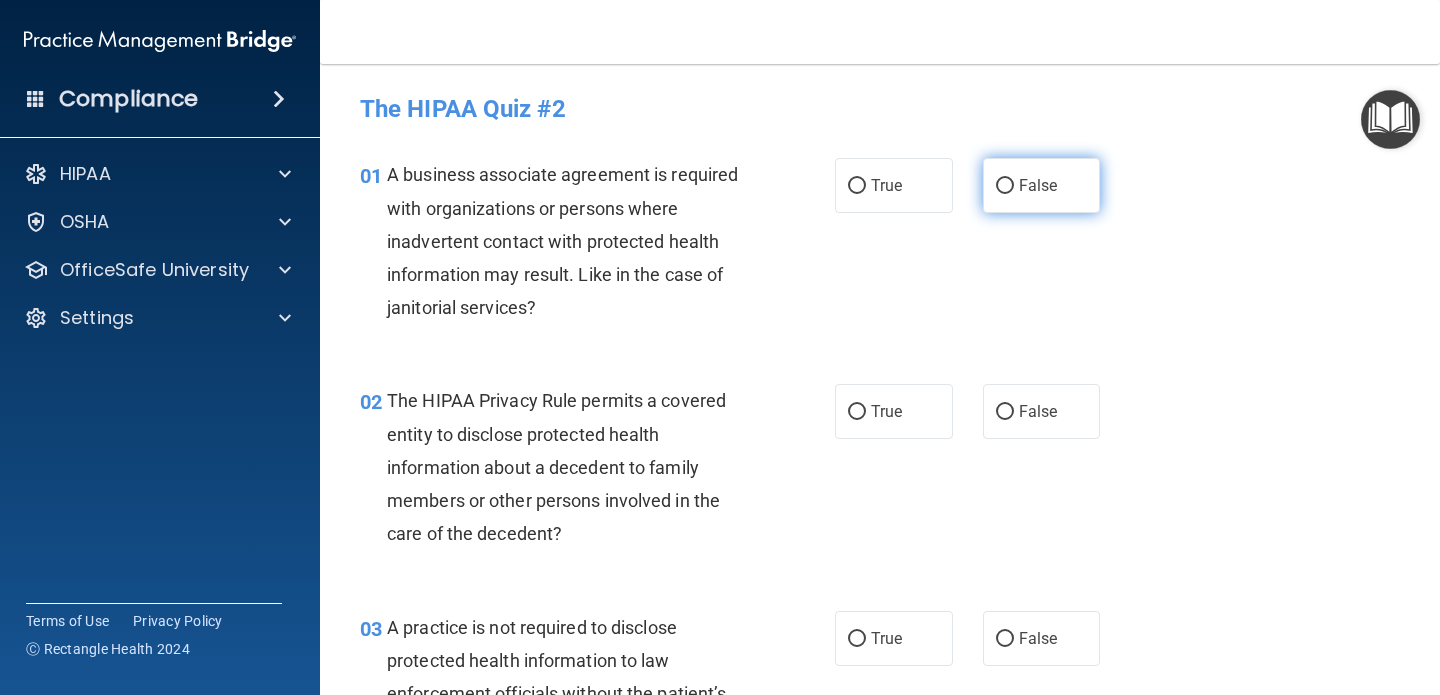 click on "False" at bounding box center [1042, 185] 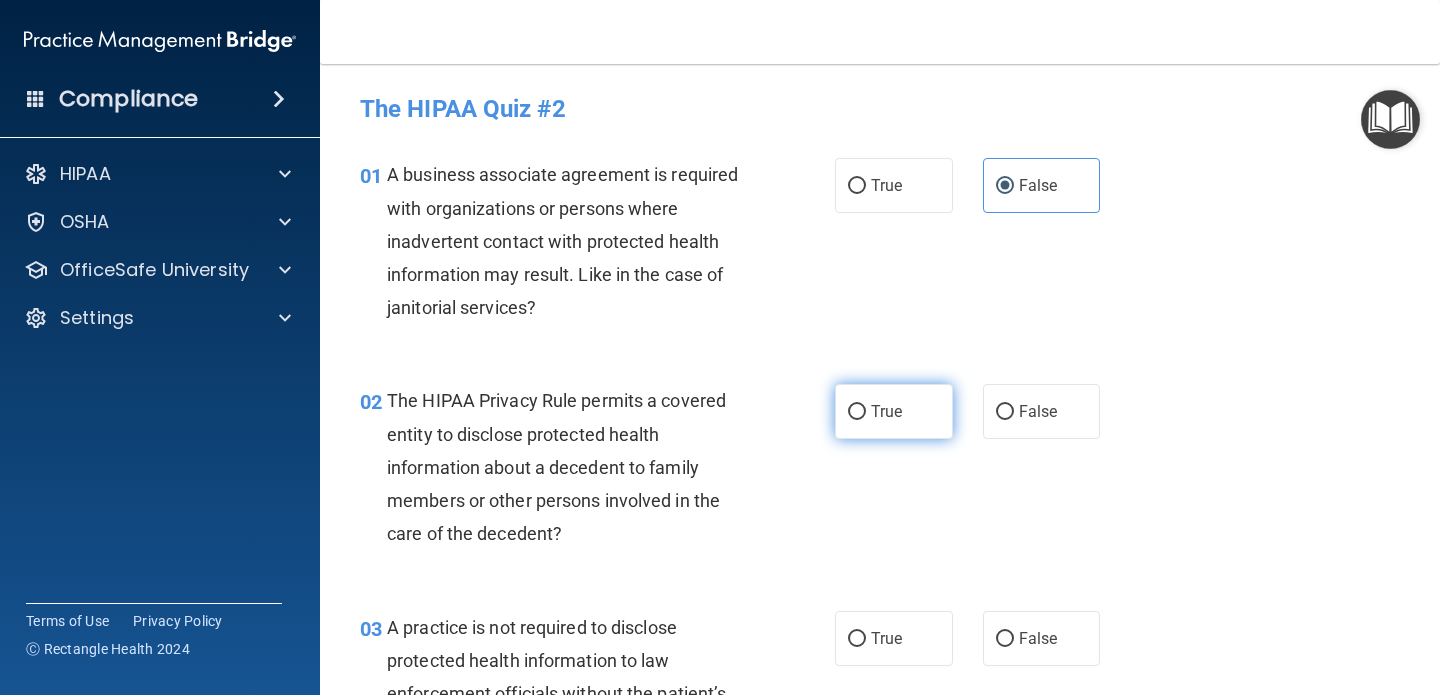 click on "True" at bounding box center (857, 412) 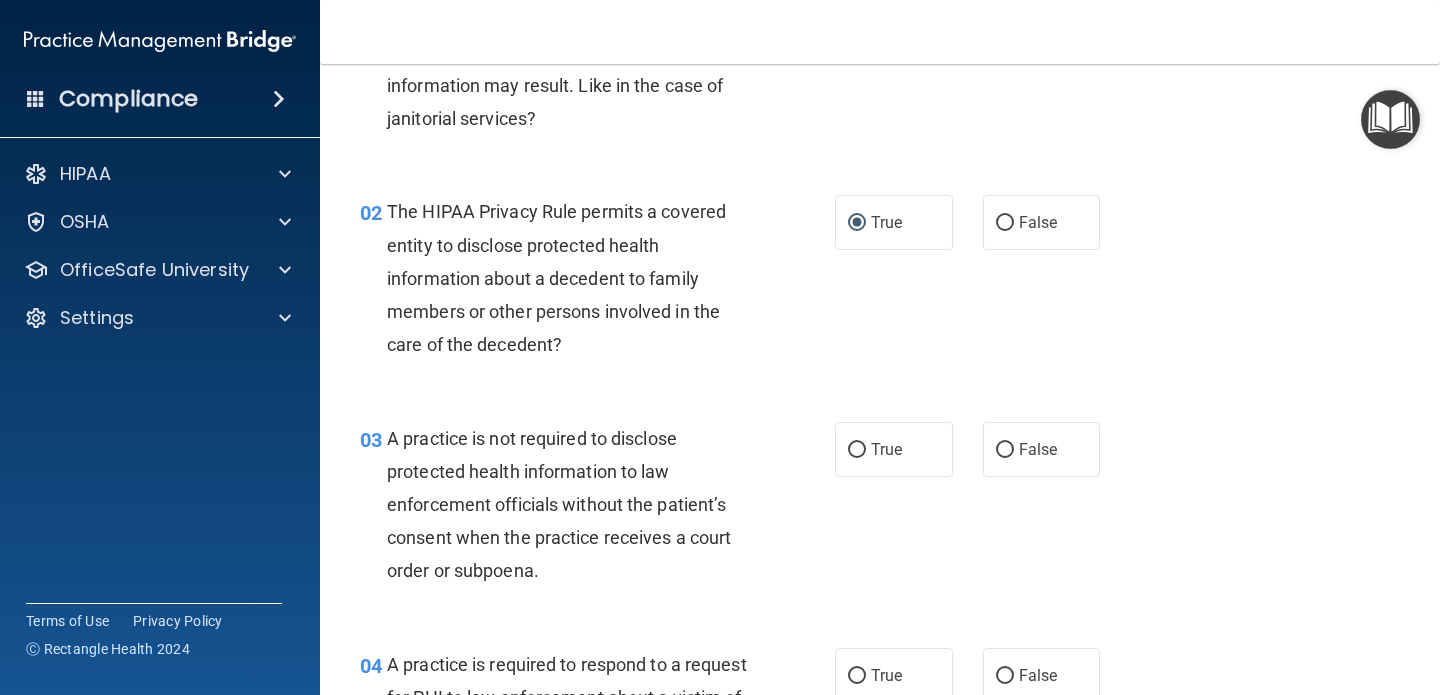 scroll, scrollTop: 241, scrollLeft: 0, axis: vertical 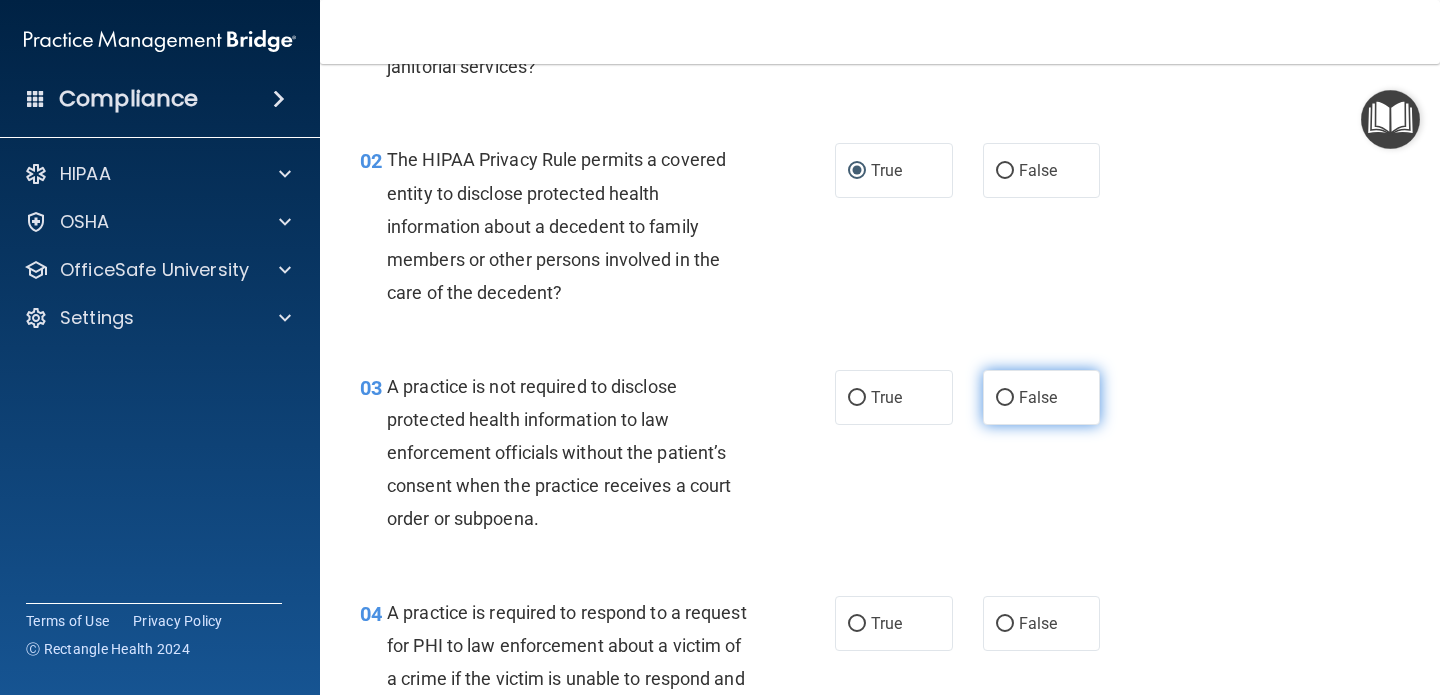 click on "False" at bounding box center (1005, 398) 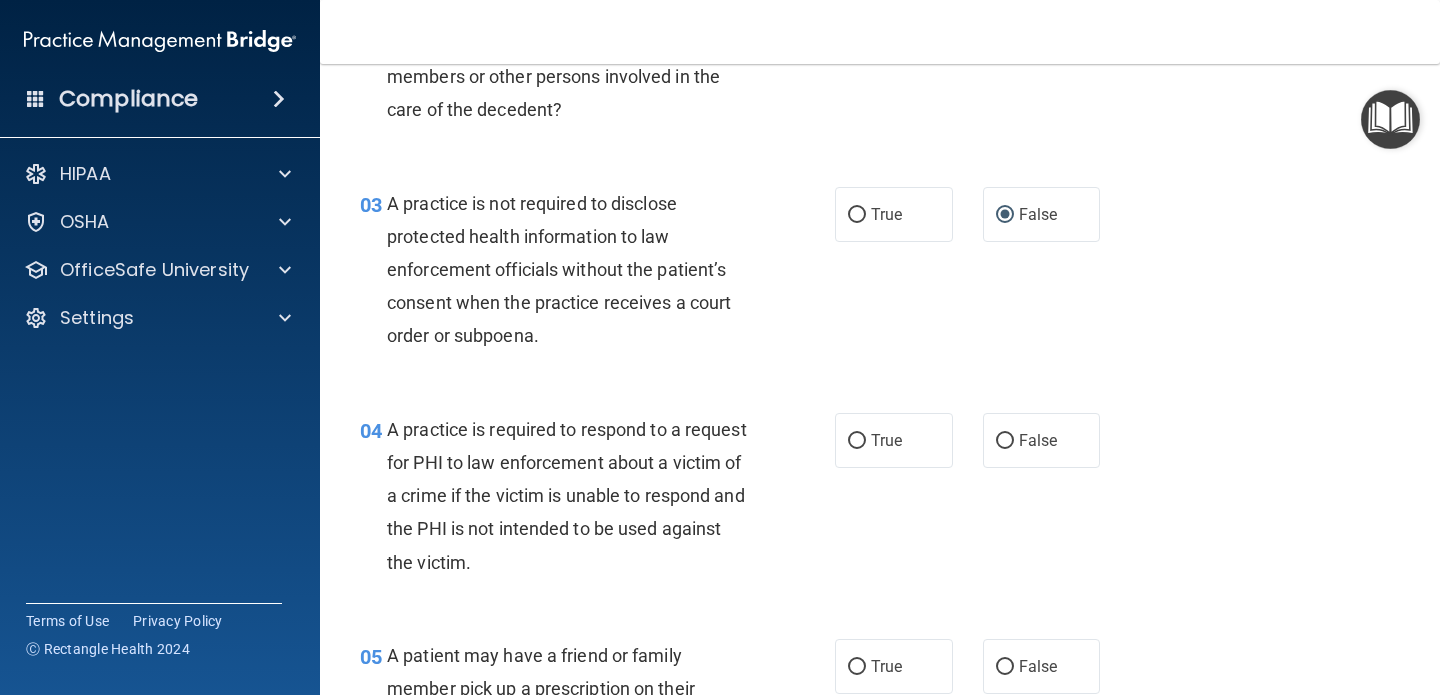 scroll, scrollTop: 439, scrollLeft: 0, axis: vertical 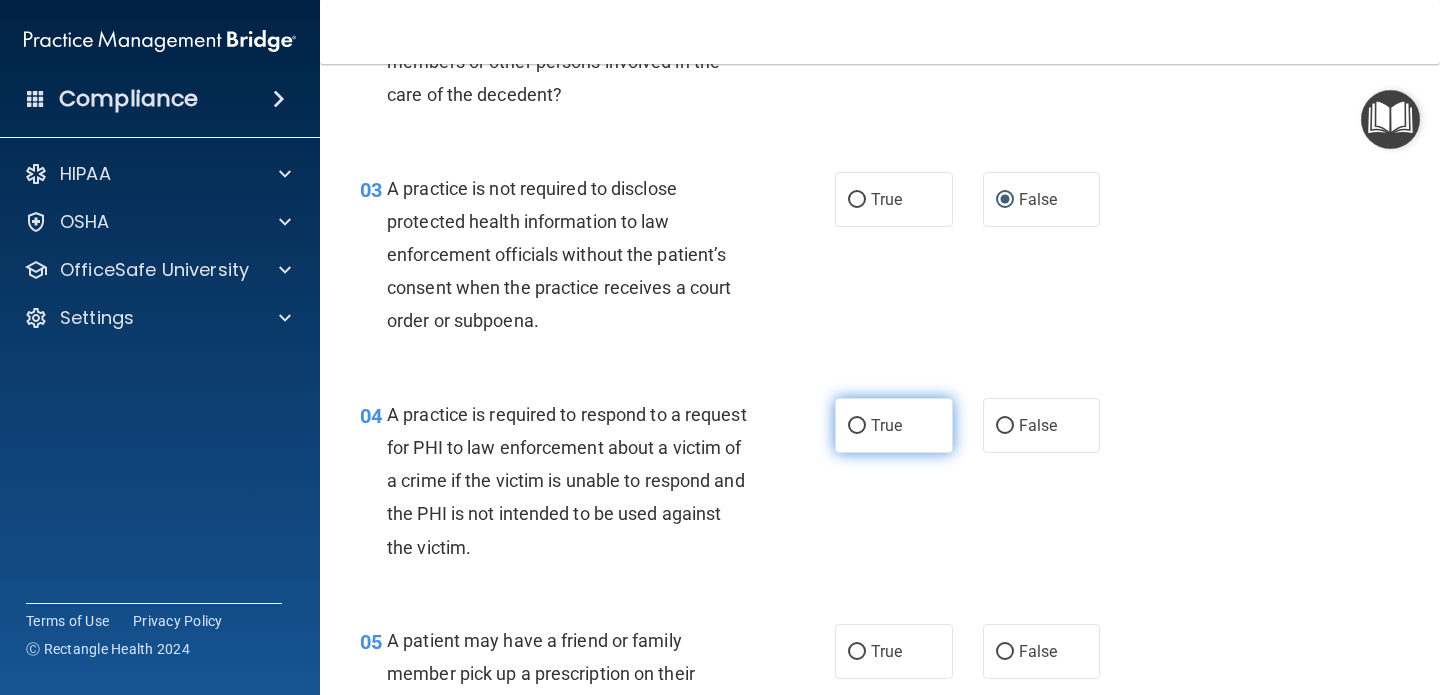 click on "True" at bounding box center [857, 426] 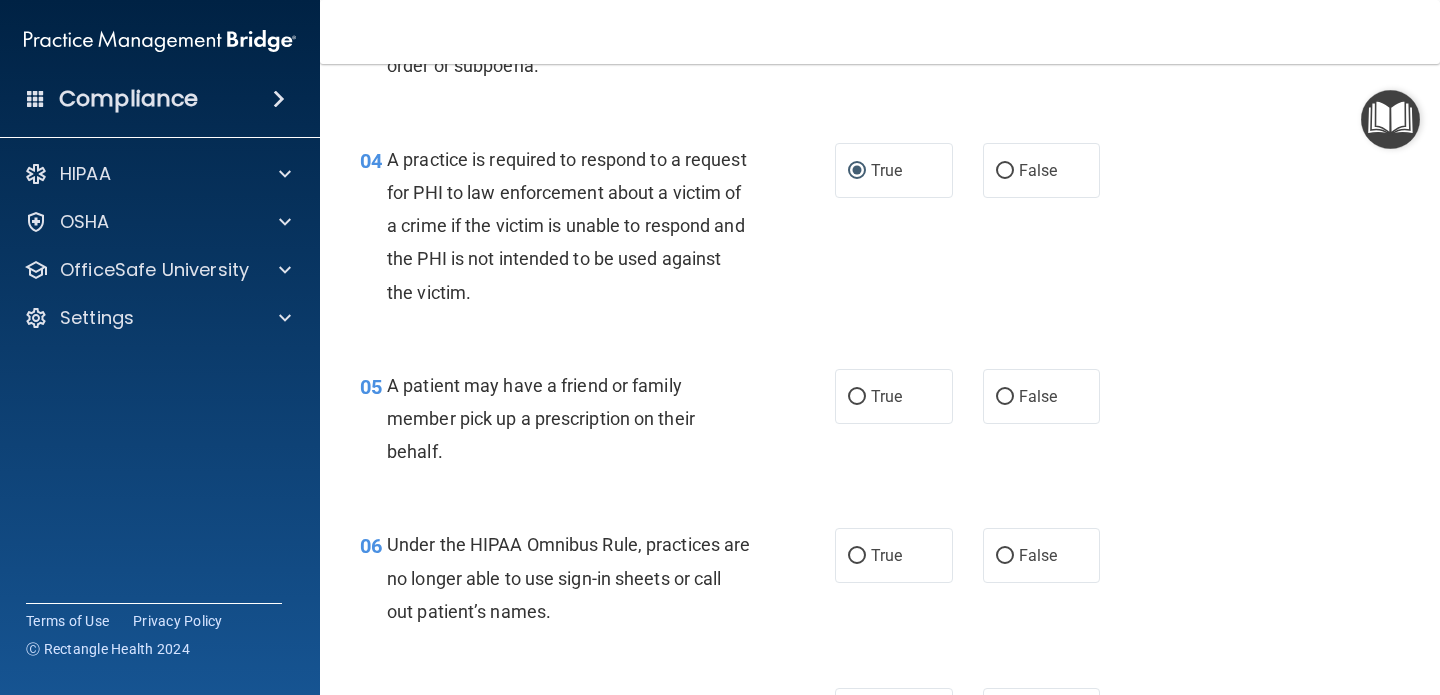scroll, scrollTop: 605, scrollLeft: 0, axis: vertical 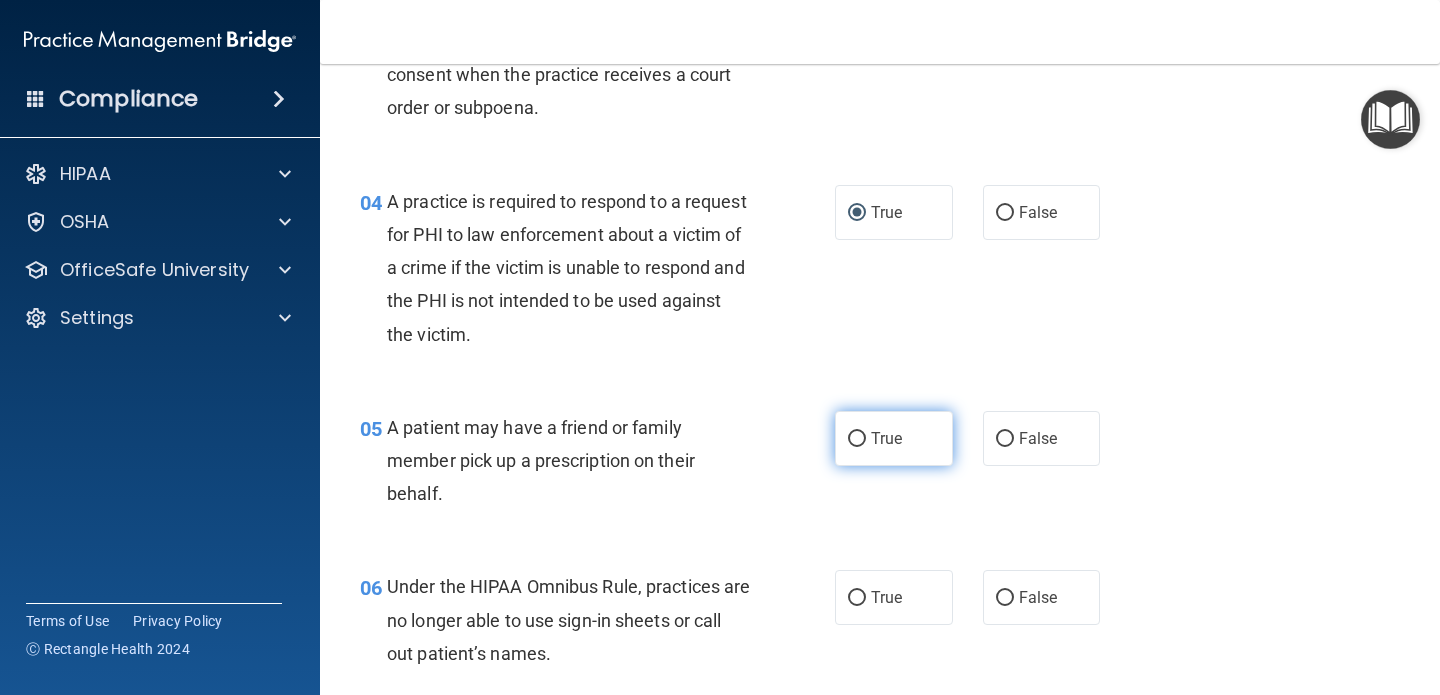 click on "True" at bounding box center [857, 439] 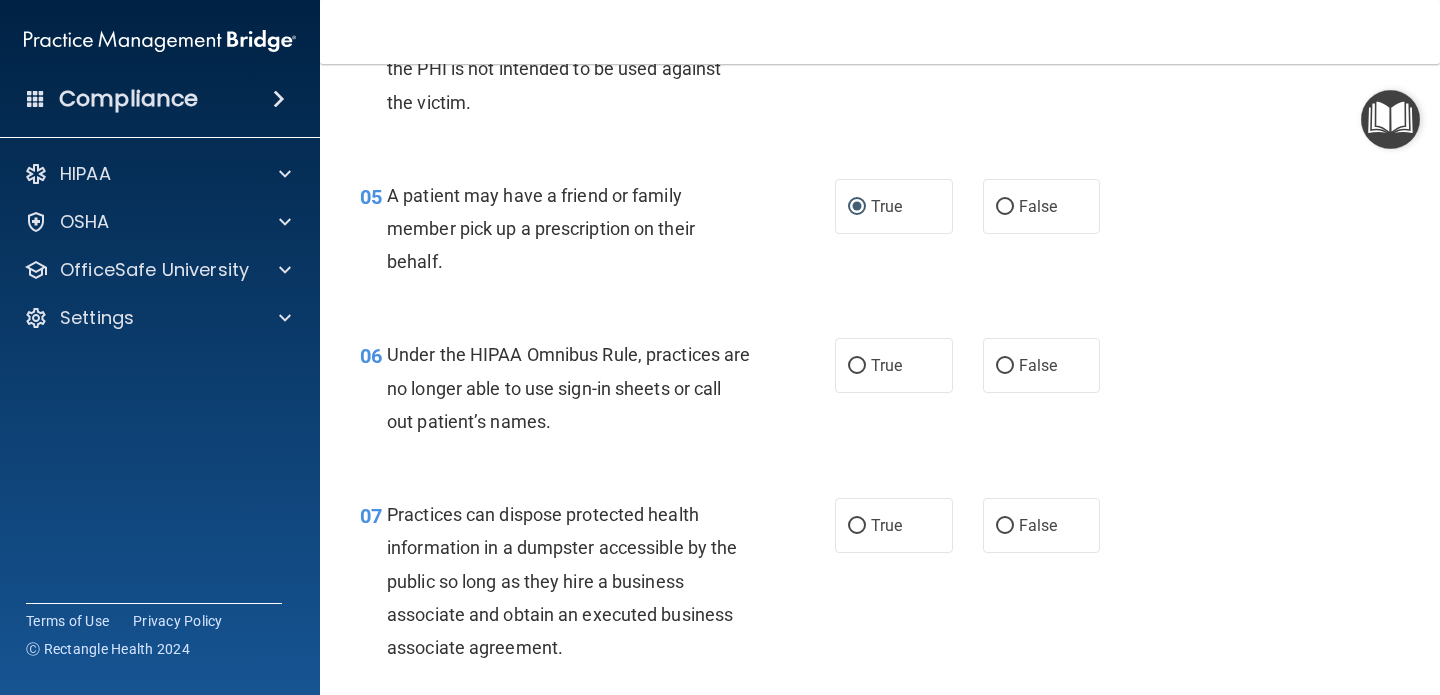 scroll, scrollTop: 896, scrollLeft: 0, axis: vertical 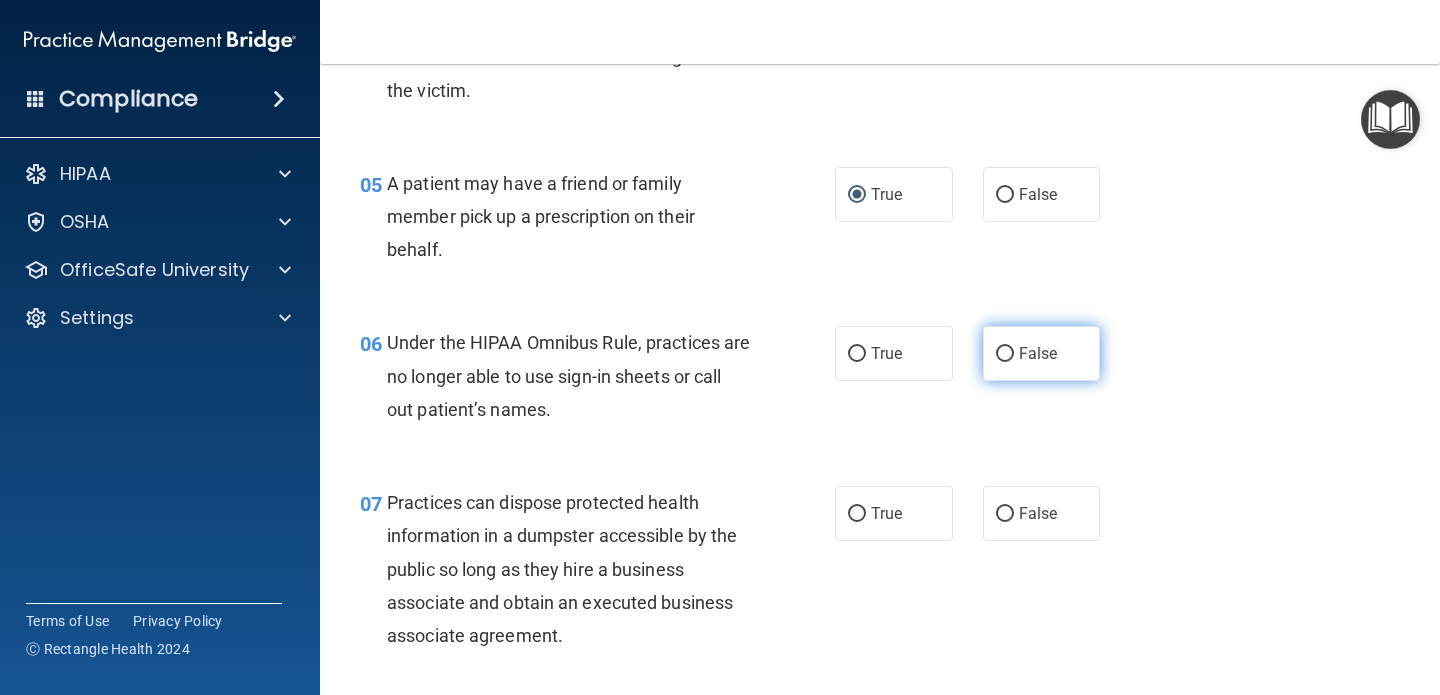 click on "False" at bounding box center (1005, 354) 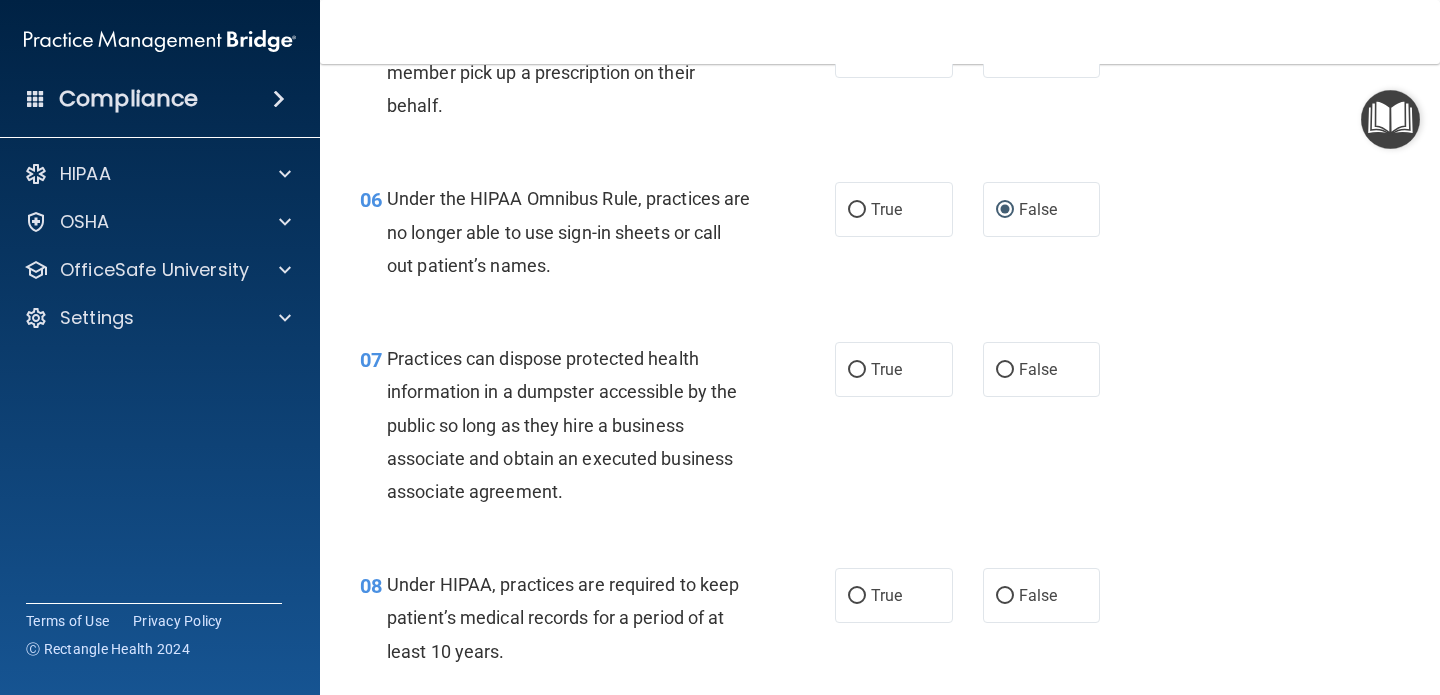 scroll, scrollTop: 1055, scrollLeft: 0, axis: vertical 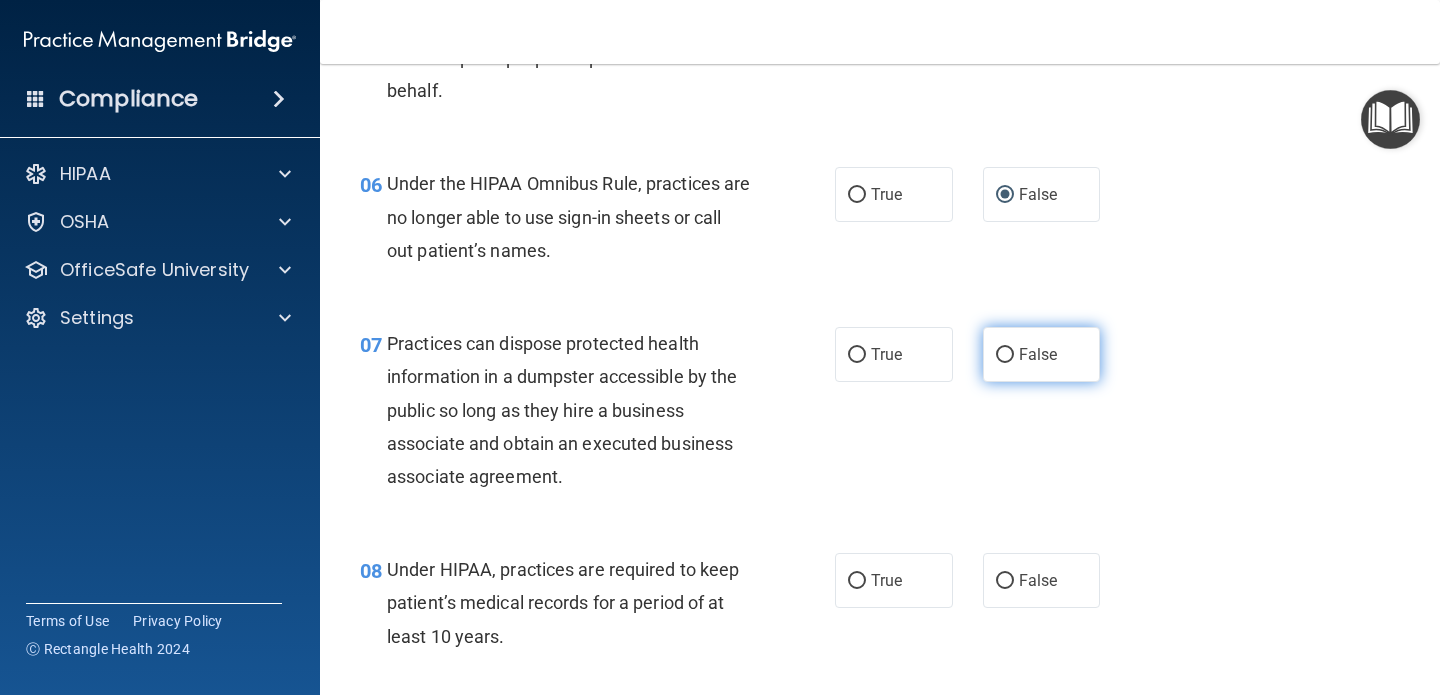 click on "False" at bounding box center (1005, 355) 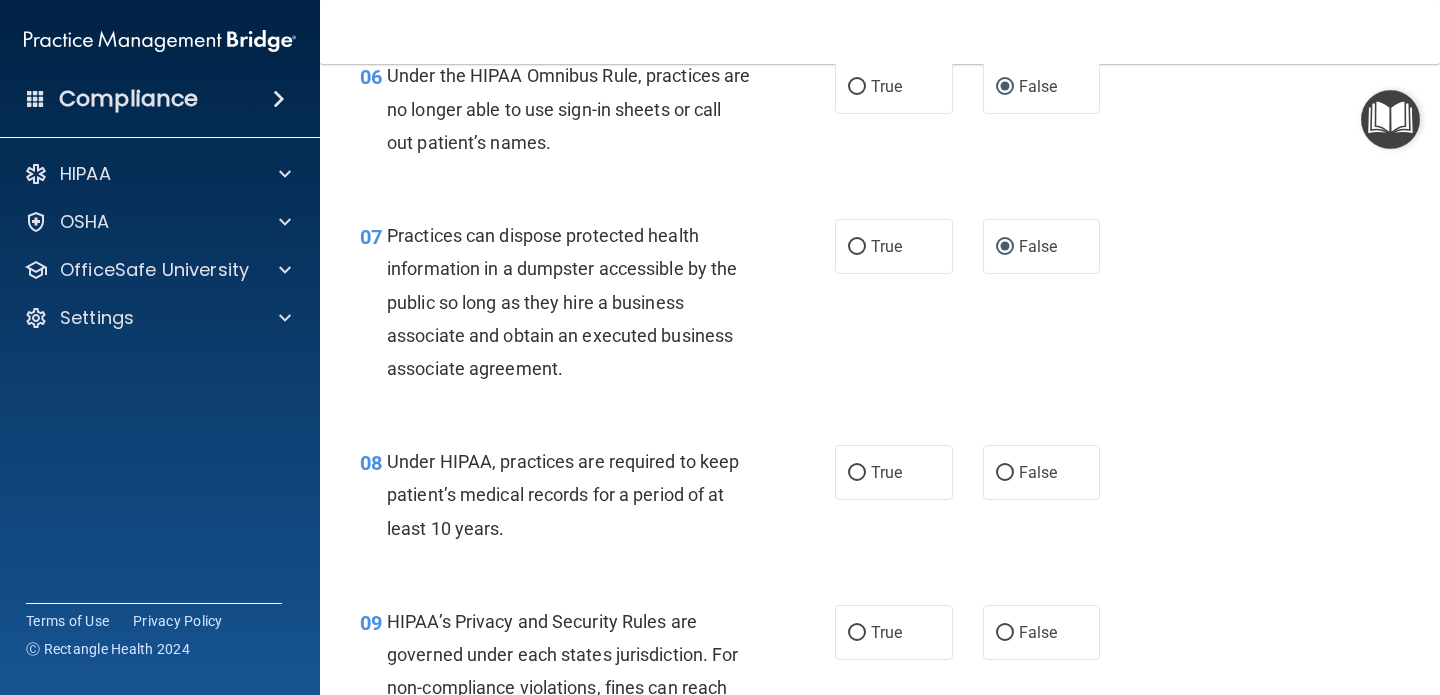 scroll, scrollTop: 1220, scrollLeft: 0, axis: vertical 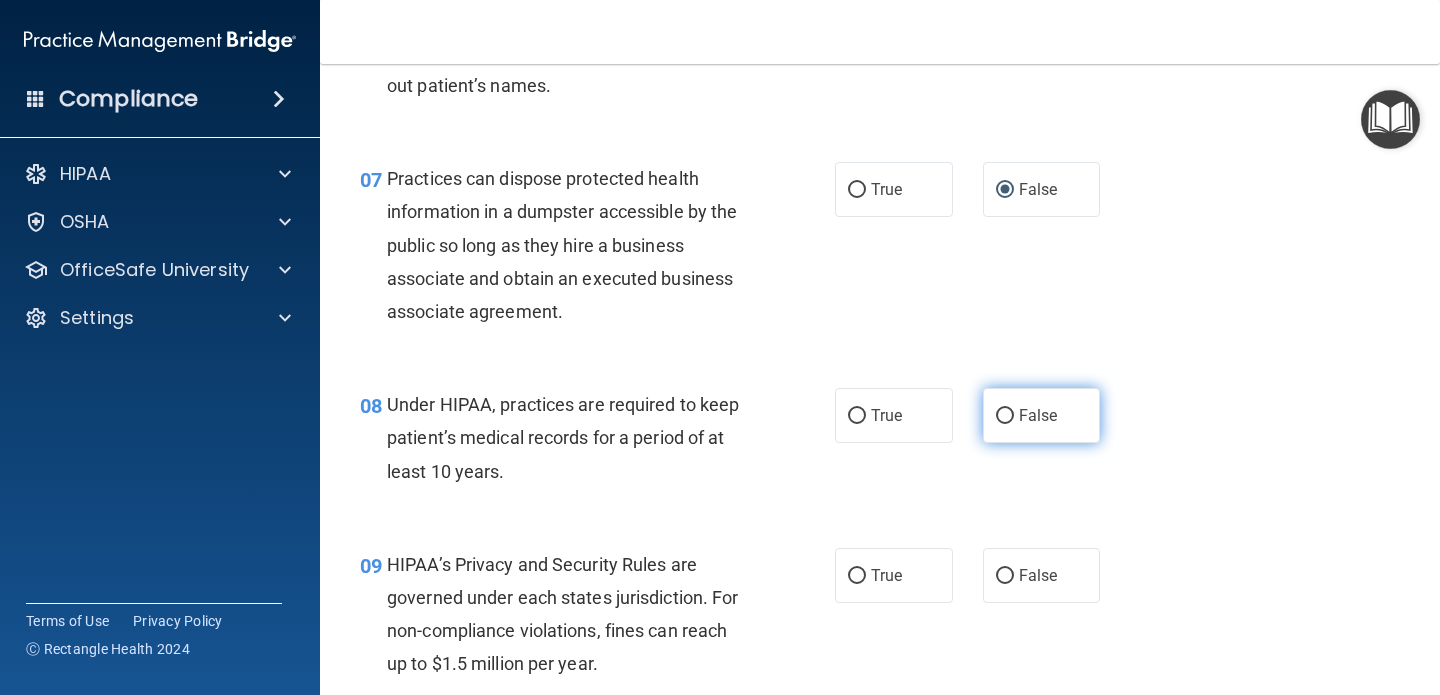 click on "False" at bounding box center (1005, 416) 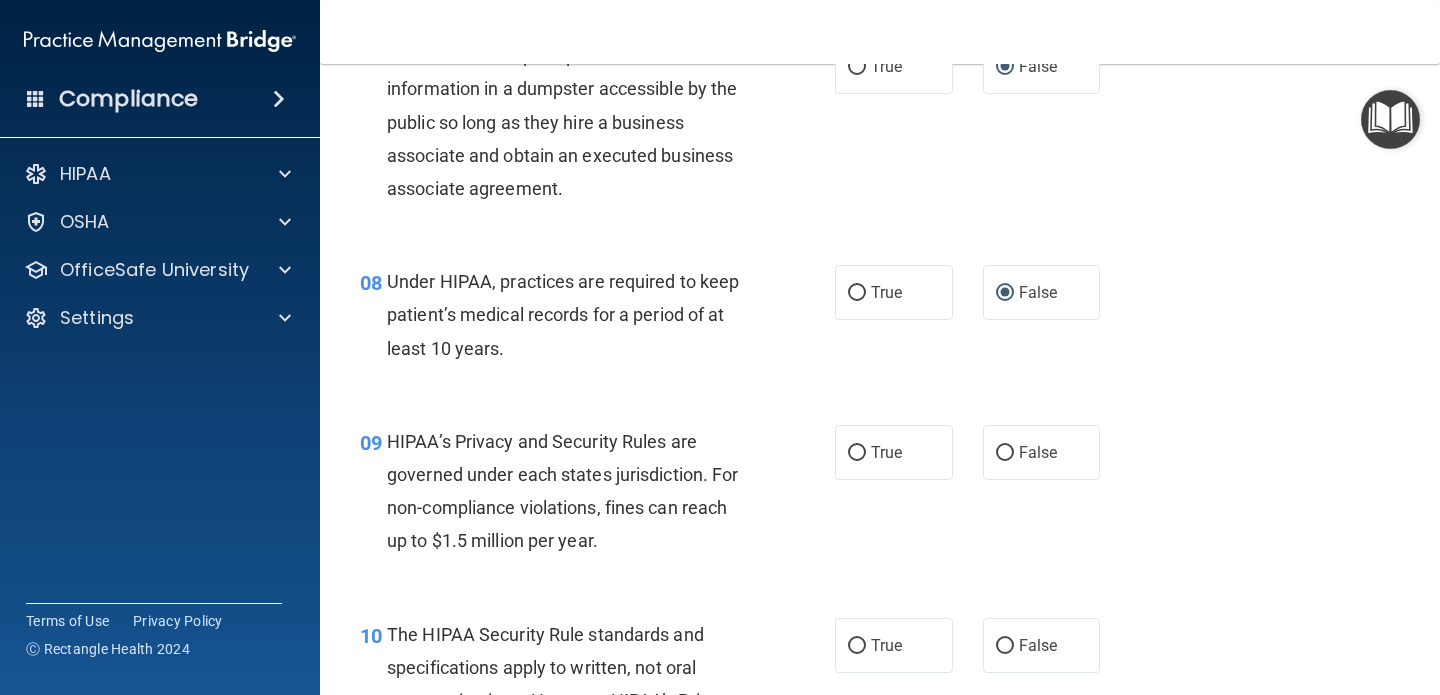 scroll, scrollTop: 1473, scrollLeft: 0, axis: vertical 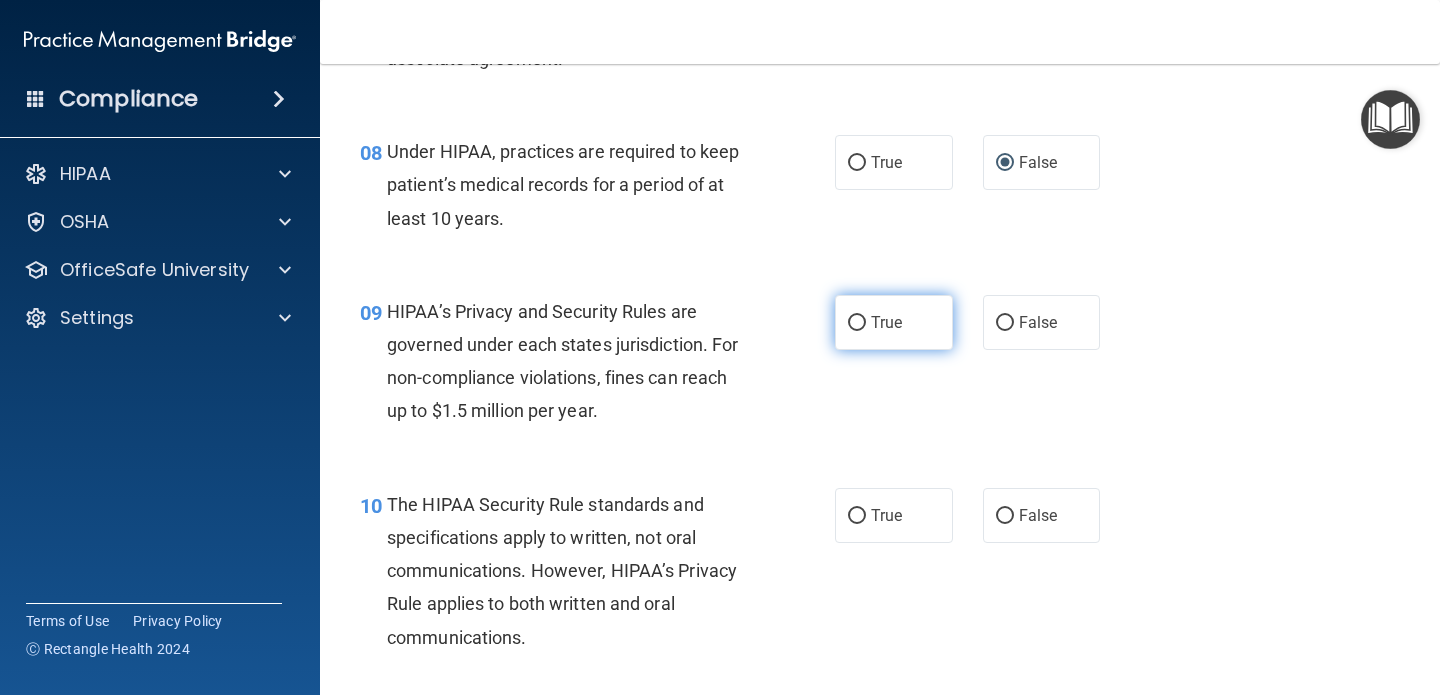 click on "True" at bounding box center (857, 323) 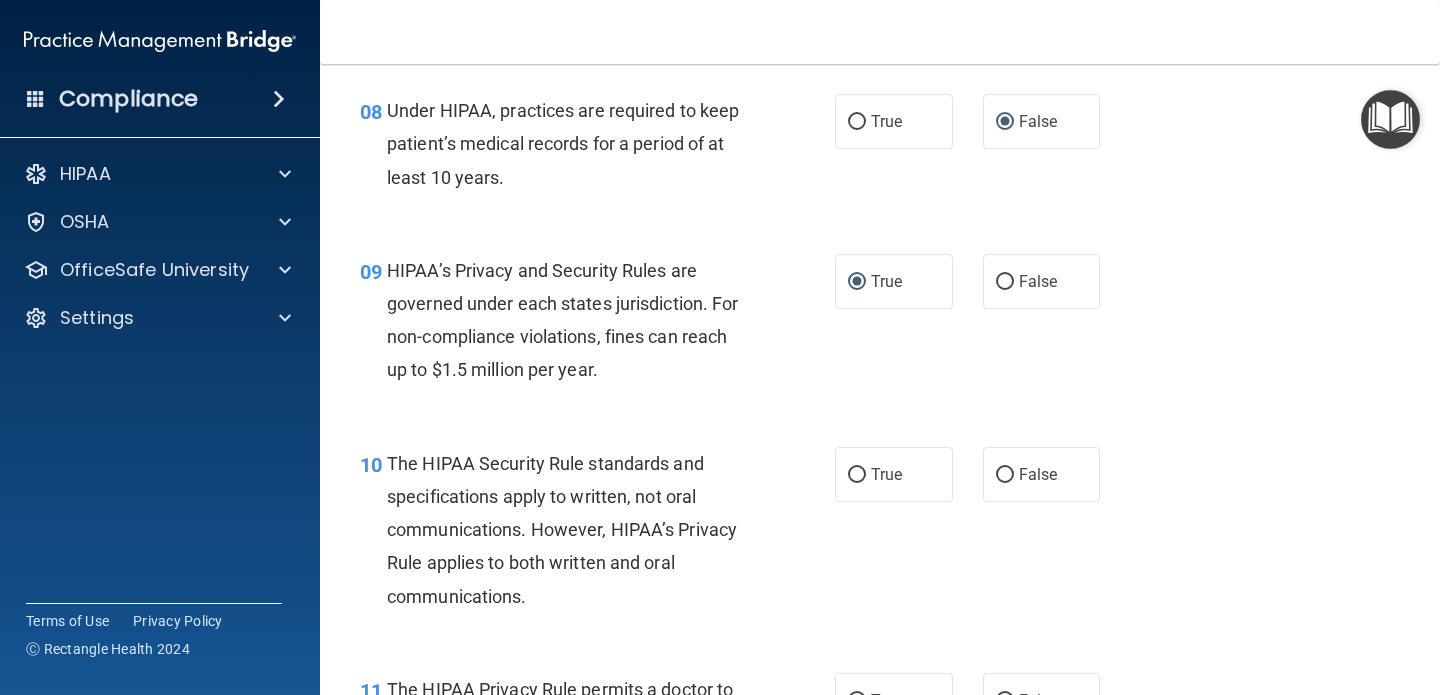 scroll, scrollTop: 1515, scrollLeft: 0, axis: vertical 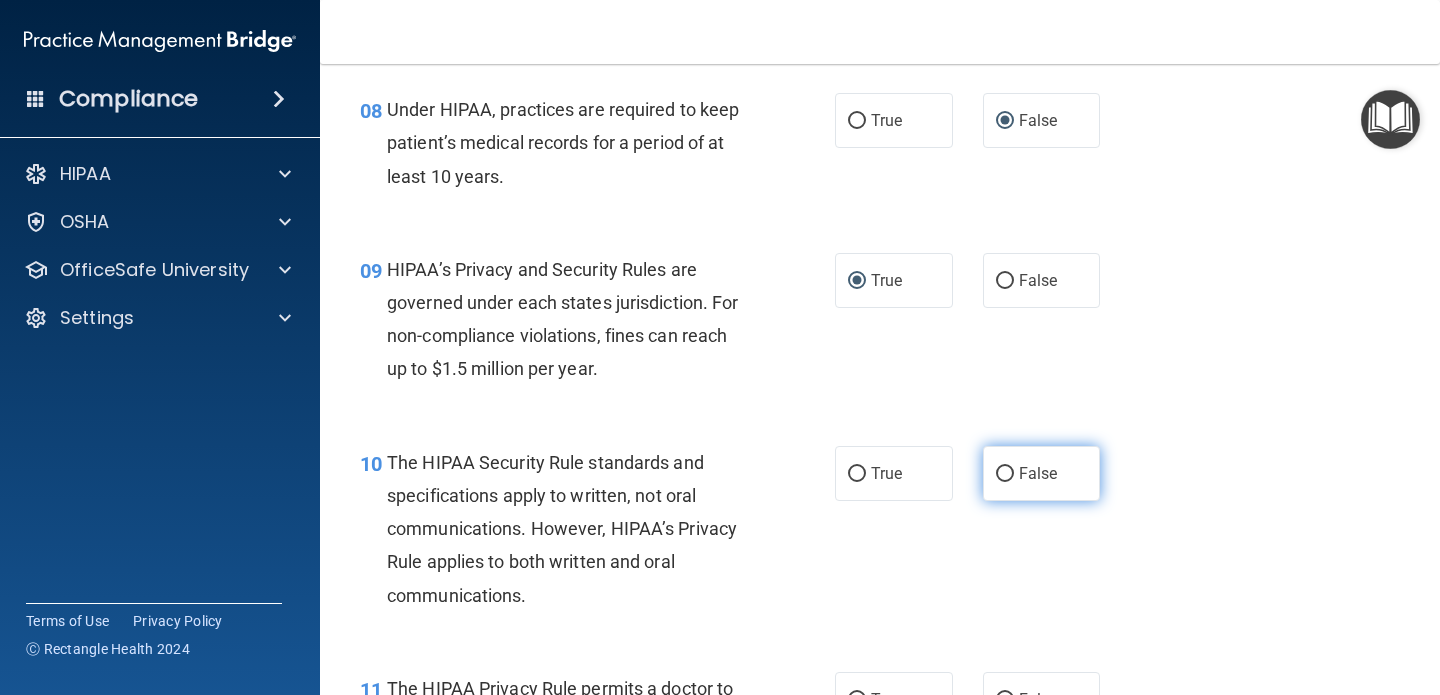 click on "False" at bounding box center (1042, 473) 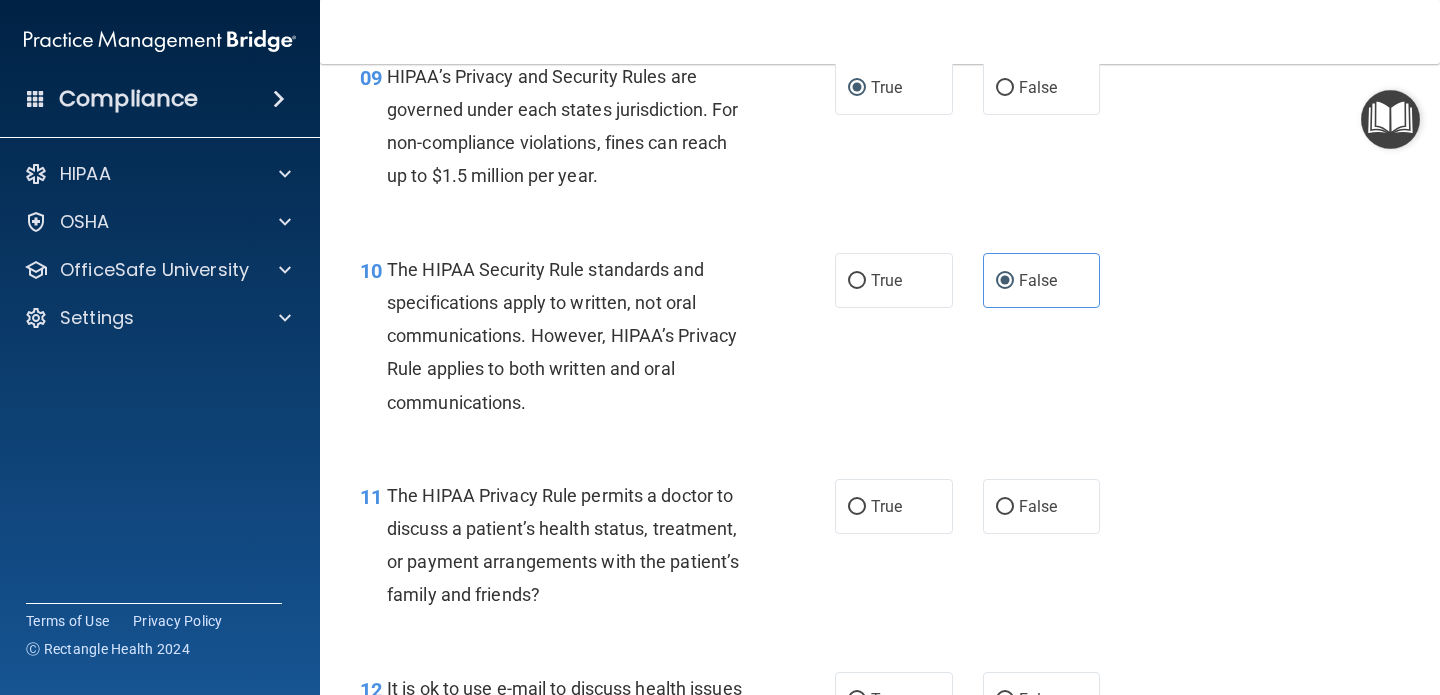 scroll, scrollTop: 1712, scrollLeft: 0, axis: vertical 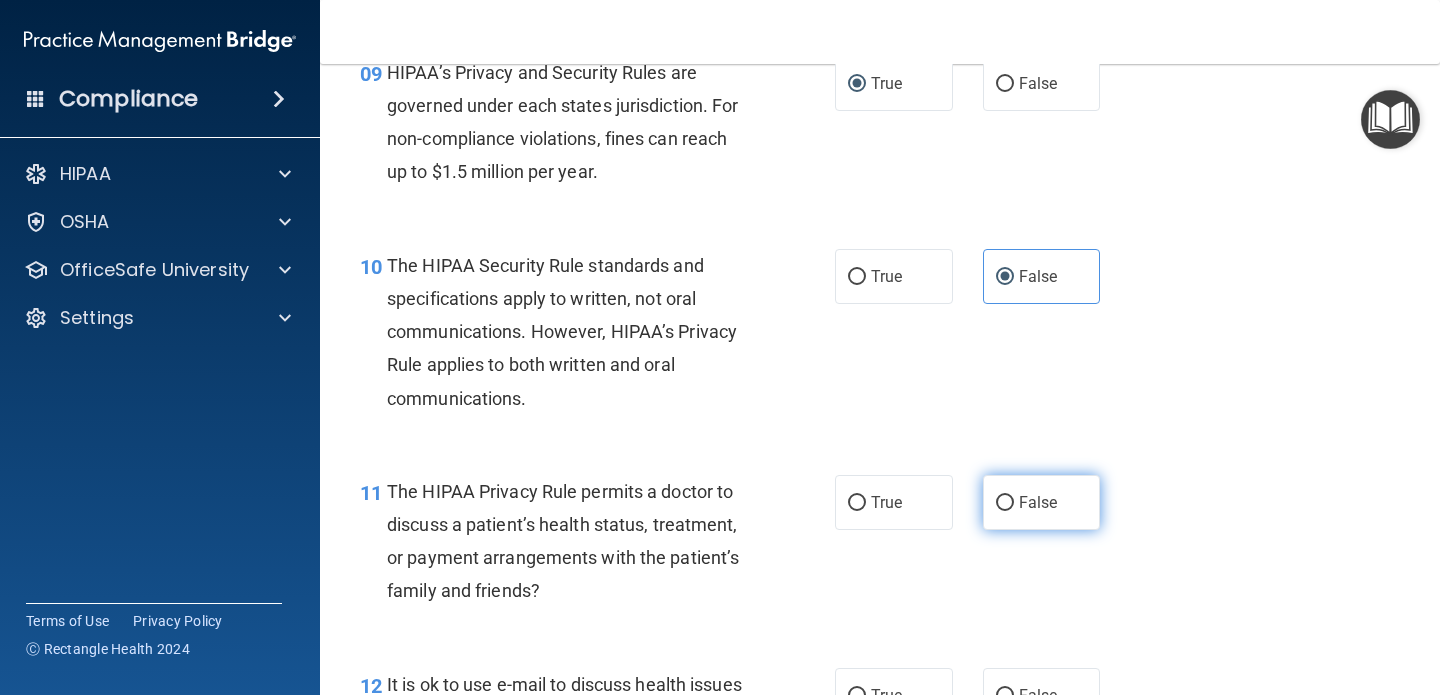 click on "False" at bounding box center (1005, 503) 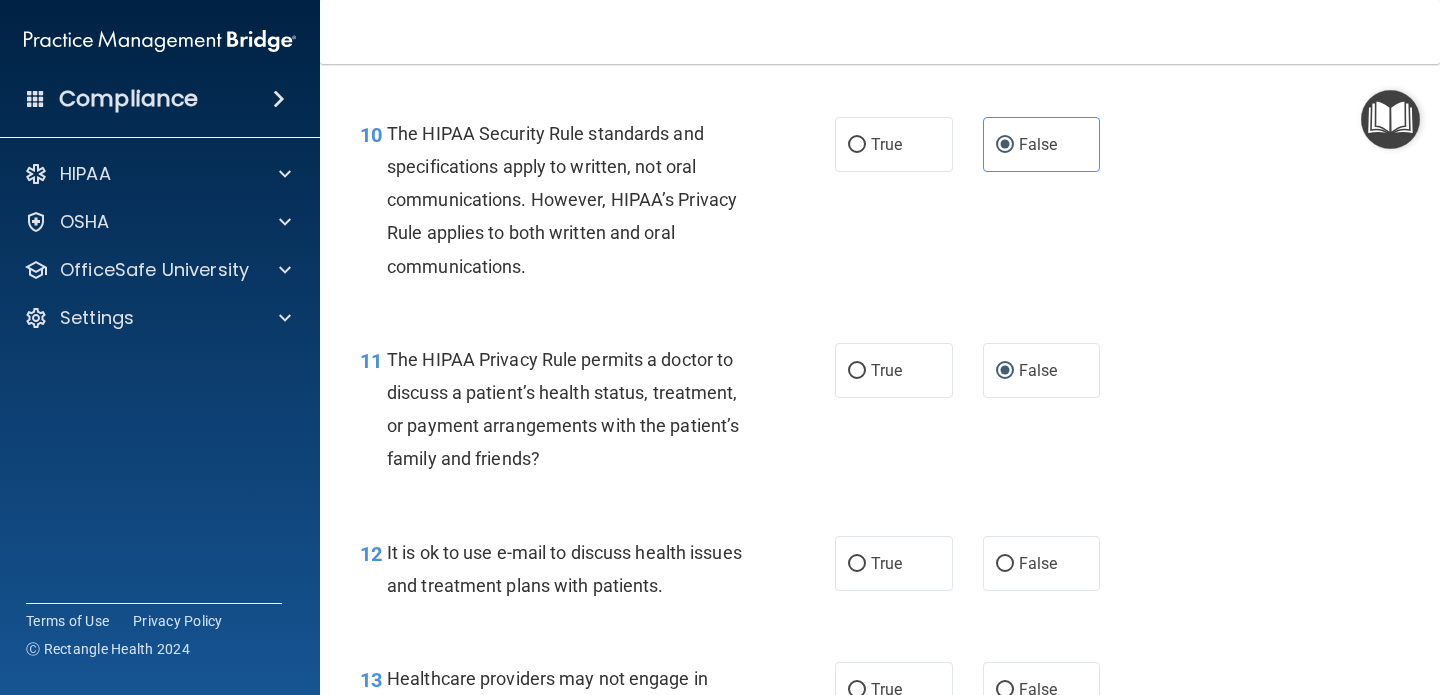 scroll, scrollTop: 1956, scrollLeft: 0, axis: vertical 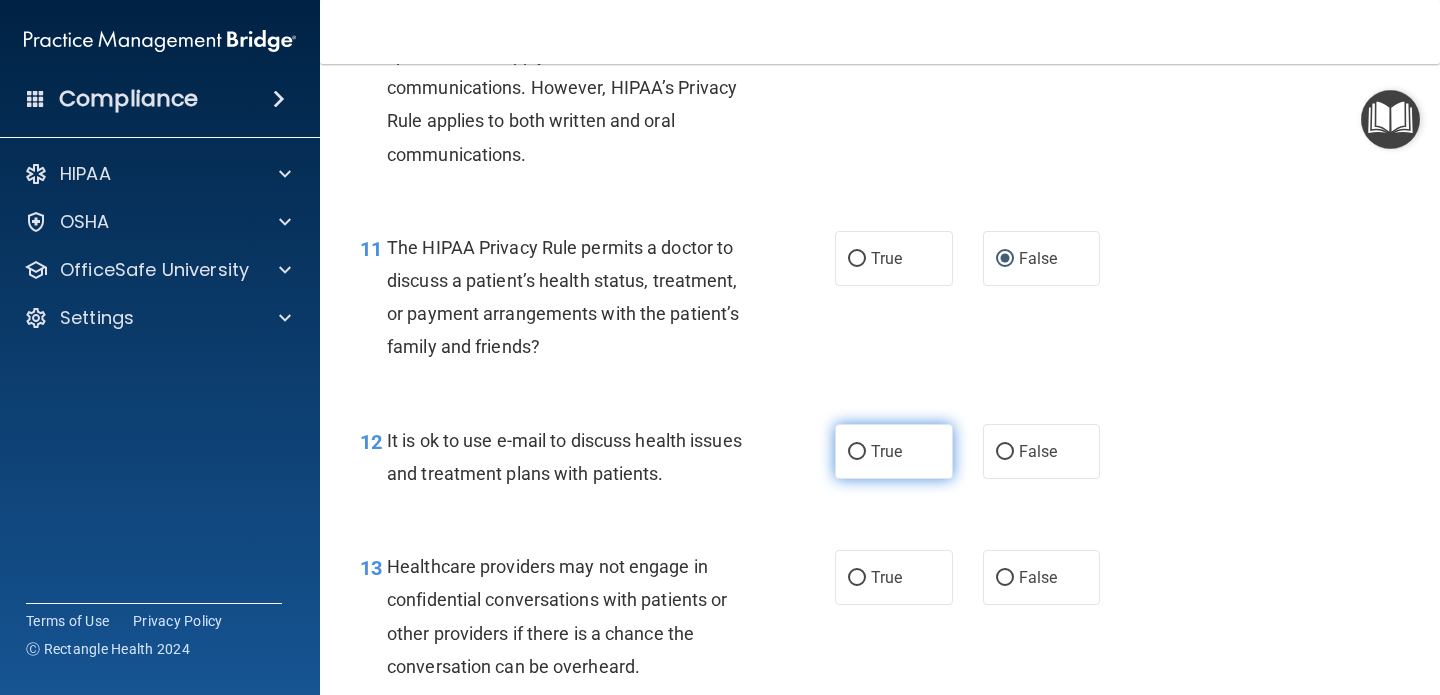 click on "True" at bounding box center (857, 452) 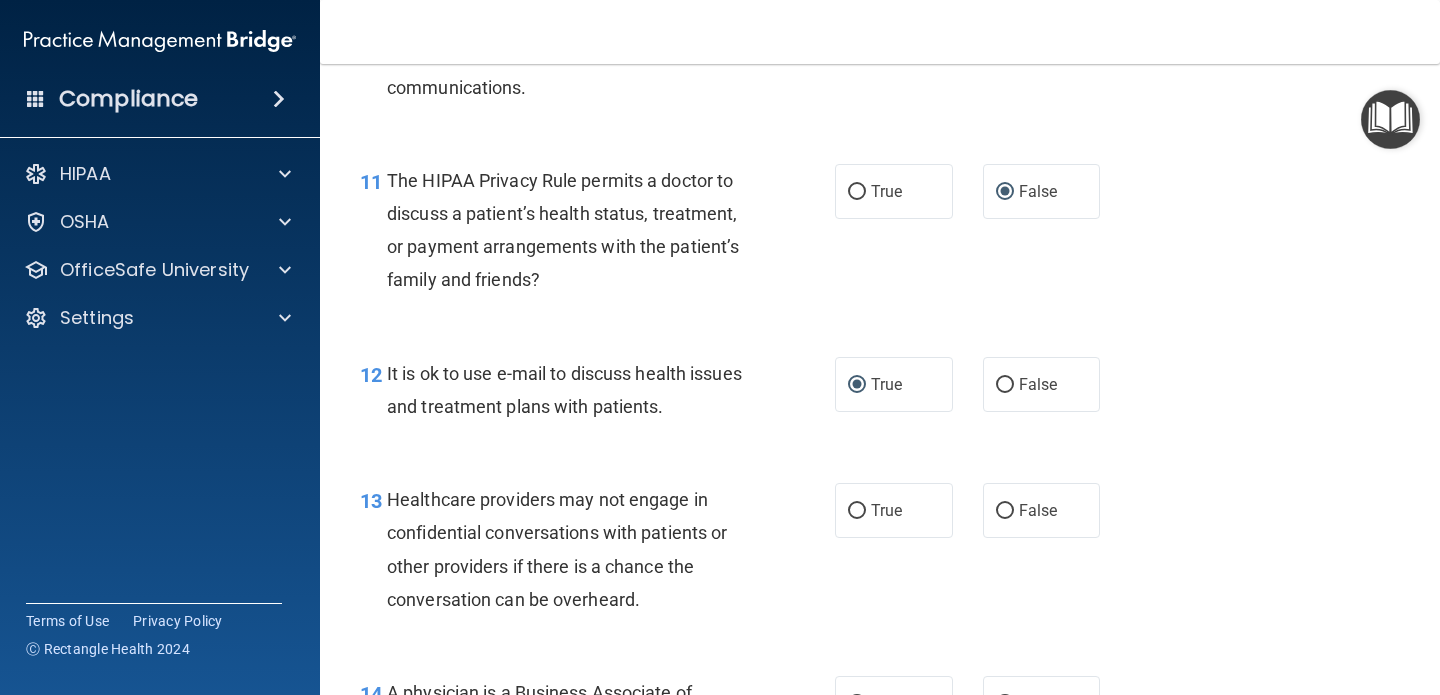 scroll, scrollTop: 2034, scrollLeft: 0, axis: vertical 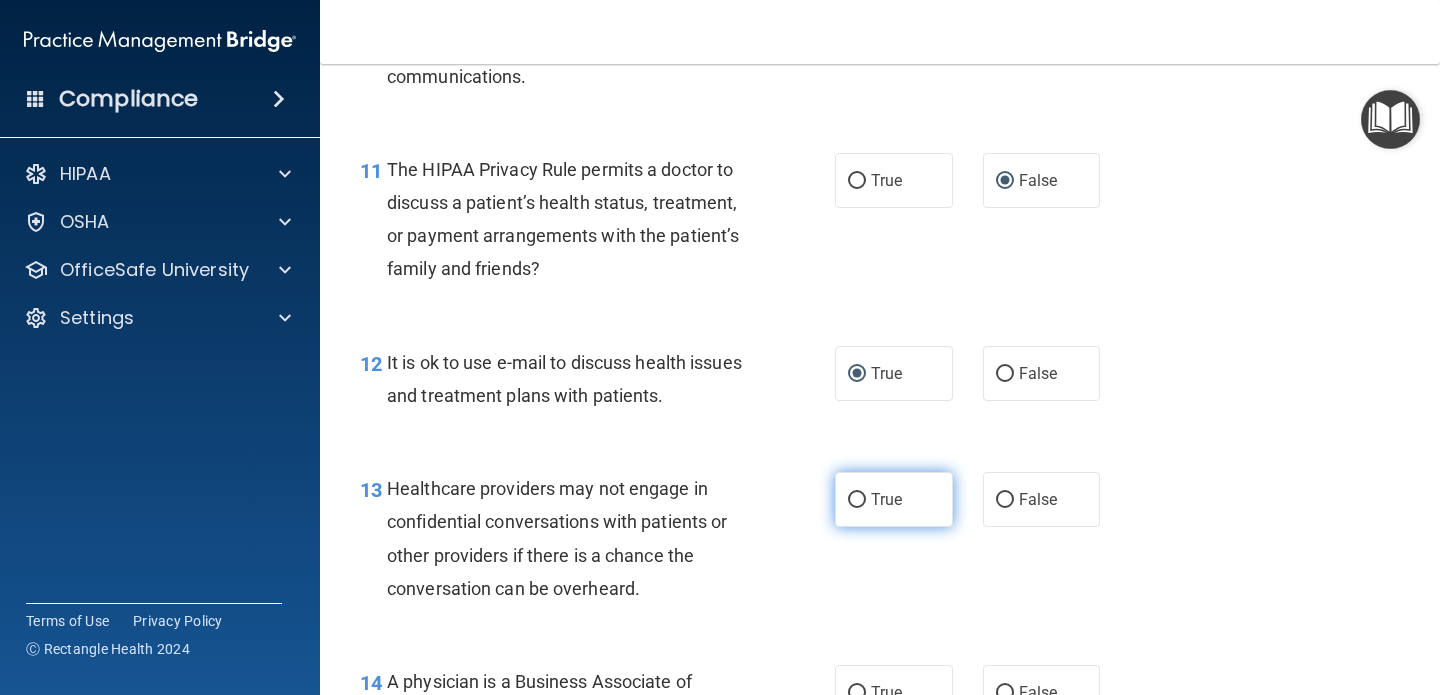 click on "True" at bounding box center [894, 499] 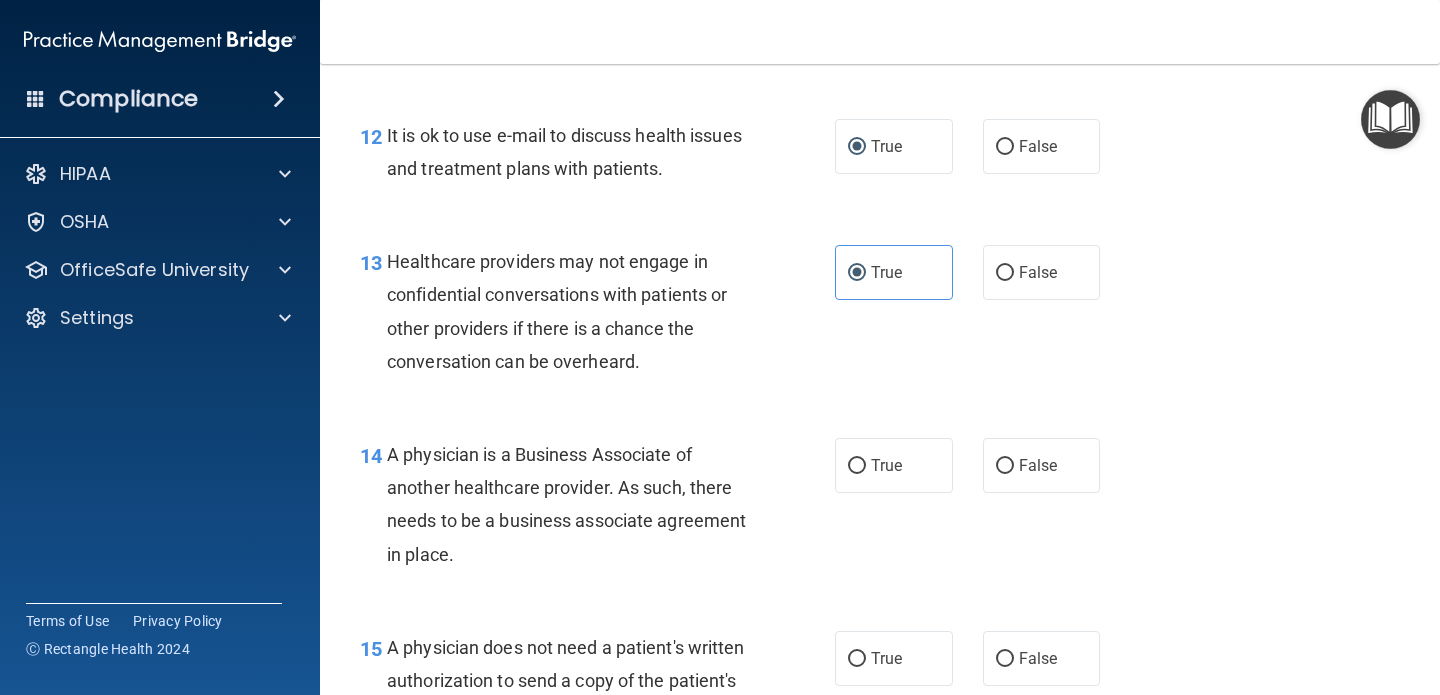 scroll, scrollTop: 2268, scrollLeft: 0, axis: vertical 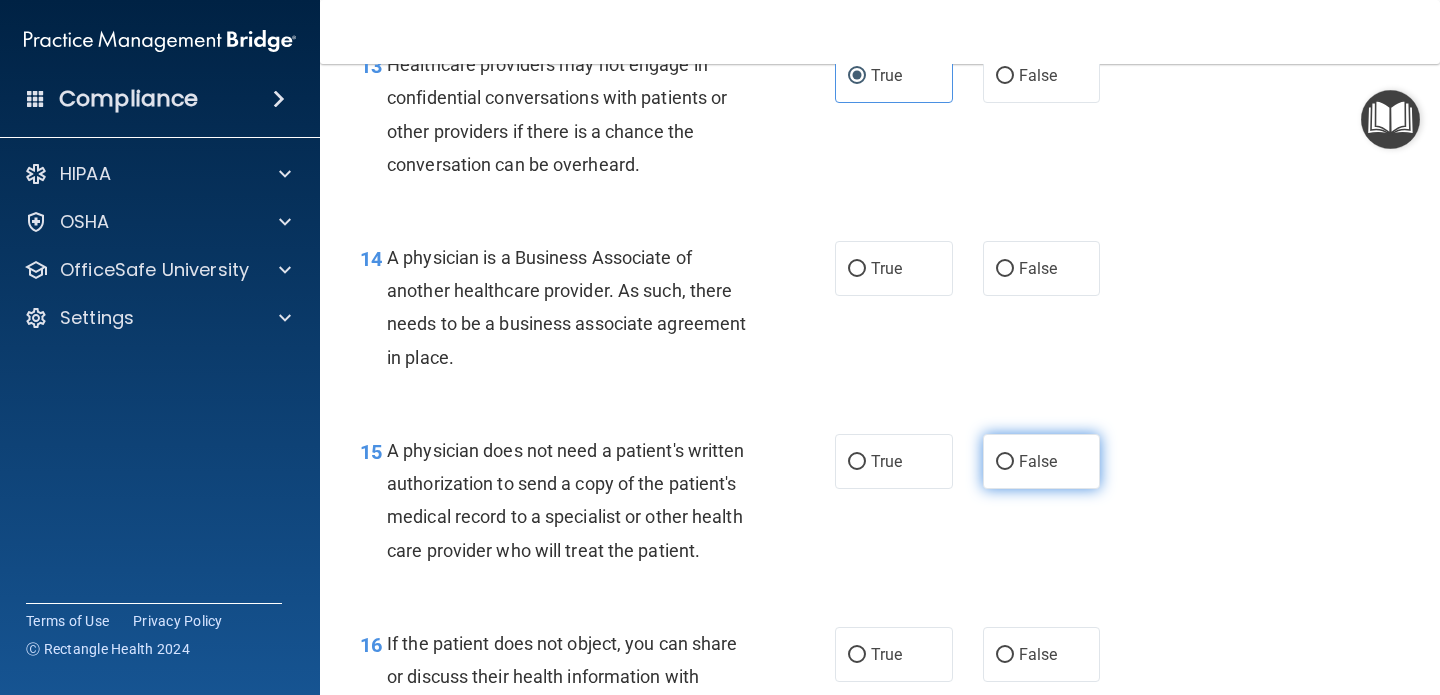 click on "False" at bounding box center [1005, 462] 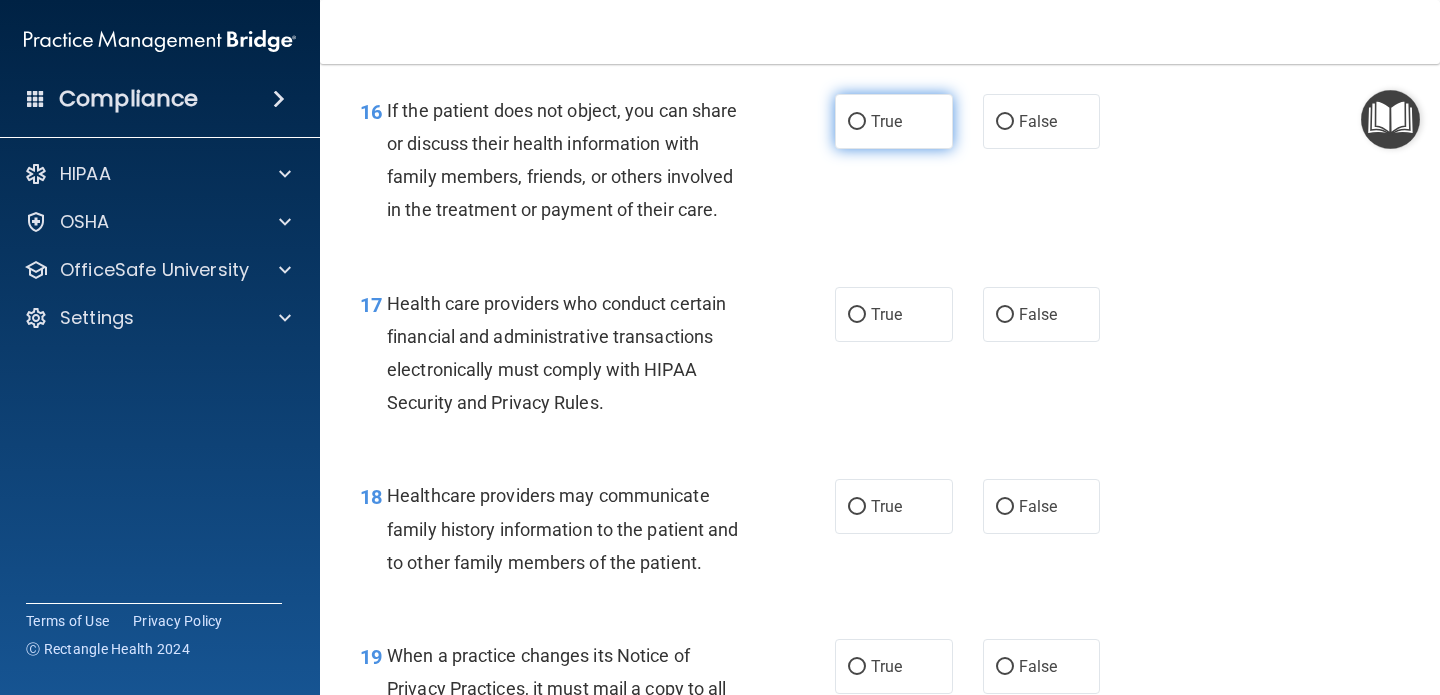 scroll, scrollTop: 2997, scrollLeft: 0, axis: vertical 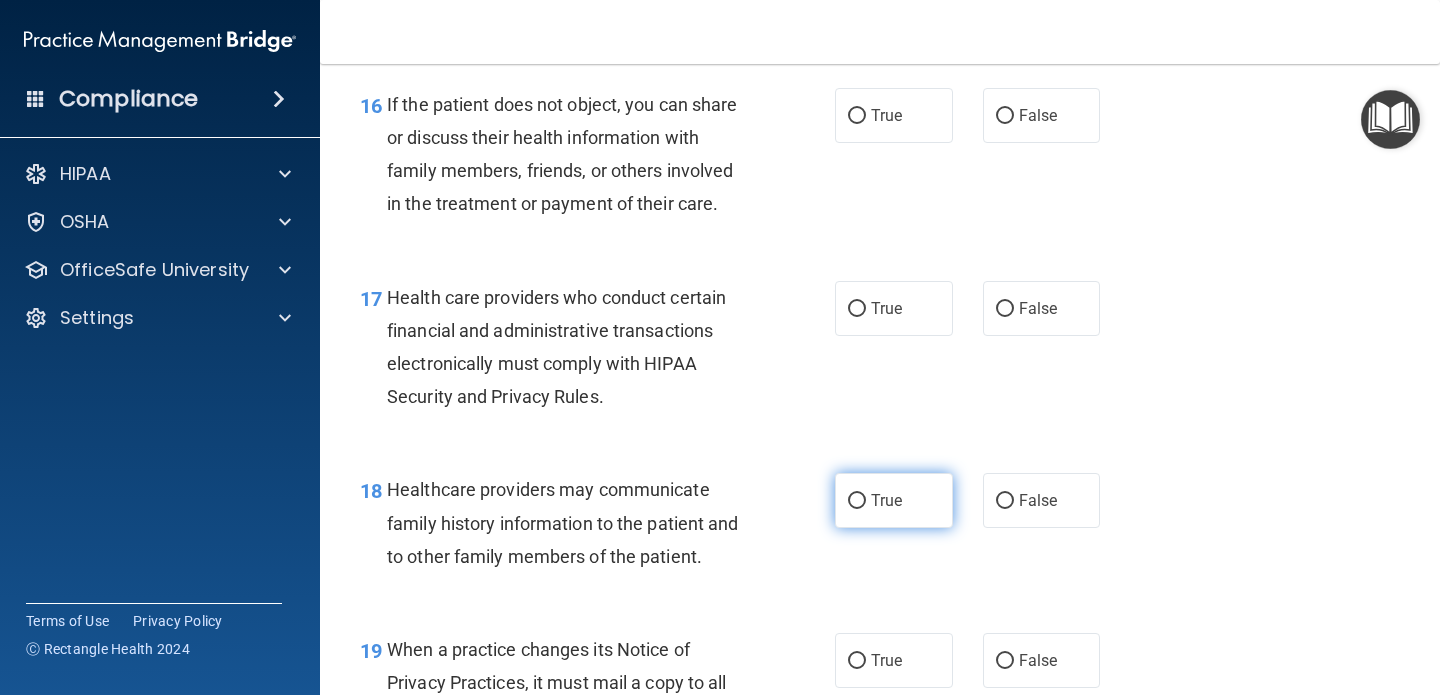 click on "True" at bounding box center [857, 501] 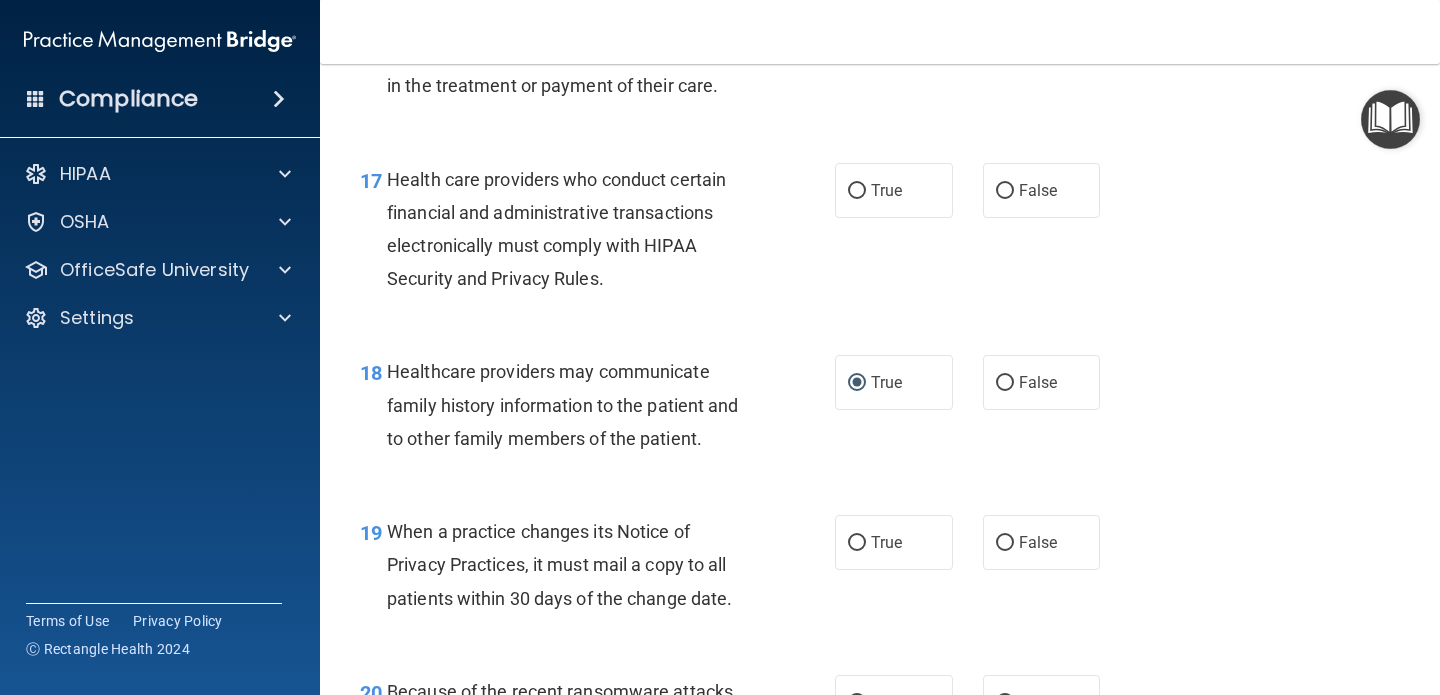 scroll, scrollTop: 3135, scrollLeft: 0, axis: vertical 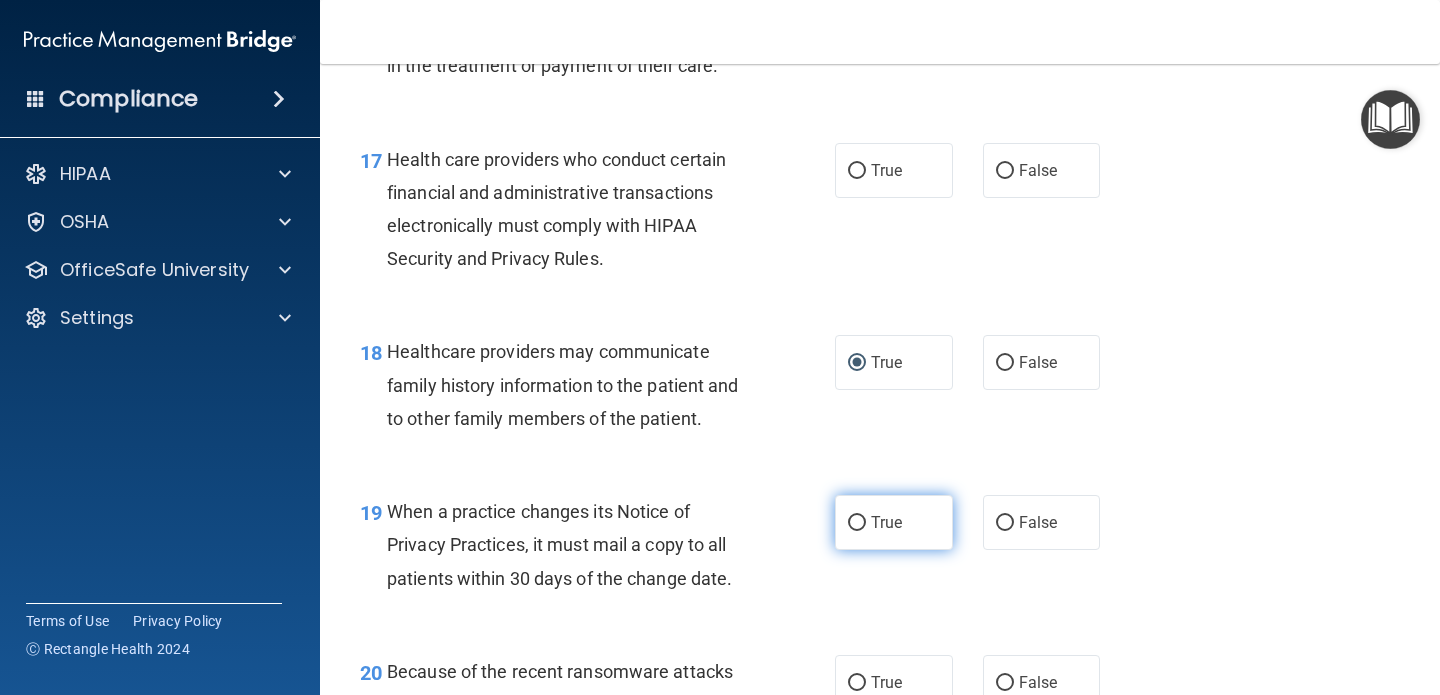 click on "True" at bounding box center (894, 522) 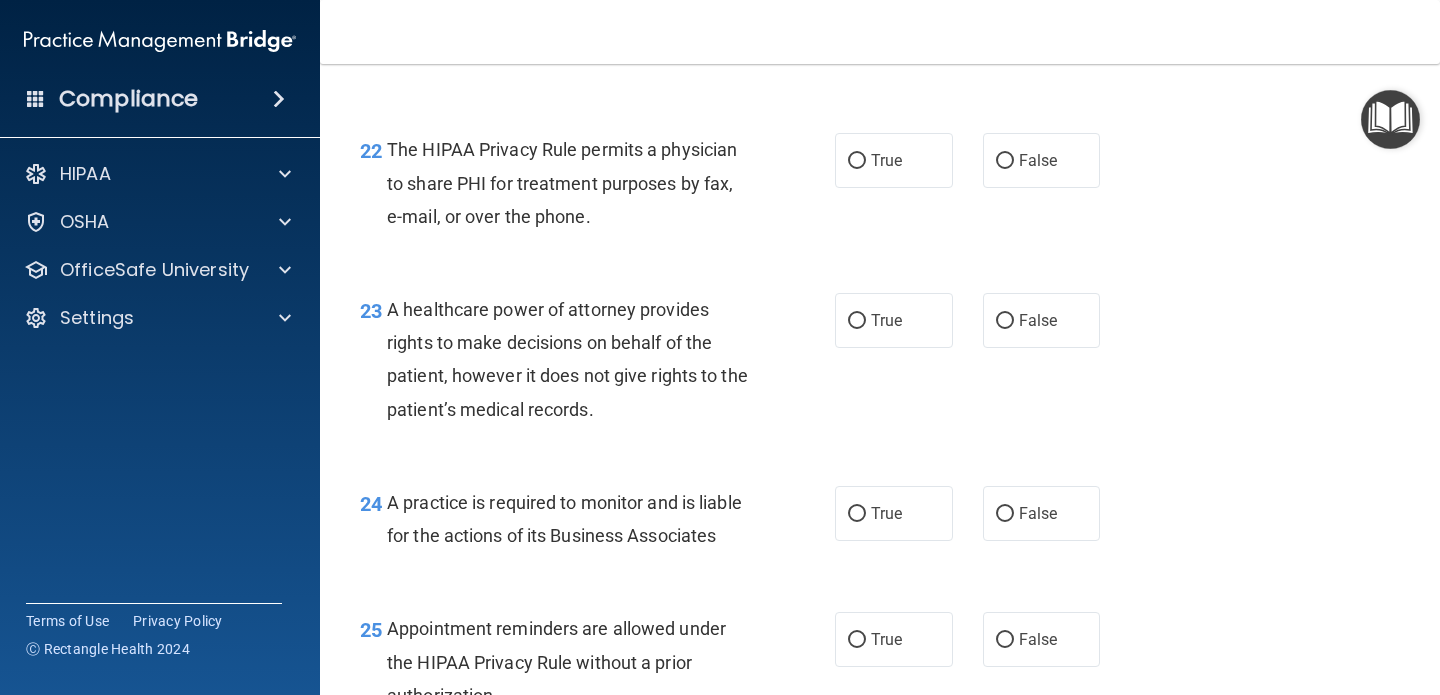 scroll, scrollTop: 4014, scrollLeft: 0, axis: vertical 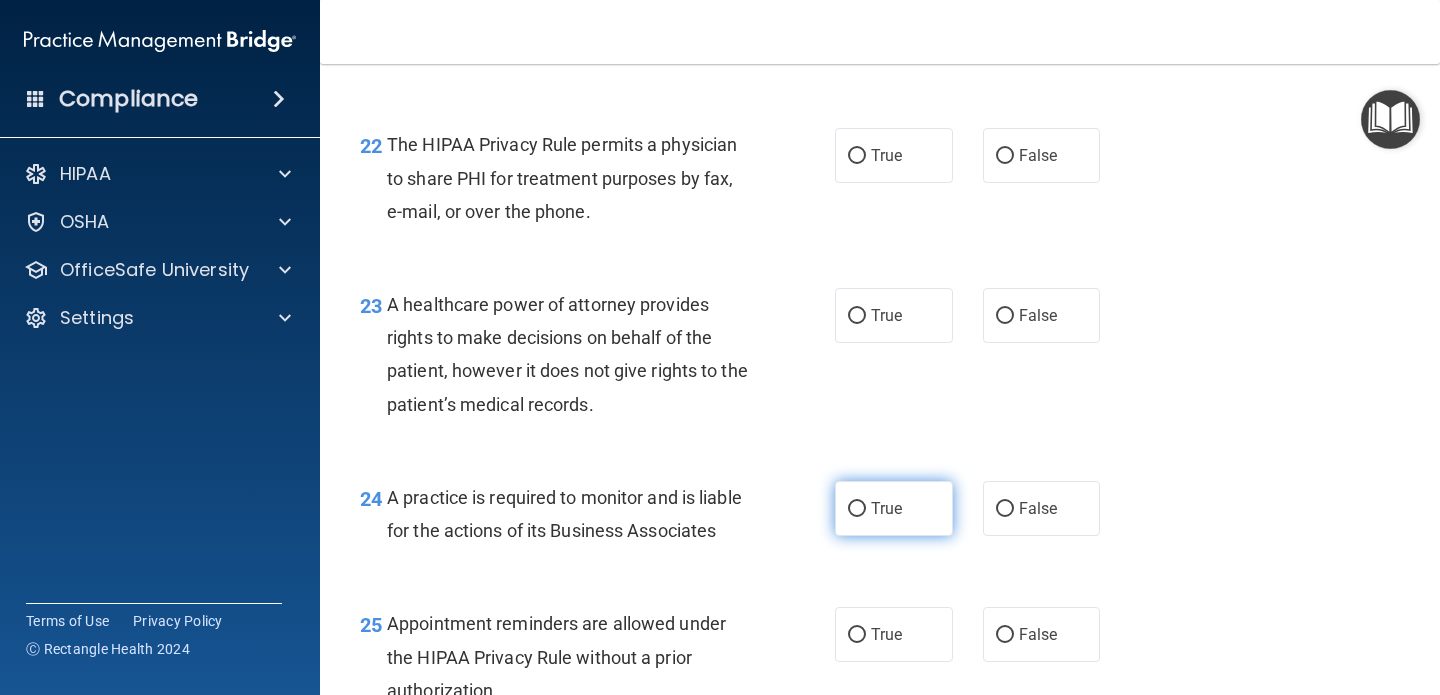 click on "True" at bounding box center (857, 509) 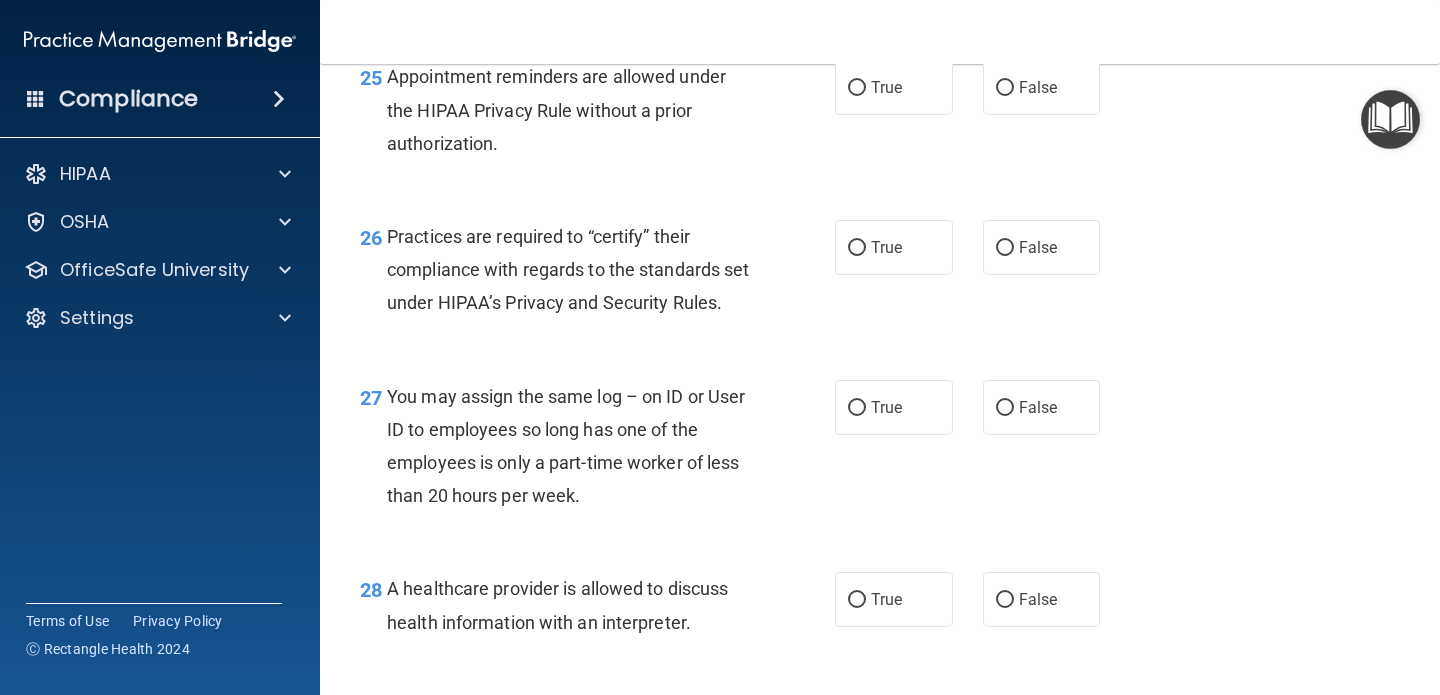 scroll, scrollTop: 4612, scrollLeft: 0, axis: vertical 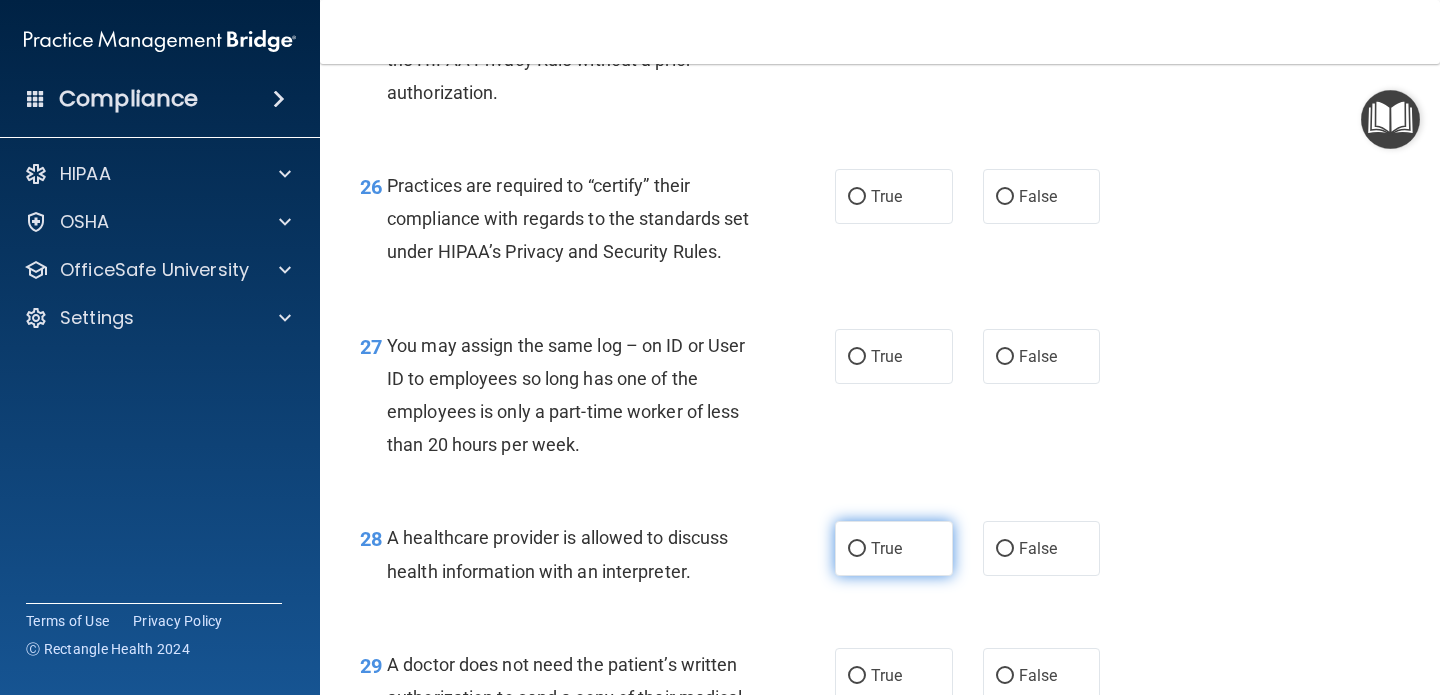click on "True" at bounding box center [857, 549] 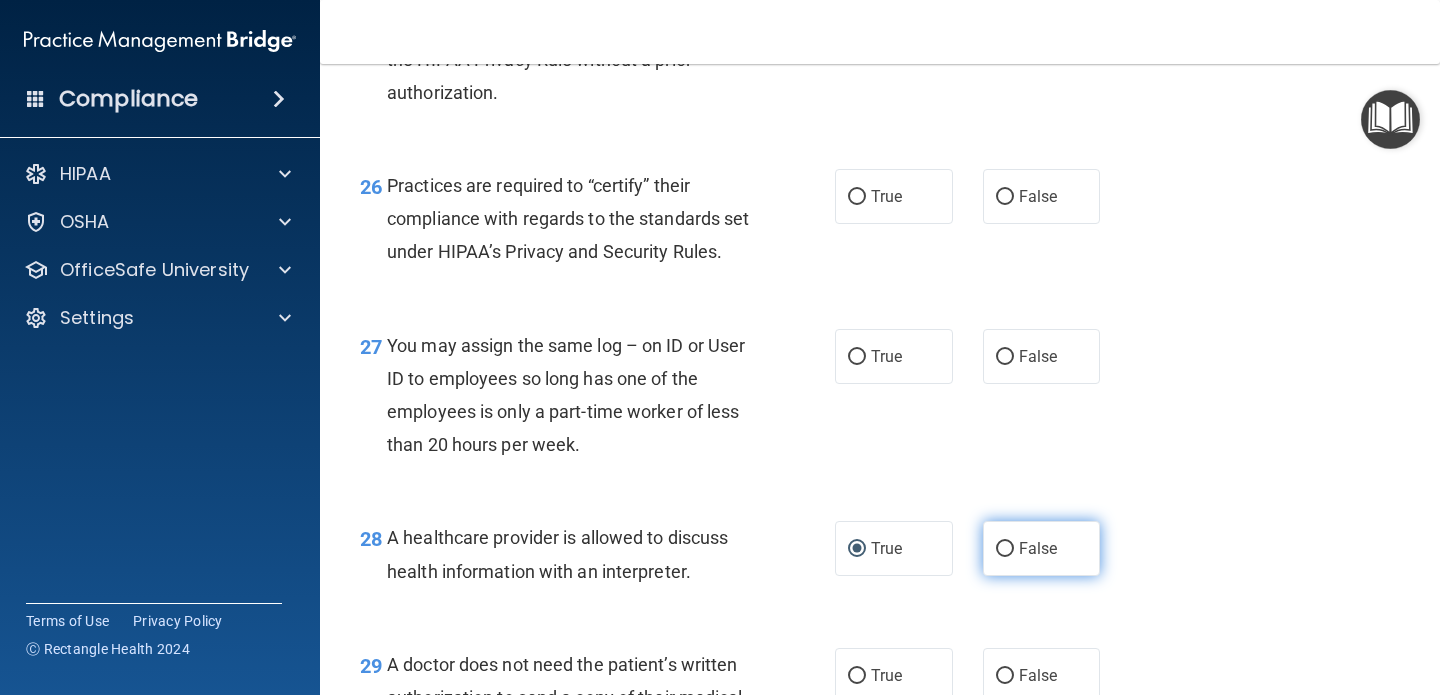 click on "False" at bounding box center [1005, 549] 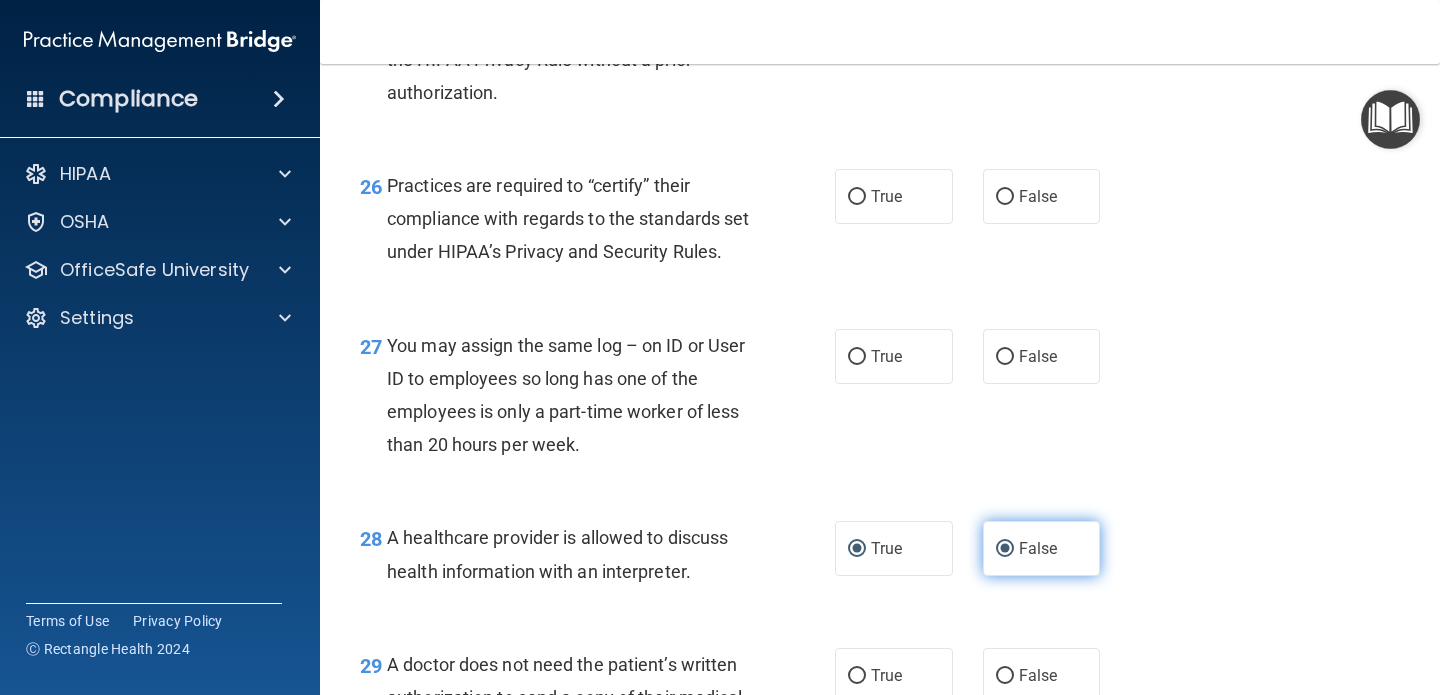 radio on "false" 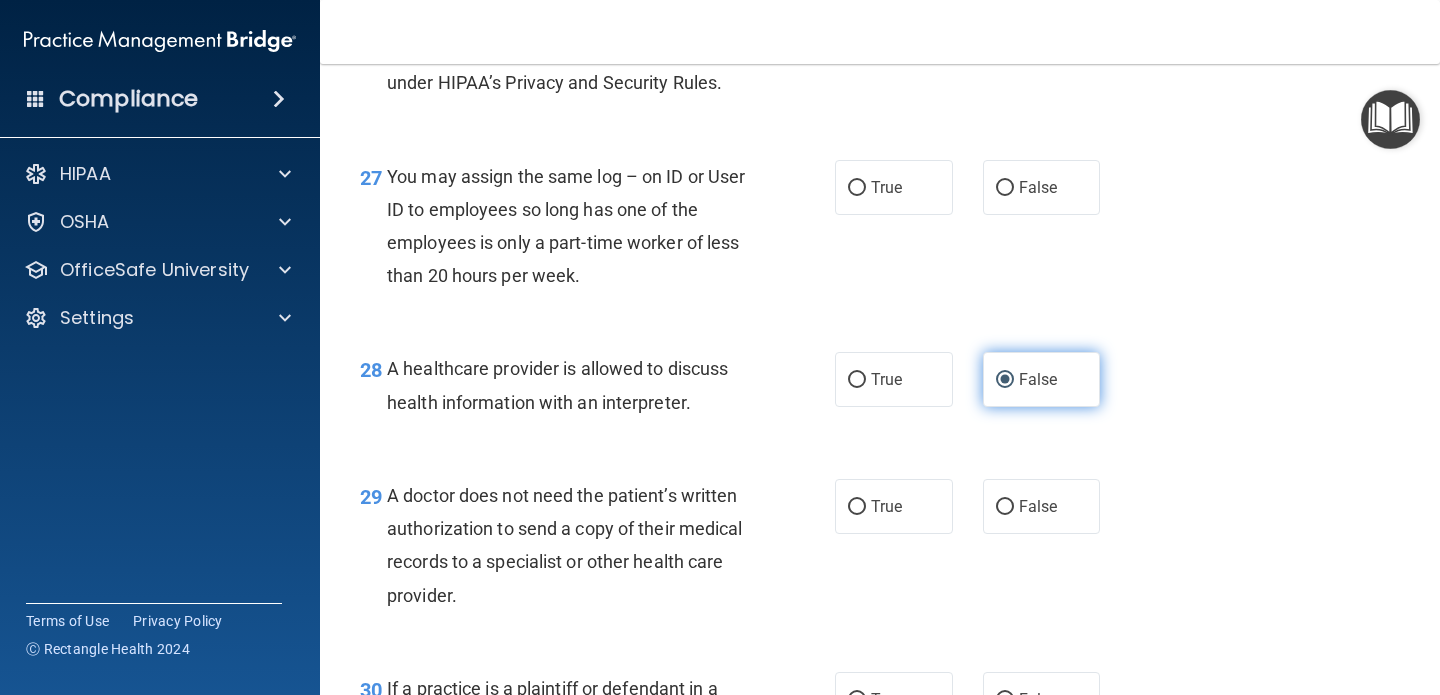 scroll, scrollTop: 4802, scrollLeft: 0, axis: vertical 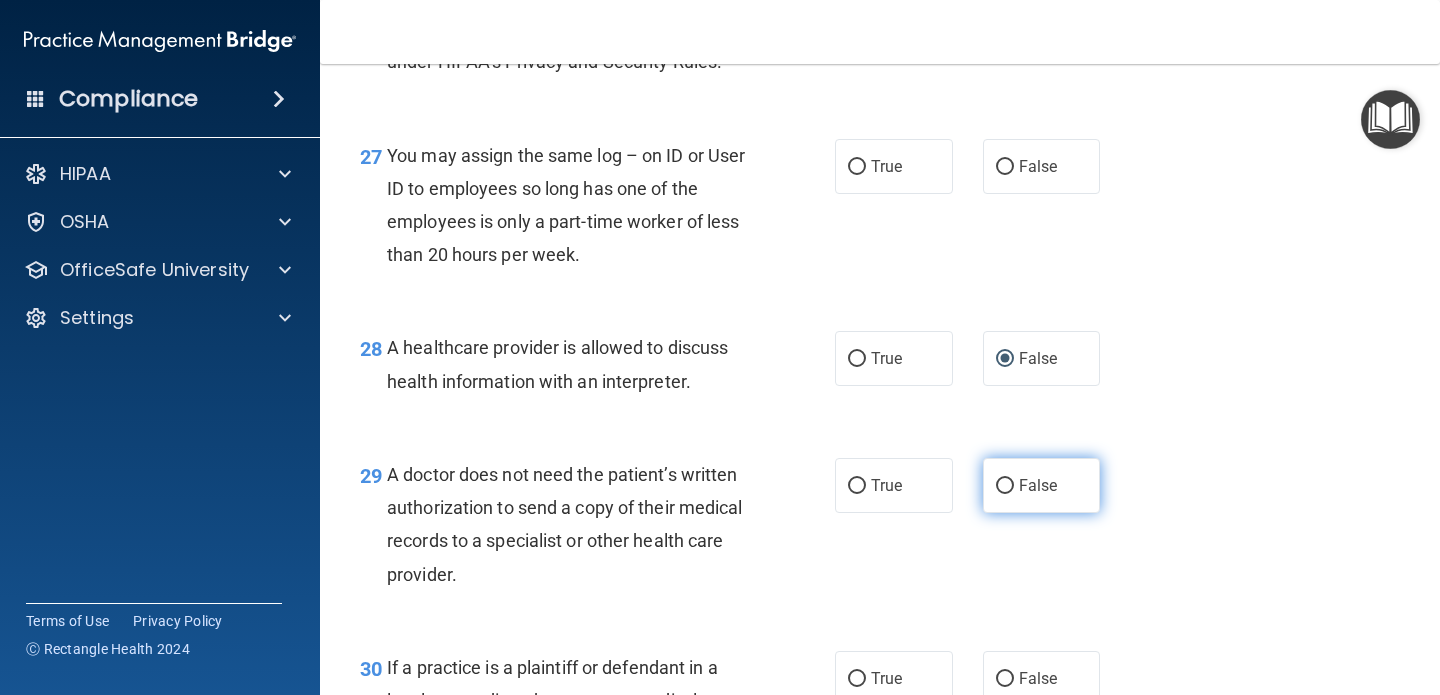click on "False" at bounding box center [1005, 486] 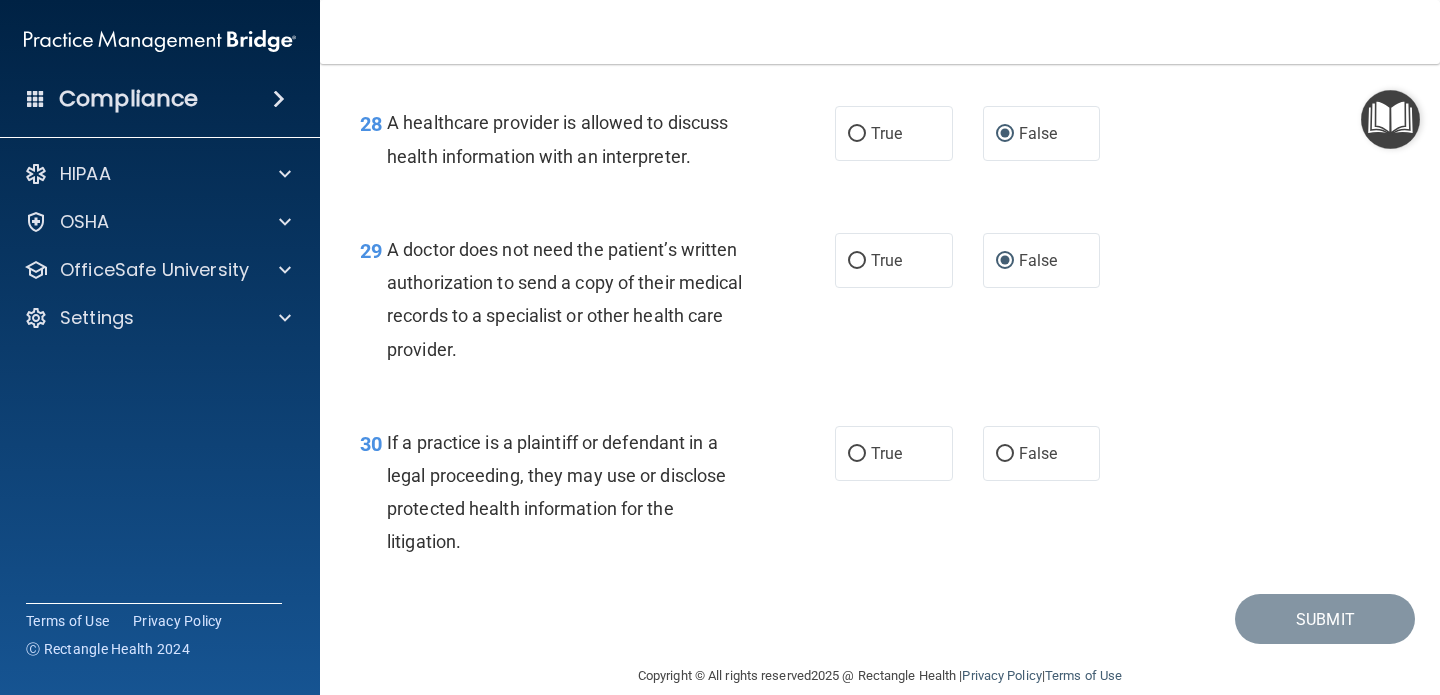 scroll, scrollTop: 5031, scrollLeft: 0, axis: vertical 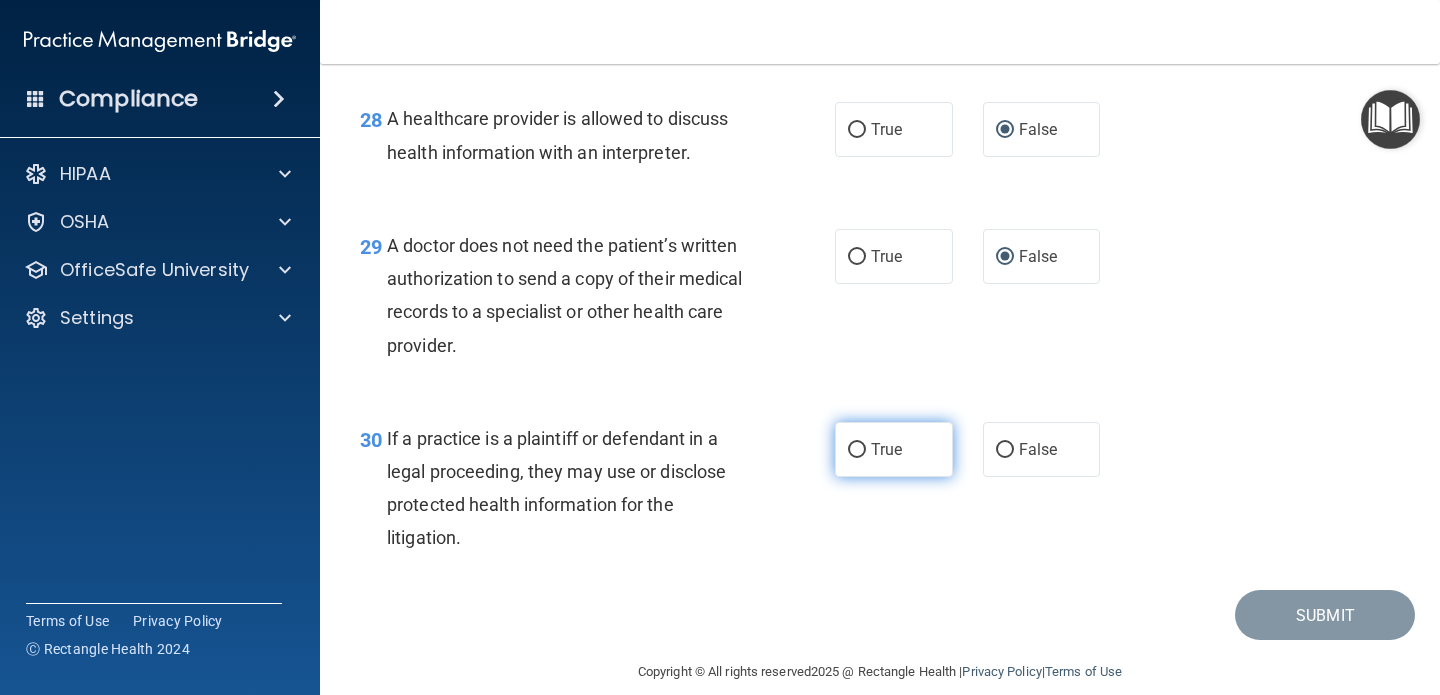 click on "True" at bounding box center [857, 450] 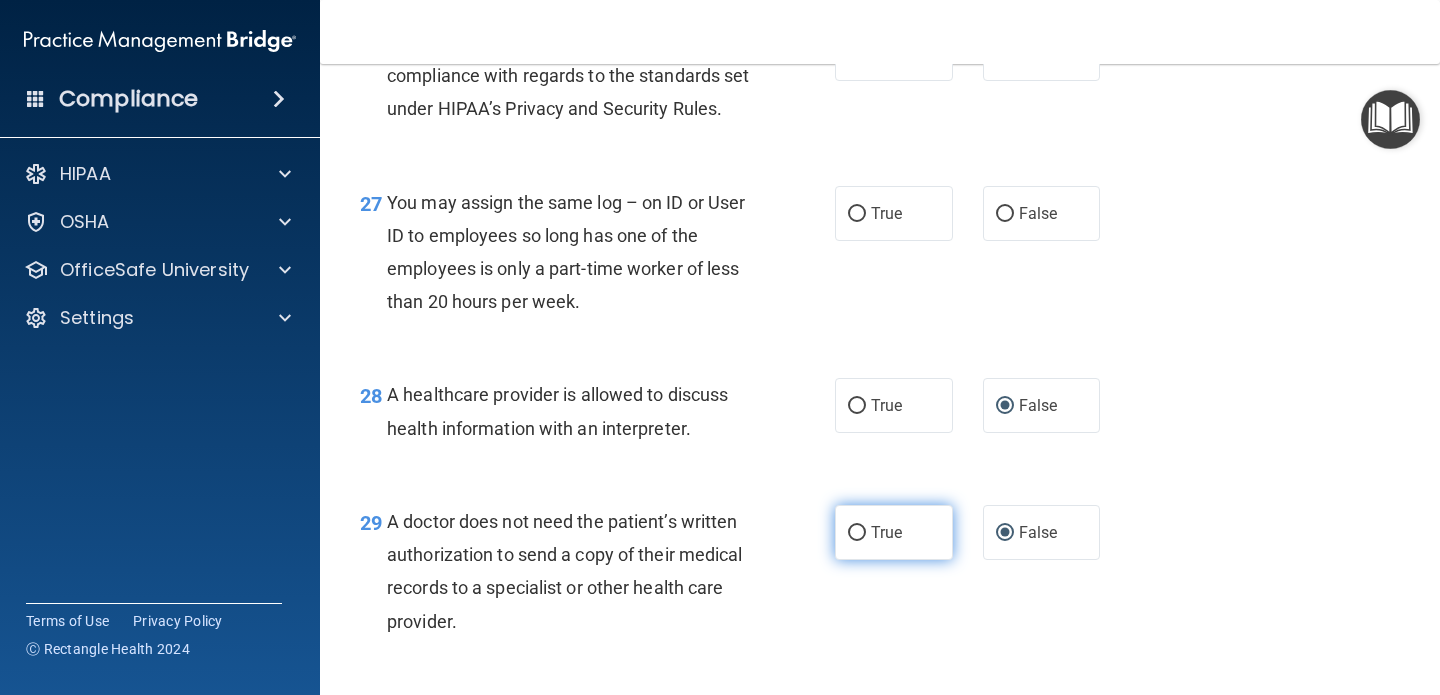 scroll, scrollTop: 4741, scrollLeft: 0, axis: vertical 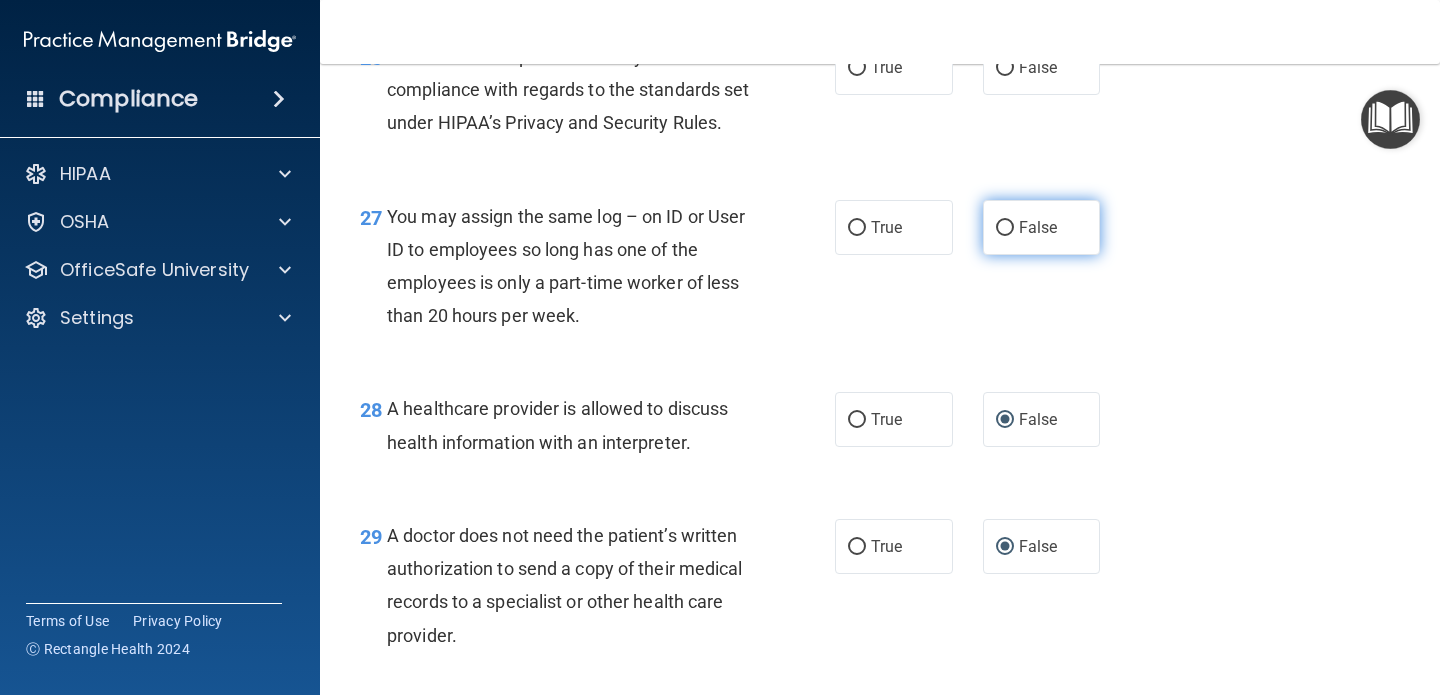 click on "False" at bounding box center [1005, 228] 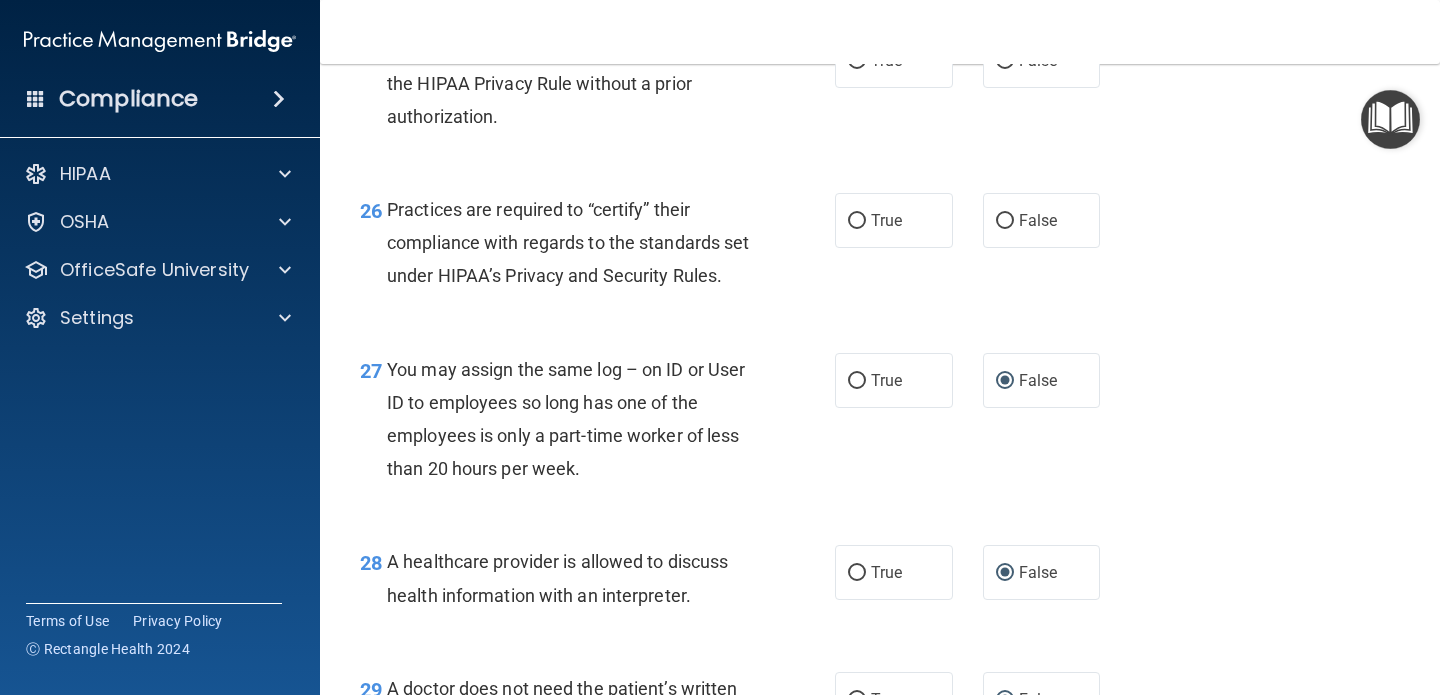 scroll, scrollTop: 4565, scrollLeft: 0, axis: vertical 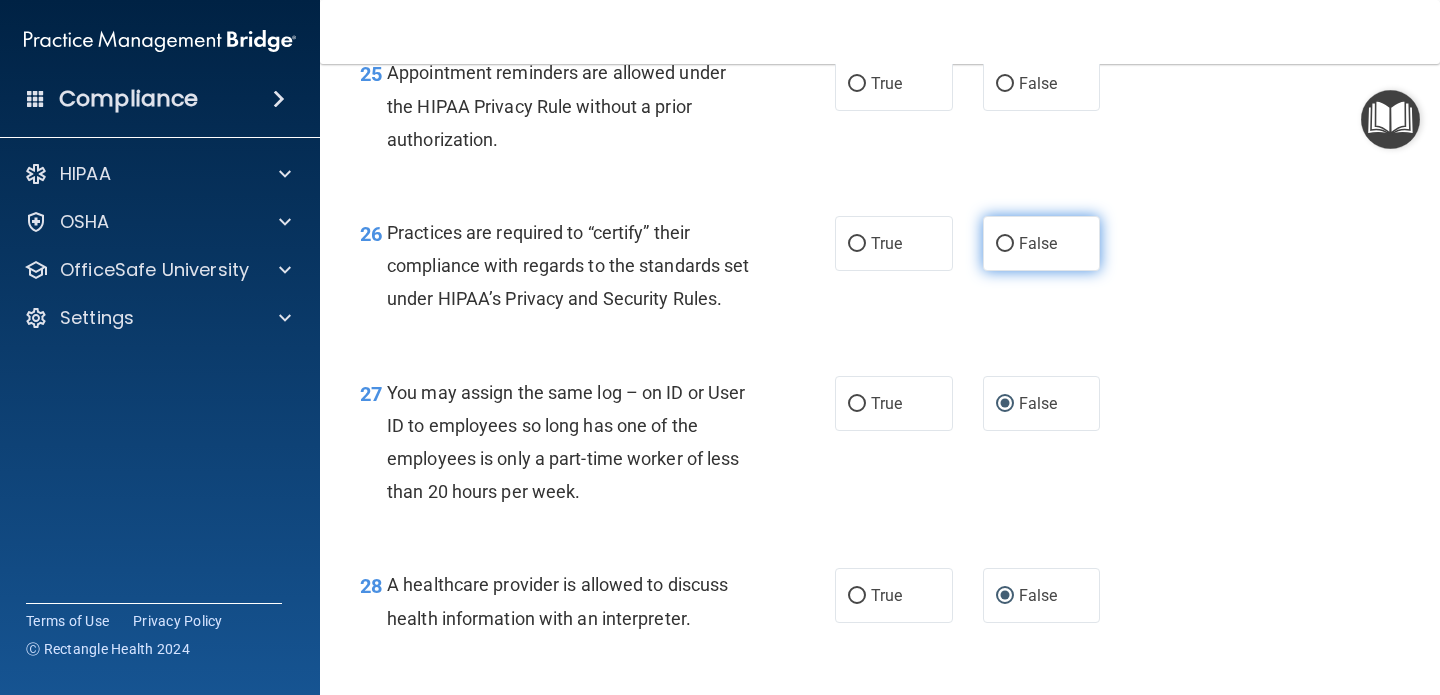 click on "False" at bounding box center (1005, 244) 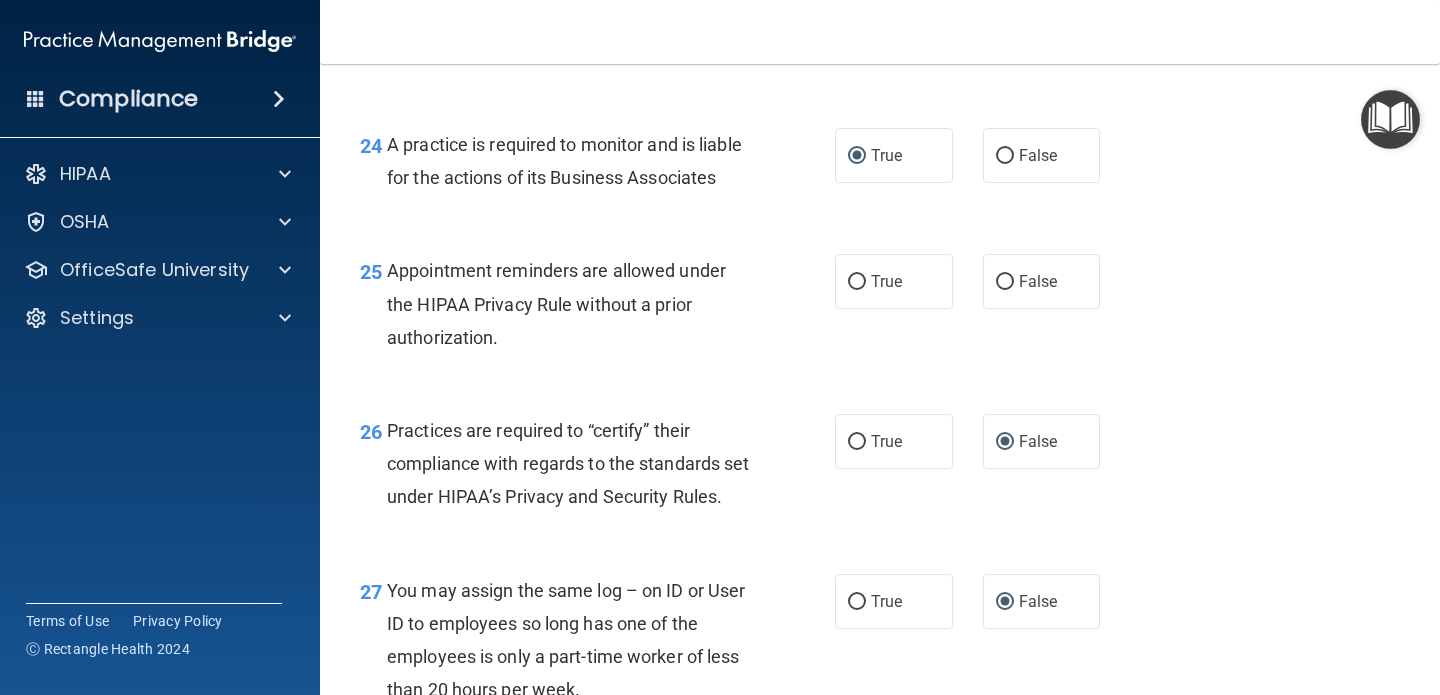 scroll, scrollTop: 4354, scrollLeft: 0, axis: vertical 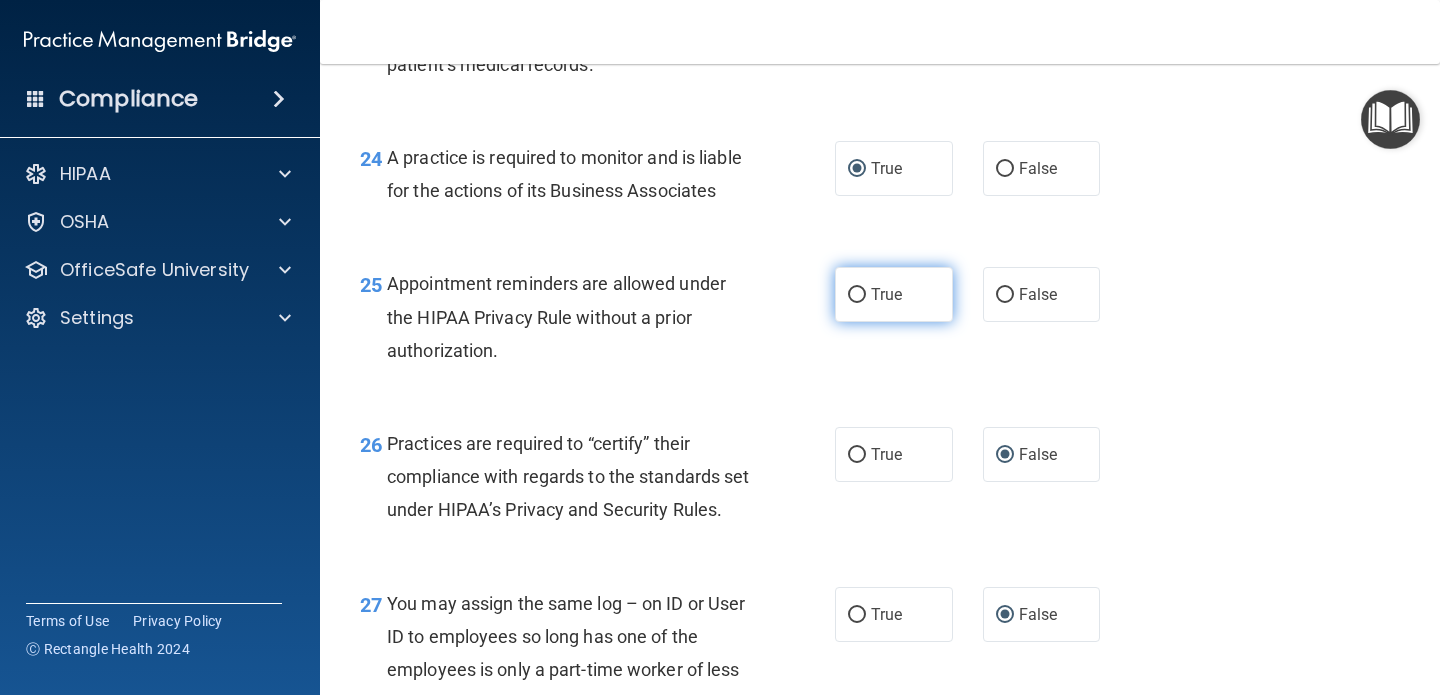 click on "True" at bounding box center (886, 294) 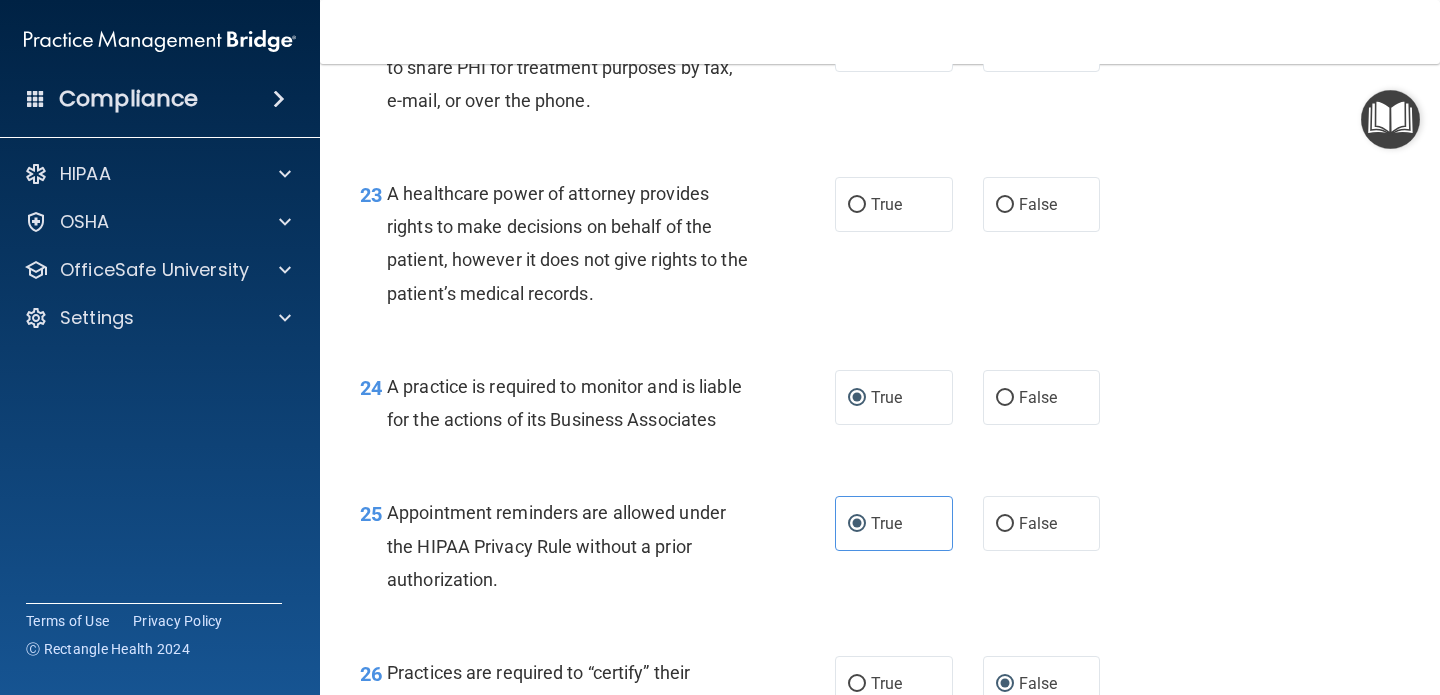 scroll, scrollTop: 3982, scrollLeft: 0, axis: vertical 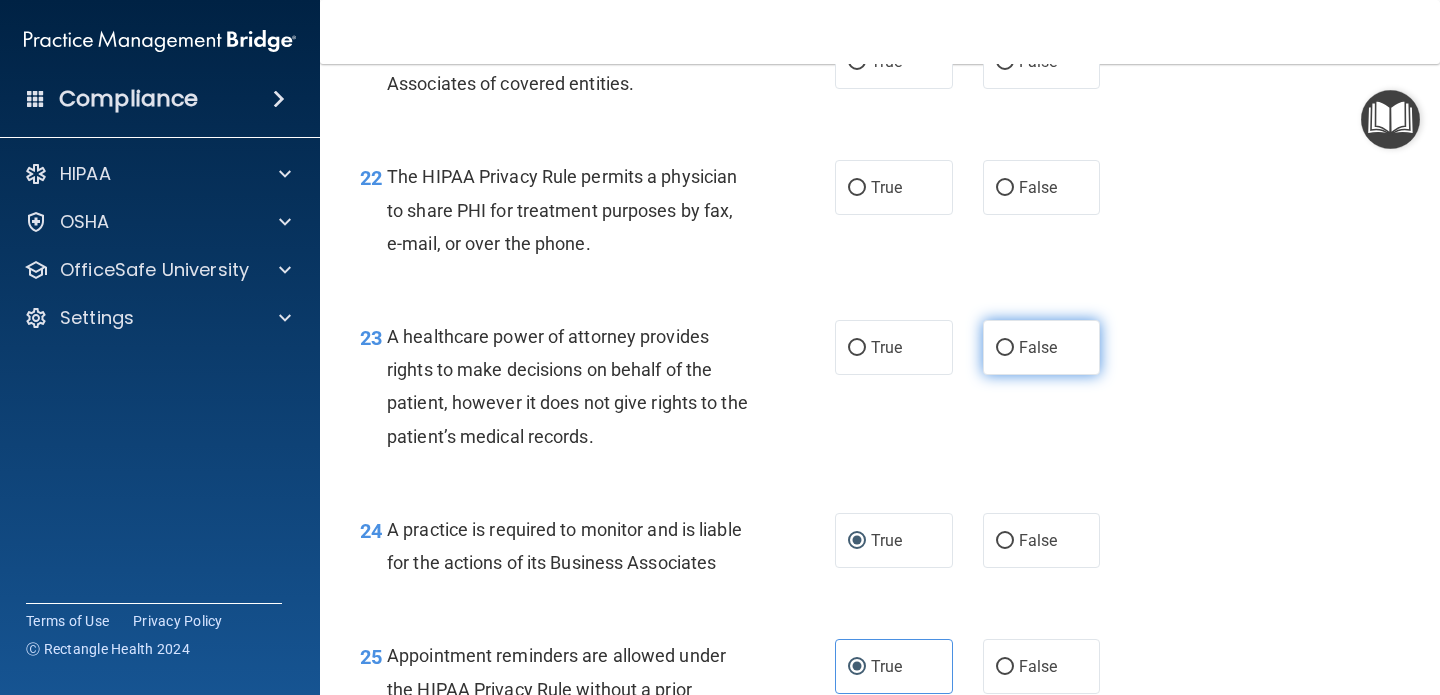 click on "False" at bounding box center (1005, 348) 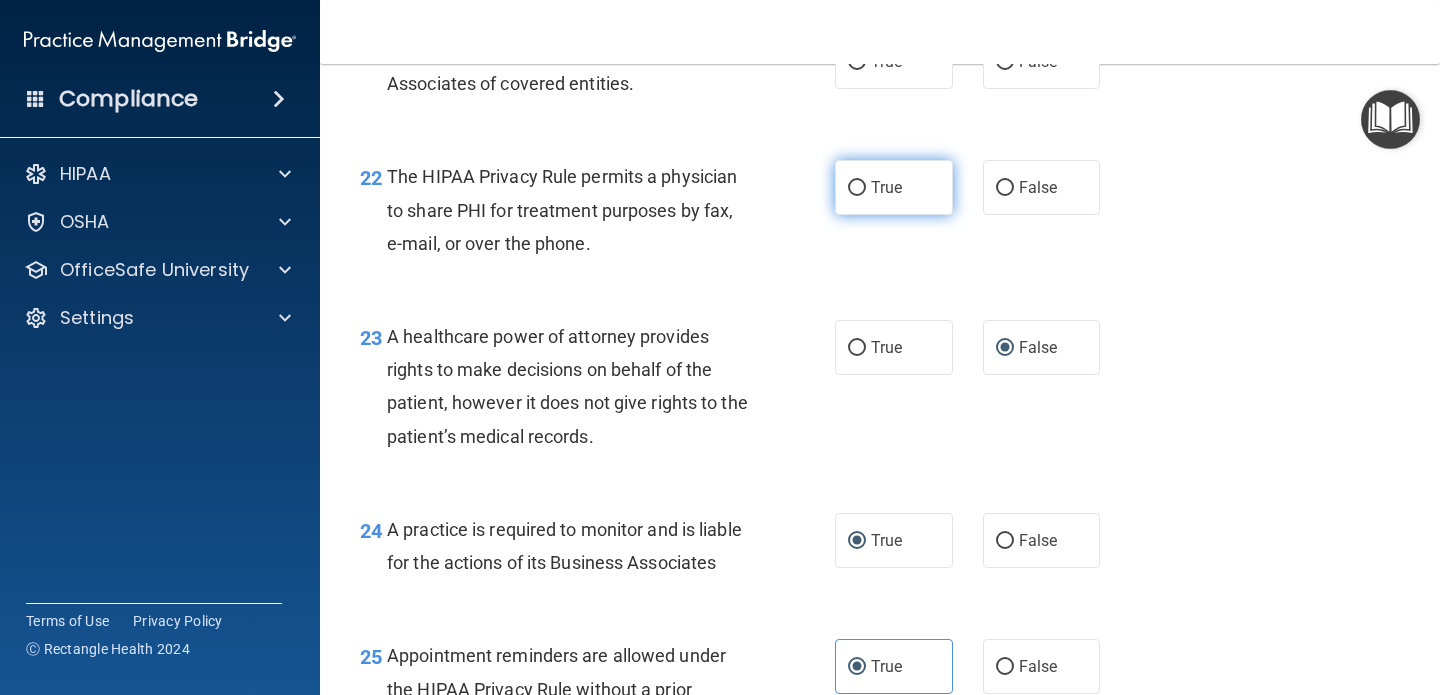 click on "True" at bounding box center (894, 187) 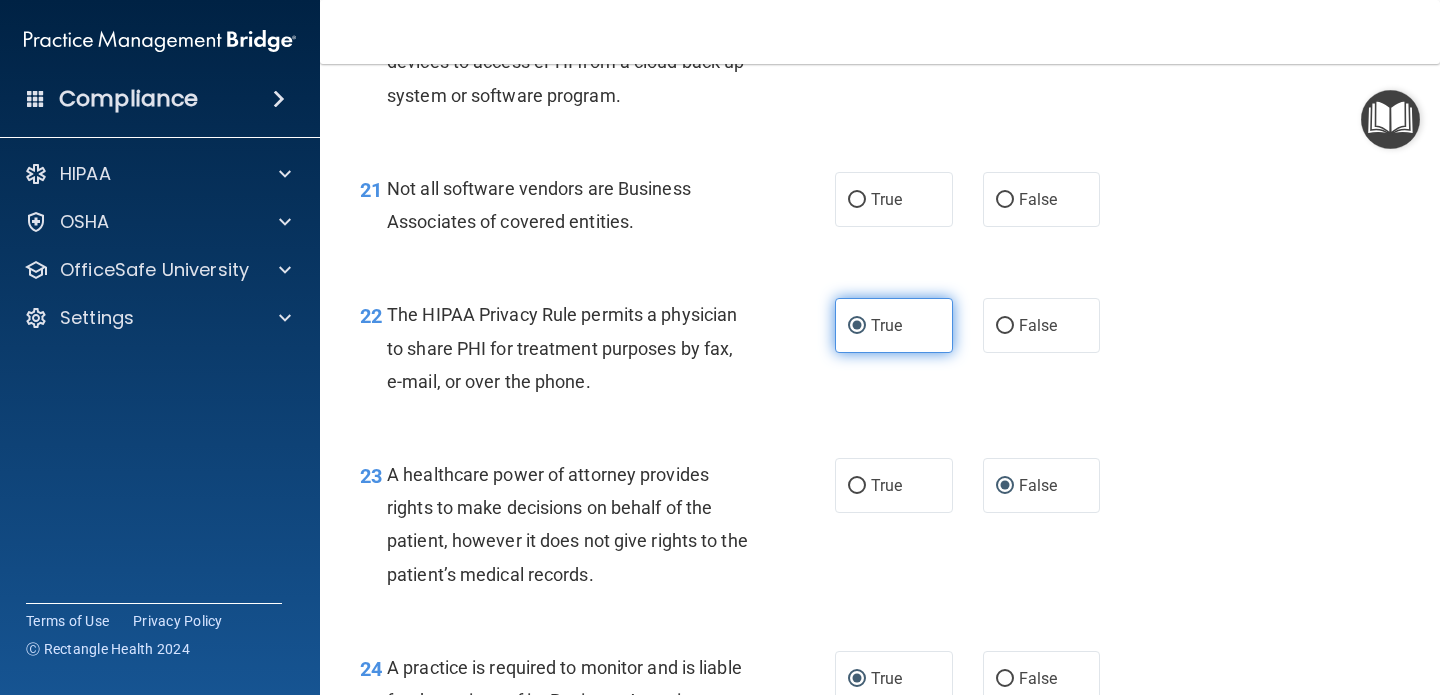 scroll, scrollTop: 3737, scrollLeft: 0, axis: vertical 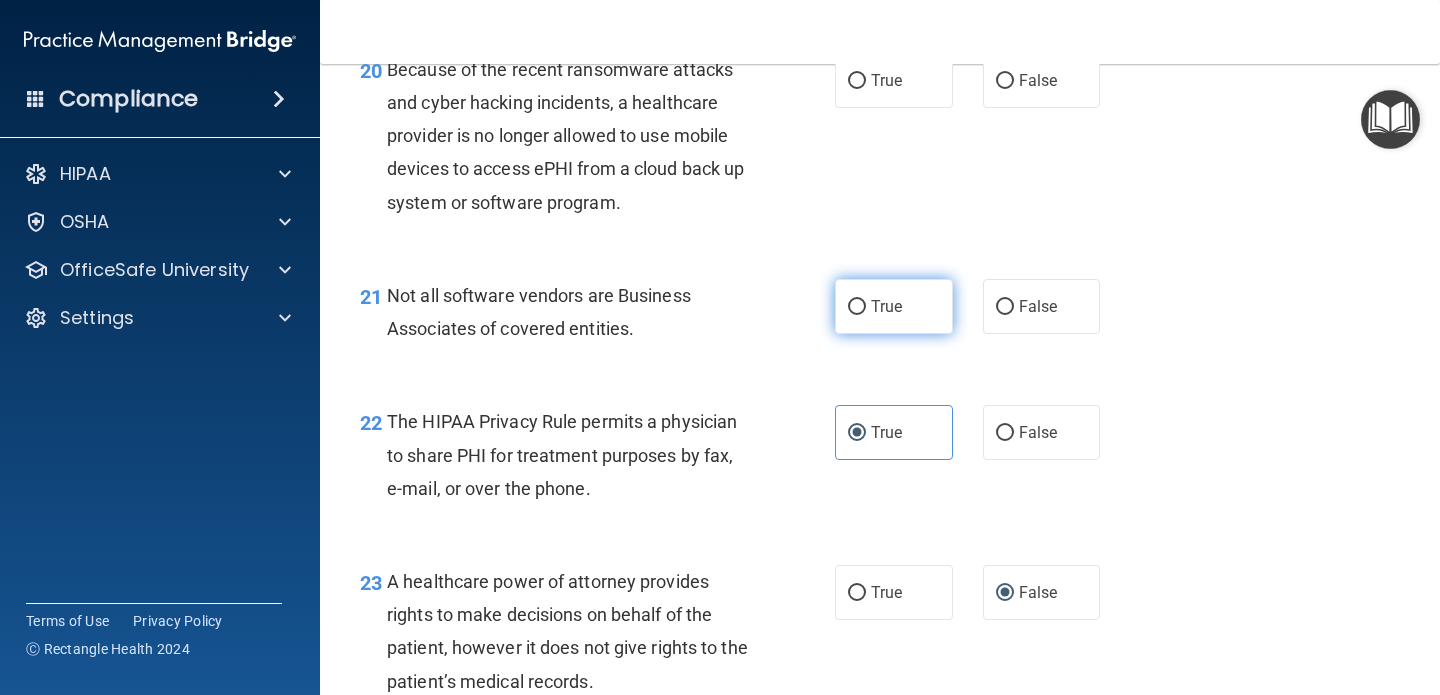 click on "True" at bounding box center [857, 307] 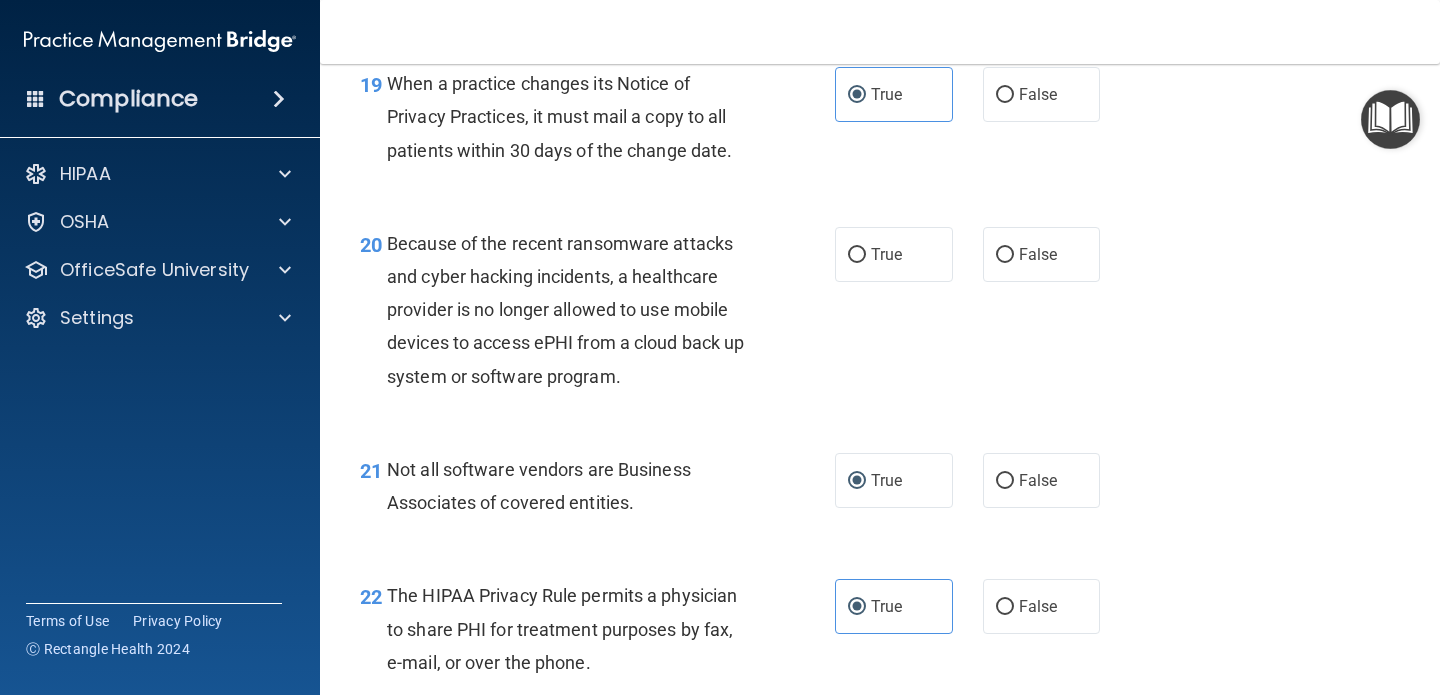 scroll, scrollTop: 3556, scrollLeft: 0, axis: vertical 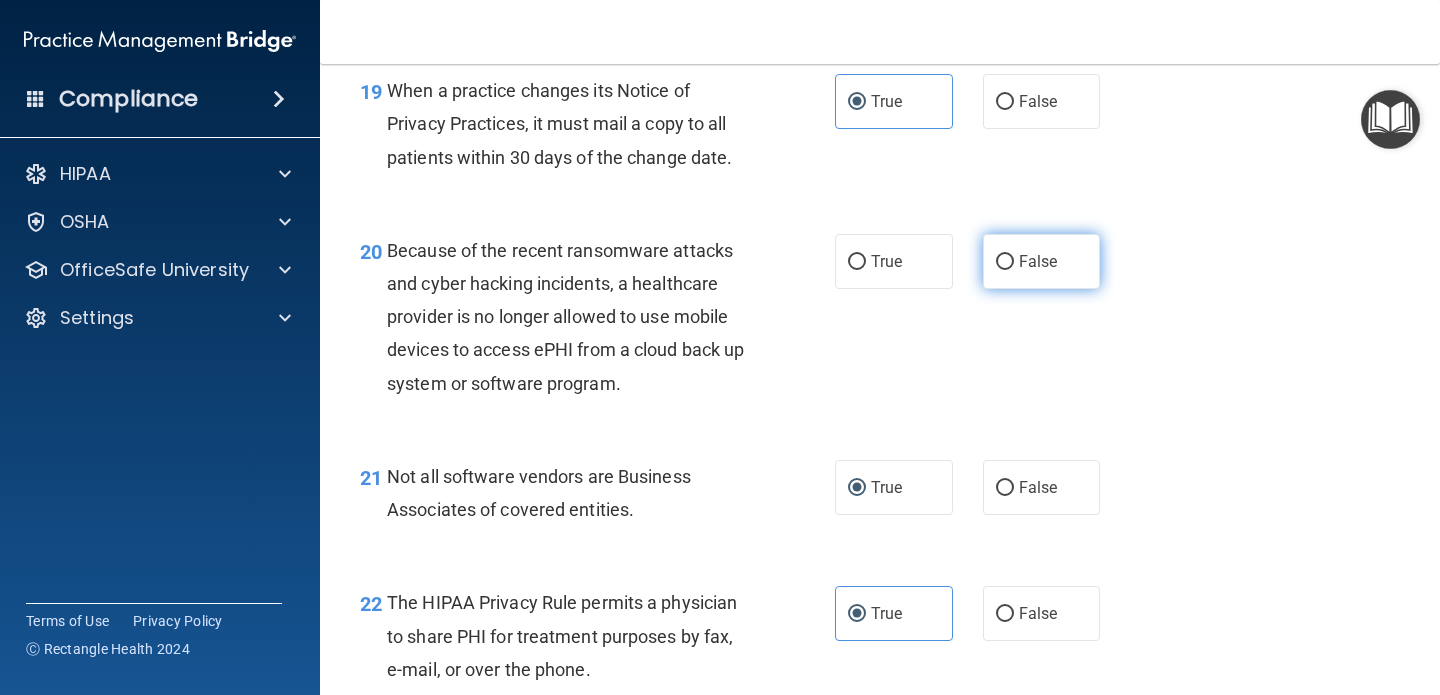 click on "False" at bounding box center (1005, 262) 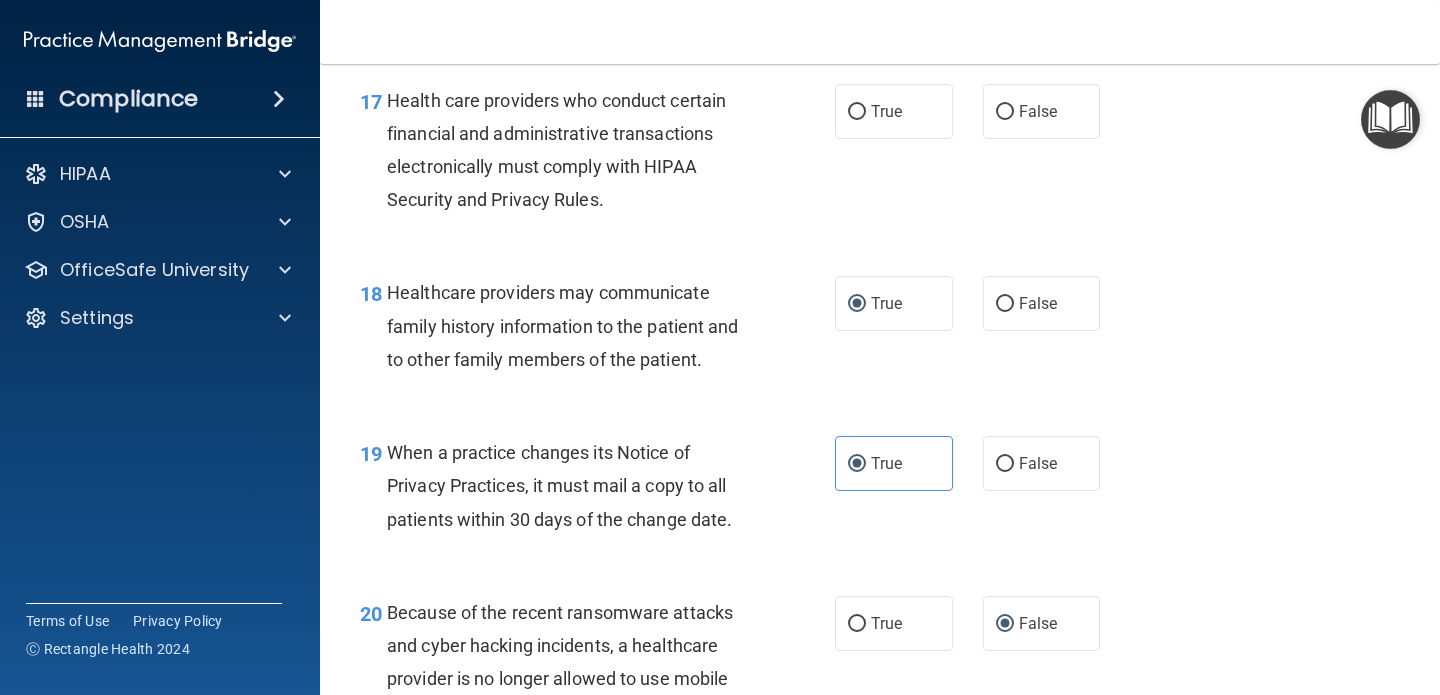 scroll, scrollTop: 3170, scrollLeft: 0, axis: vertical 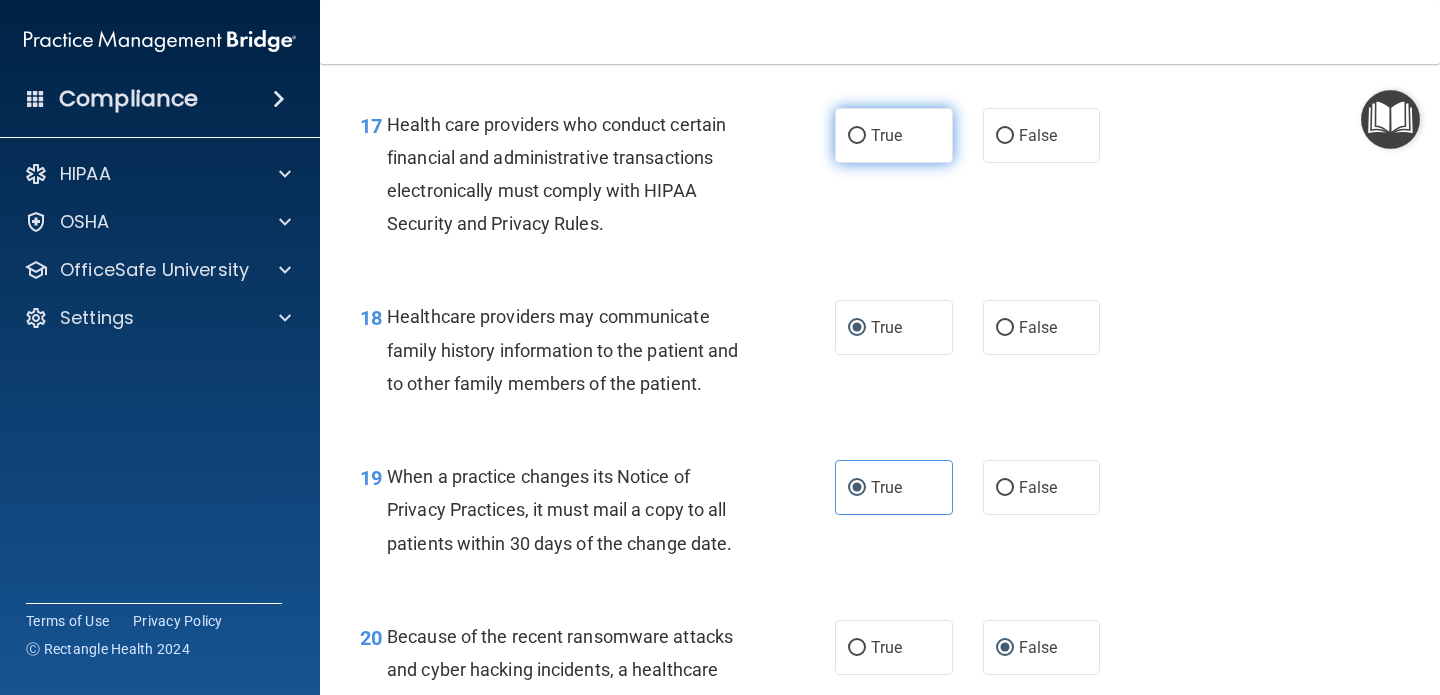 click on "True" at bounding box center [857, 136] 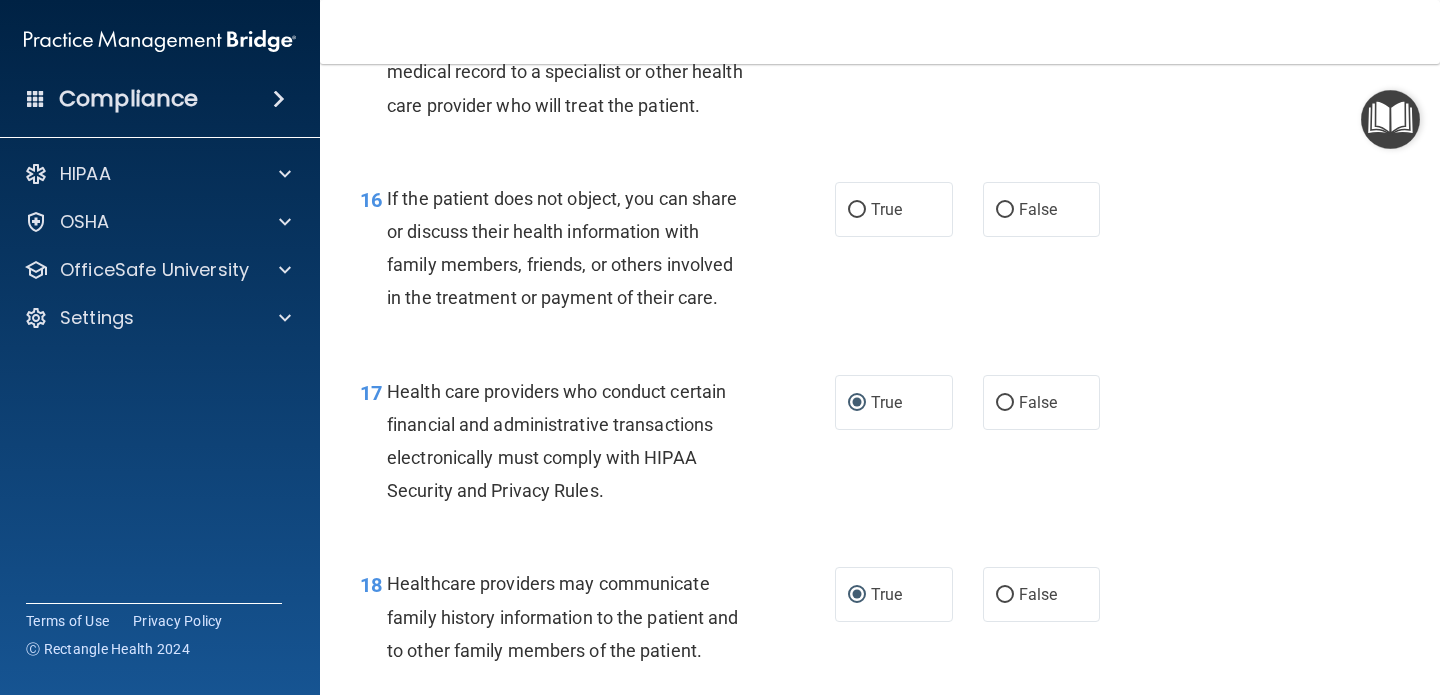 scroll, scrollTop: 2897, scrollLeft: 0, axis: vertical 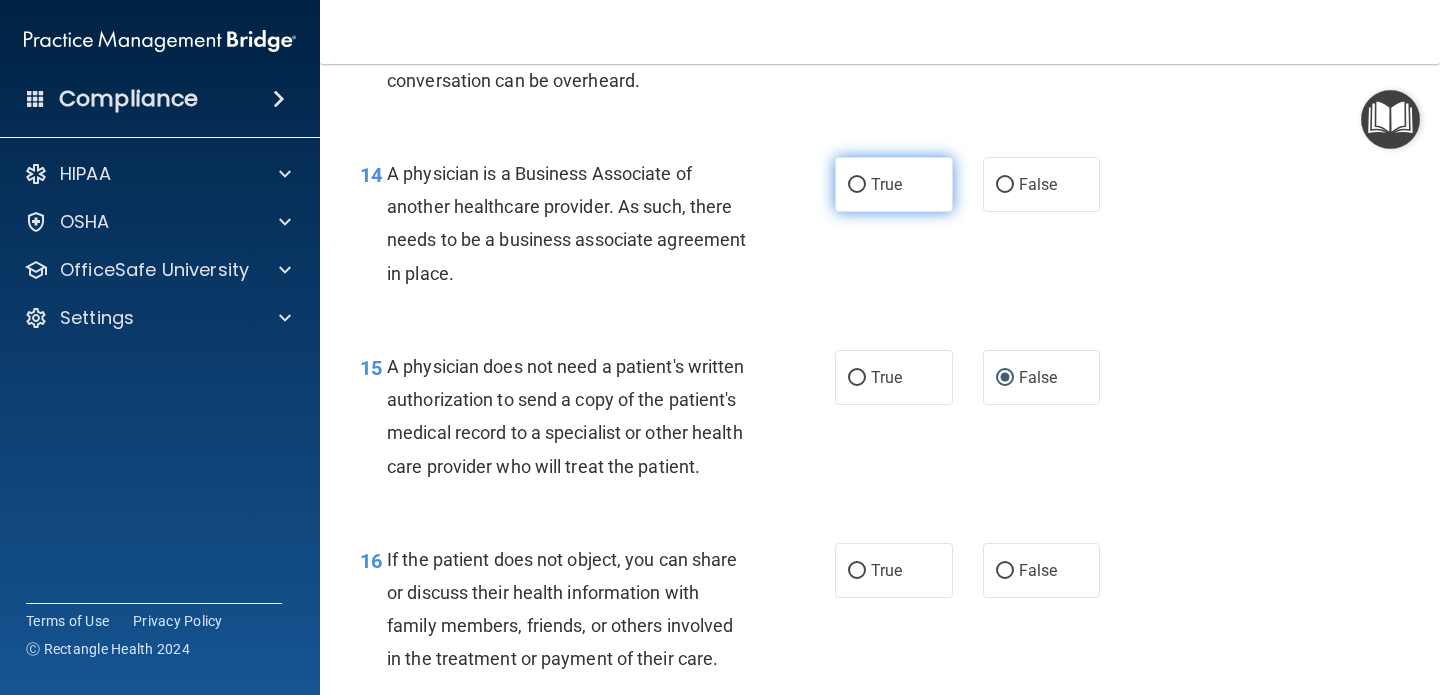 click on "True" at bounding box center [857, 185] 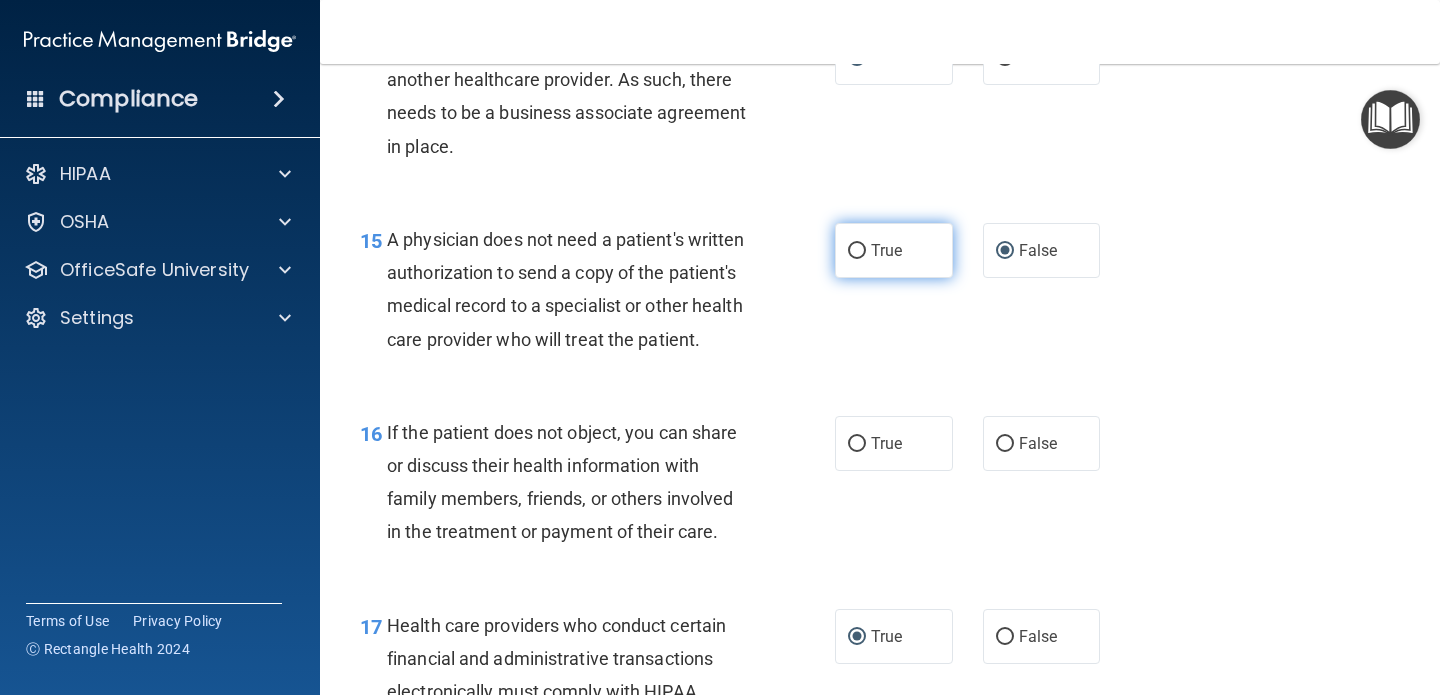 scroll, scrollTop: 2672, scrollLeft: 0, axis: vertical 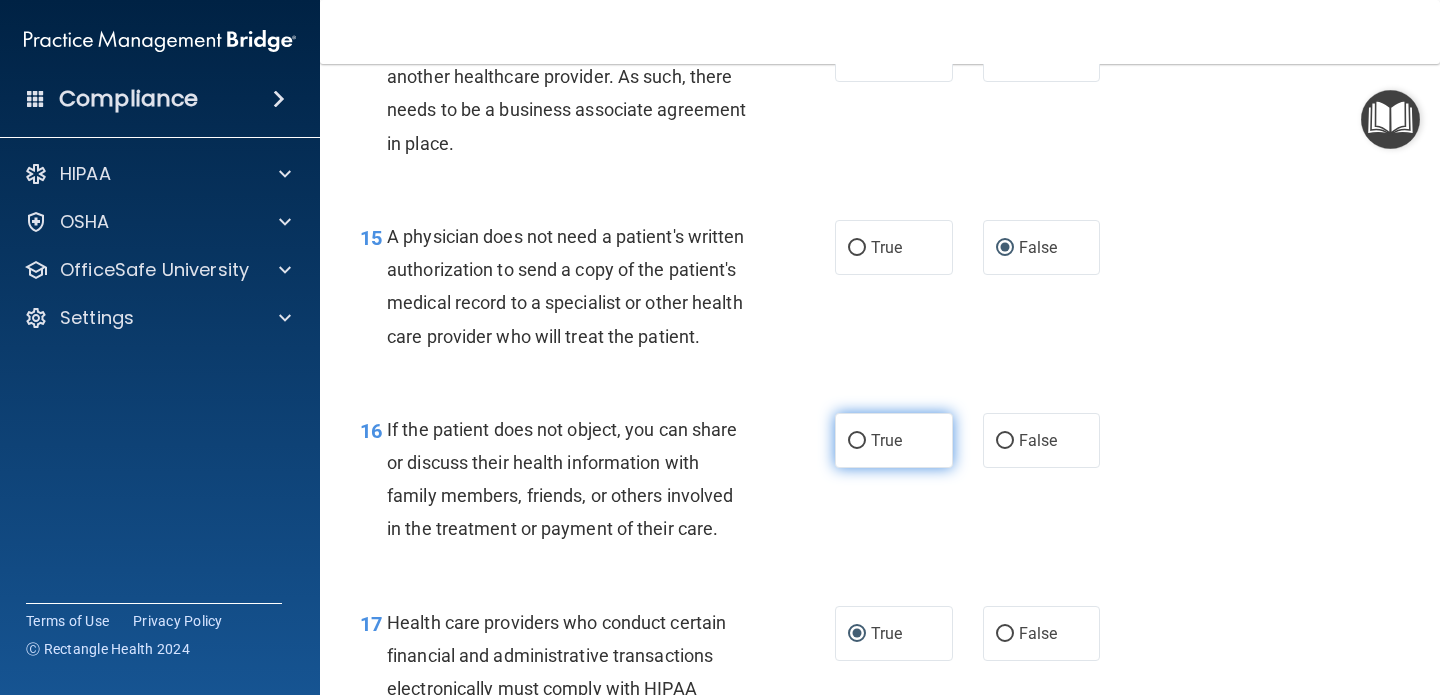 click on "True" at bounding box center (857, 441) 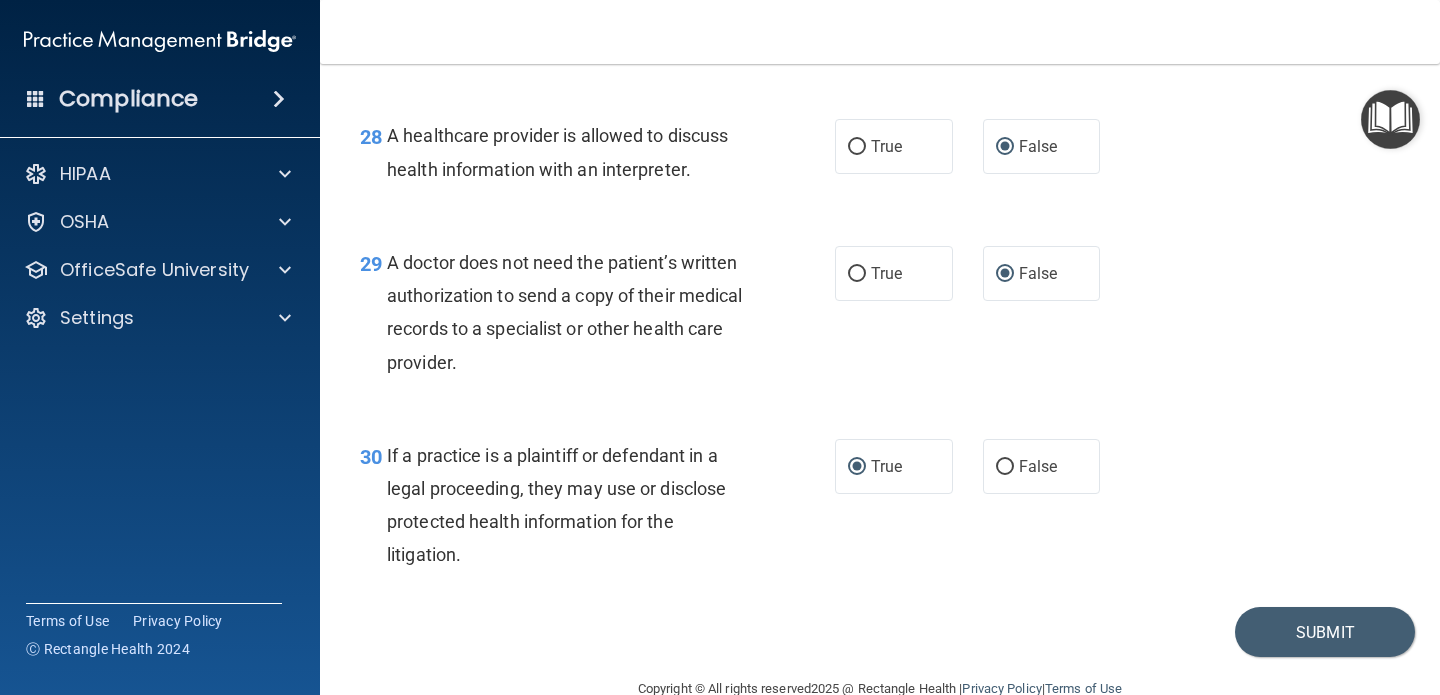scroll, scrollTop: 5090, scrollLeft: 0, axis: vertical 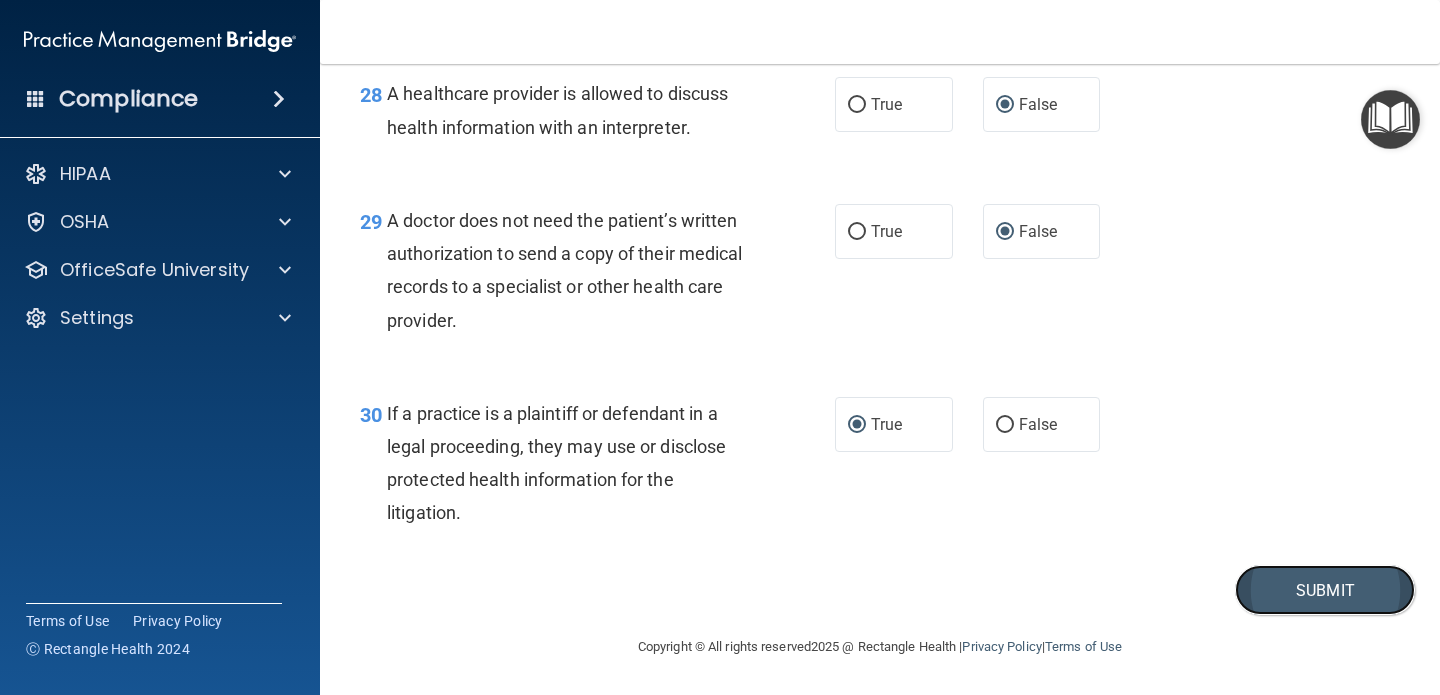 click on "Submit" at bounding box center [1325, 590] 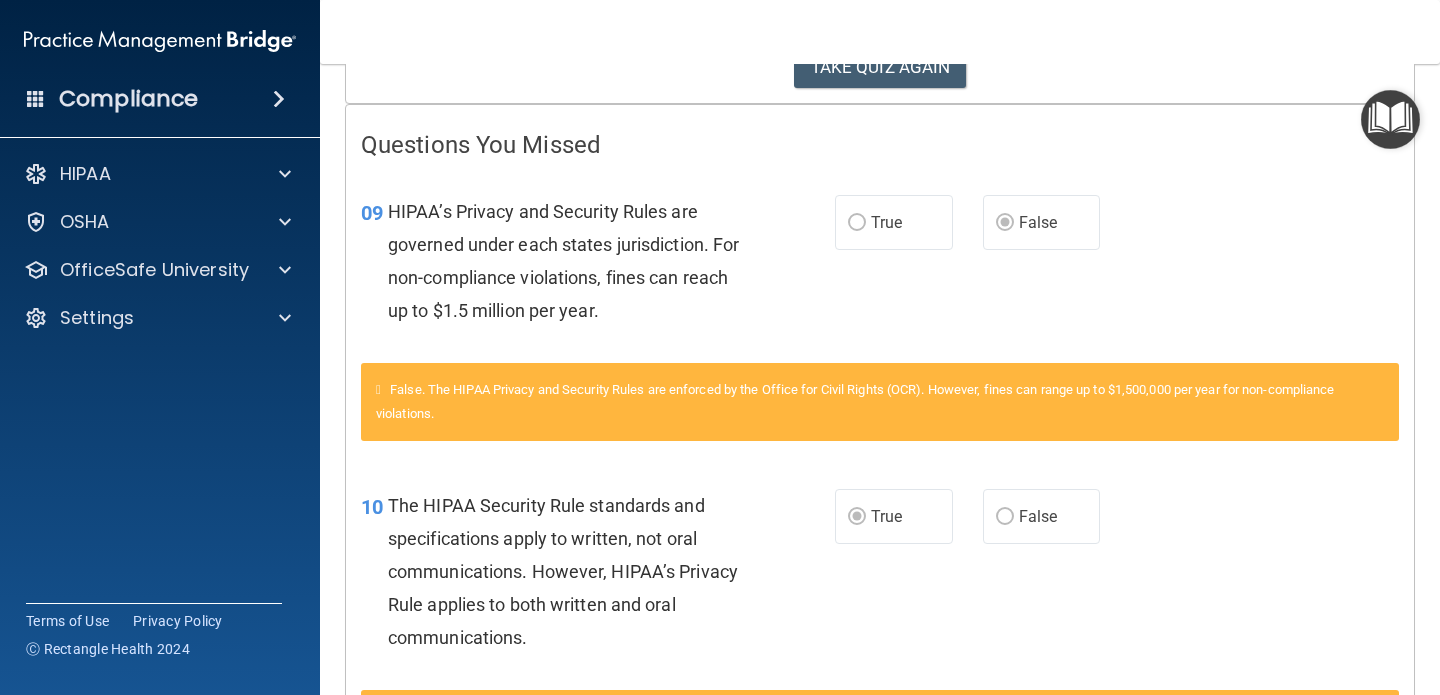 scroll, scrollTop: 373, scrollLeft: 0, axis: vertical 